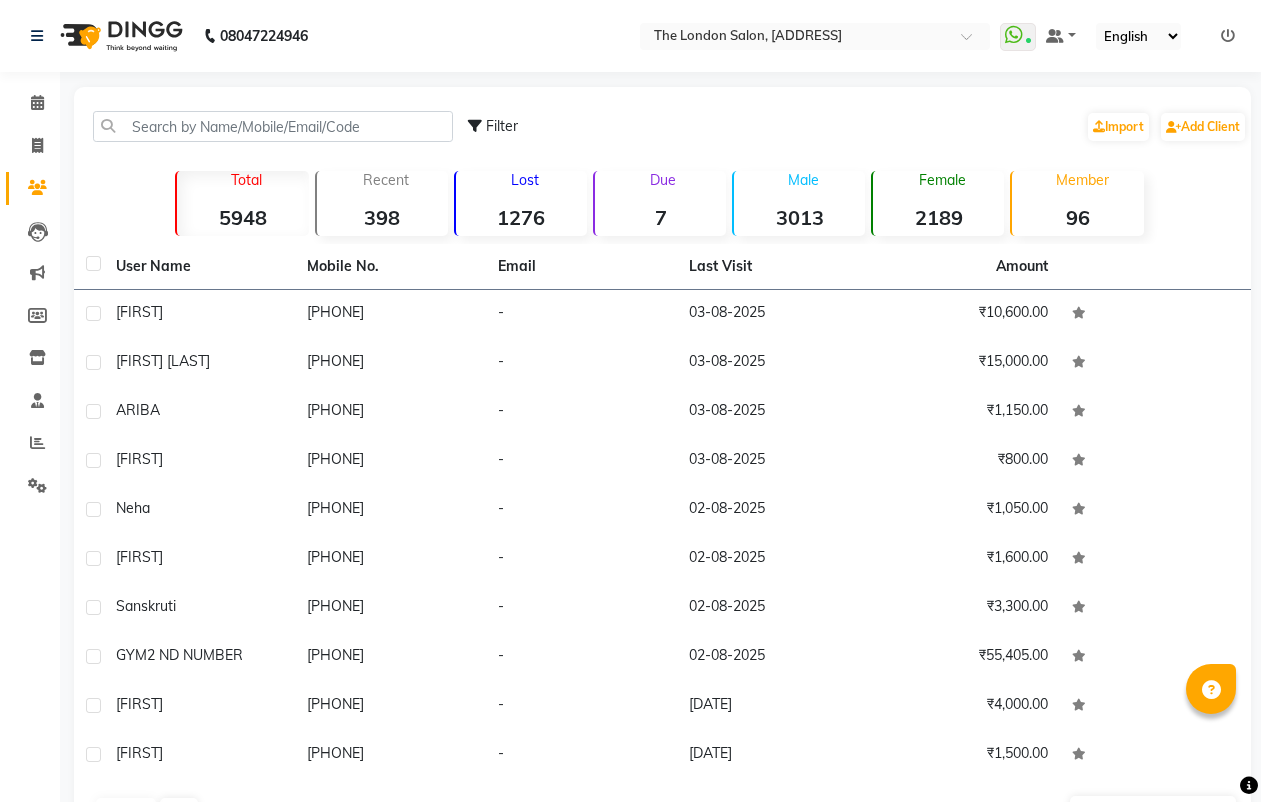 scroll, scrollTop: 0, scrollLeft: 0, axis: both 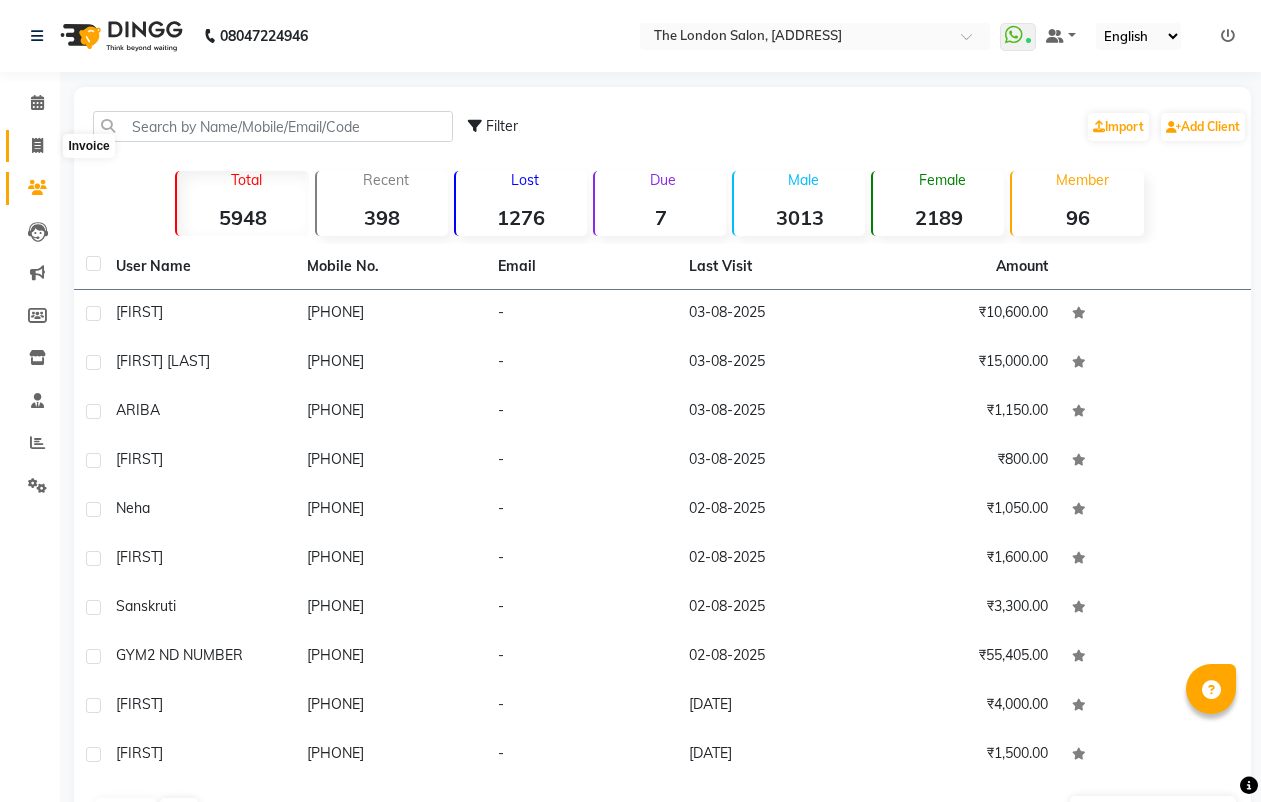 click 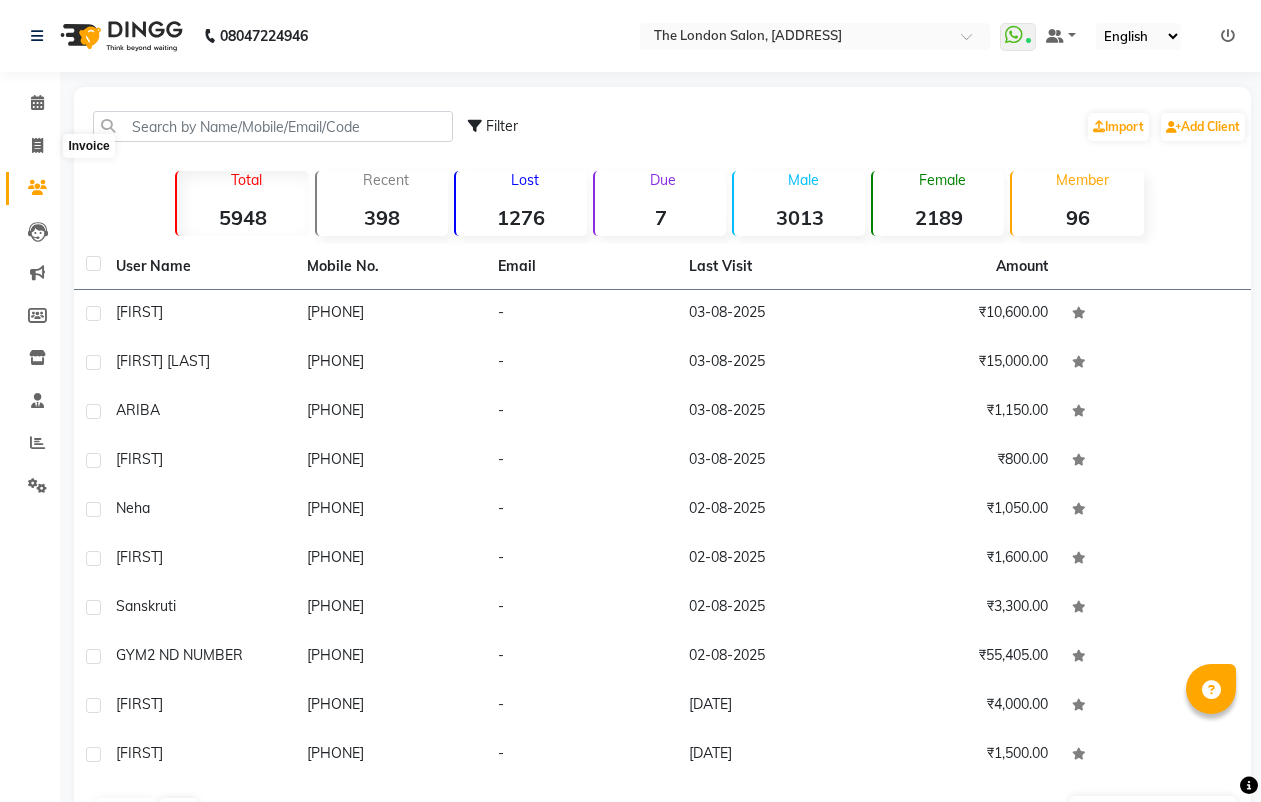 select on "service" 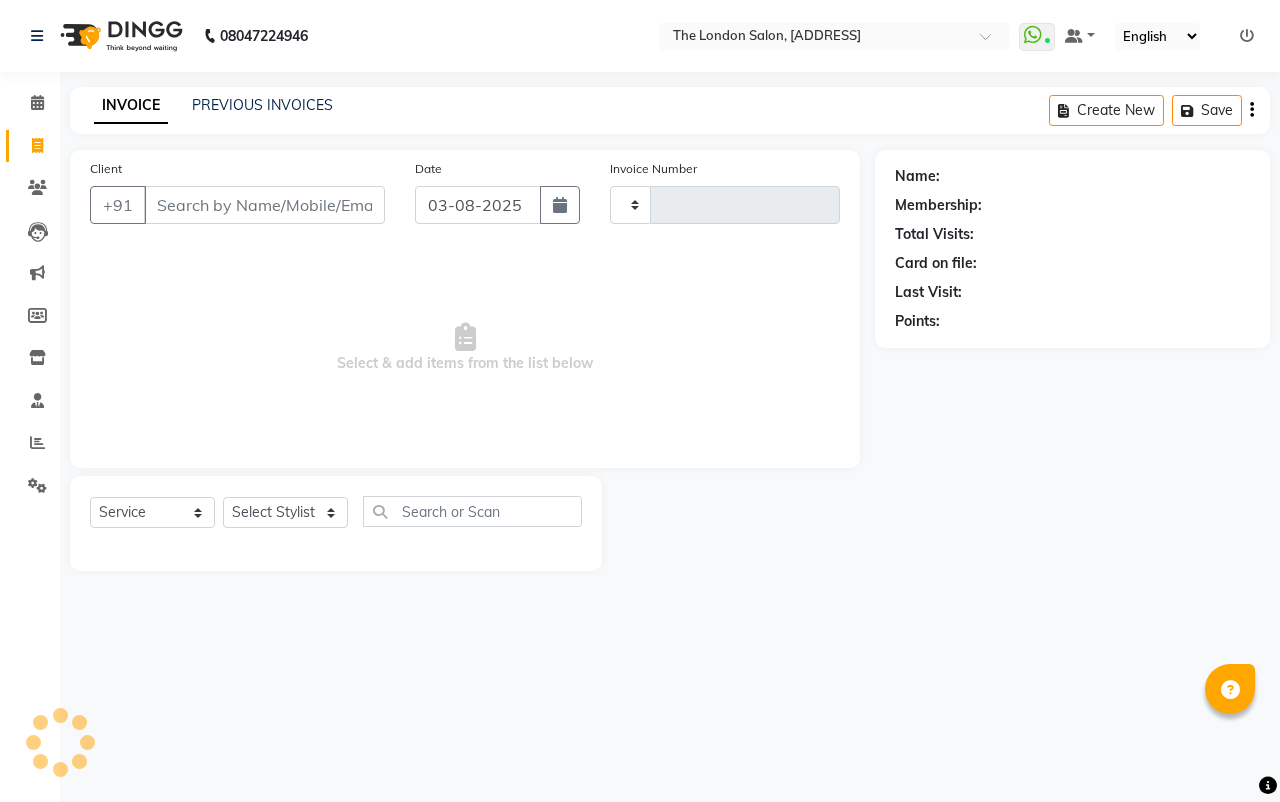 type on "0816" 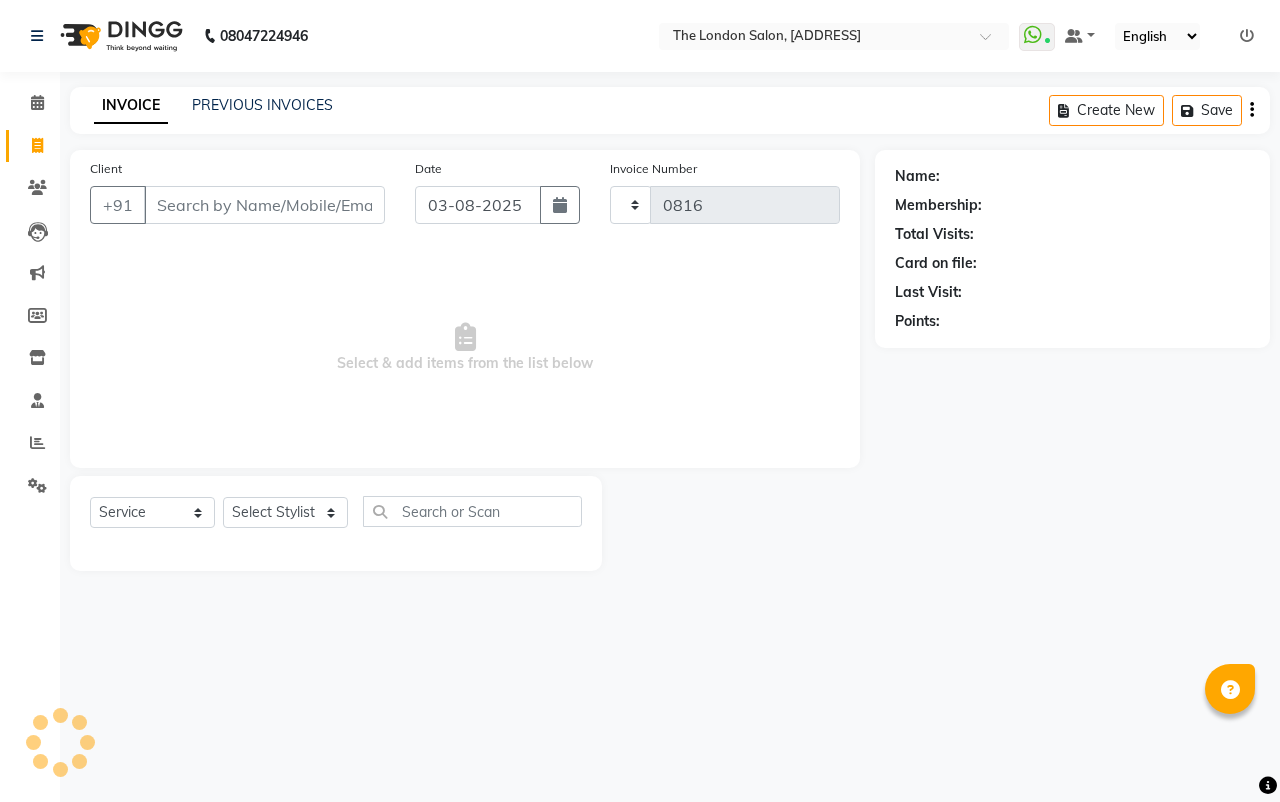 select on "4682" 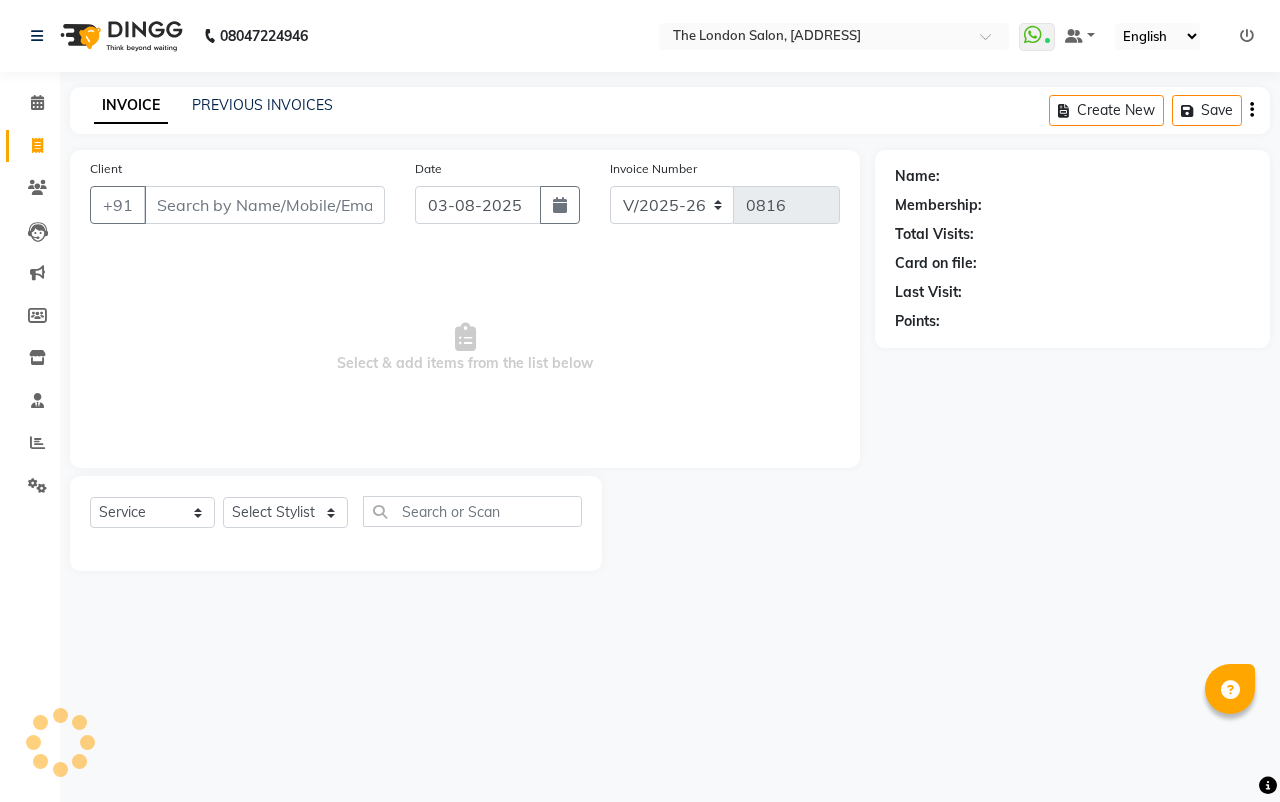 click on "Client" at bounding box center (264, 205) 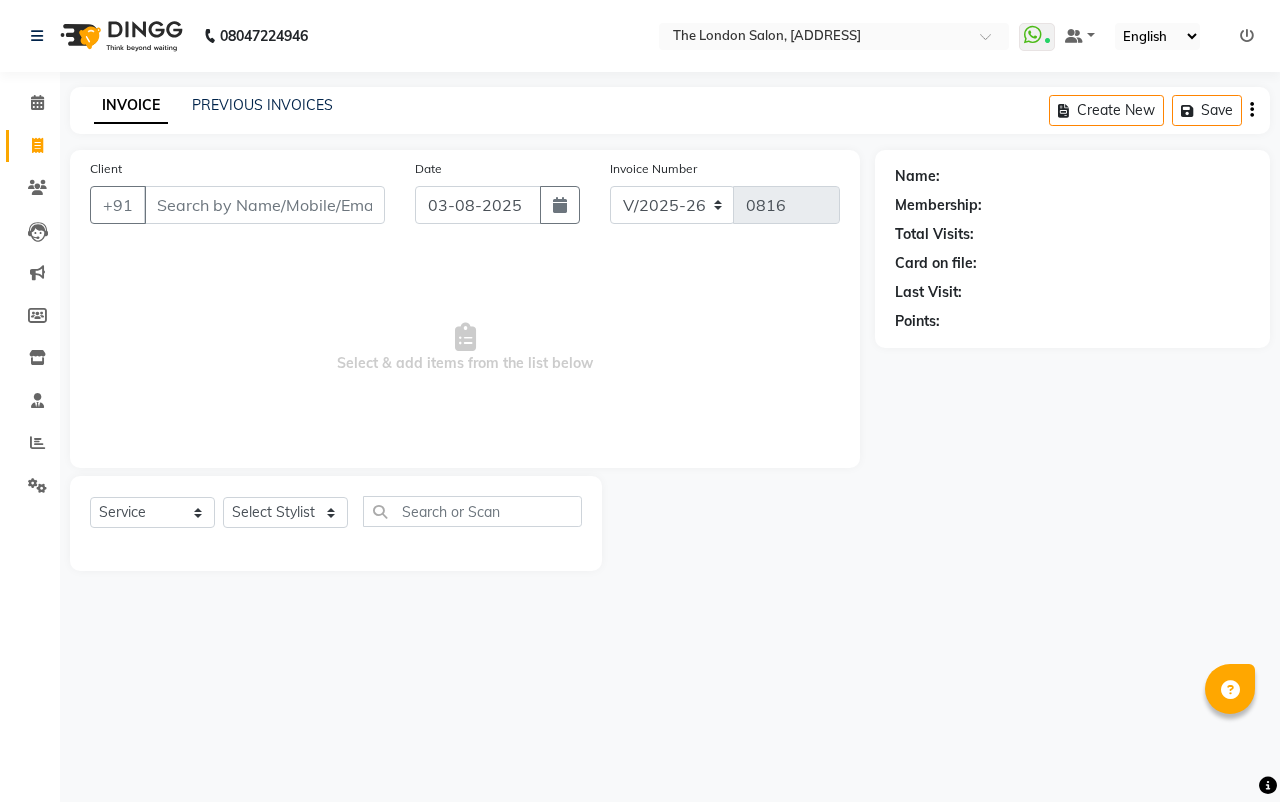 click on "Client" at bounding box center [264, 205] 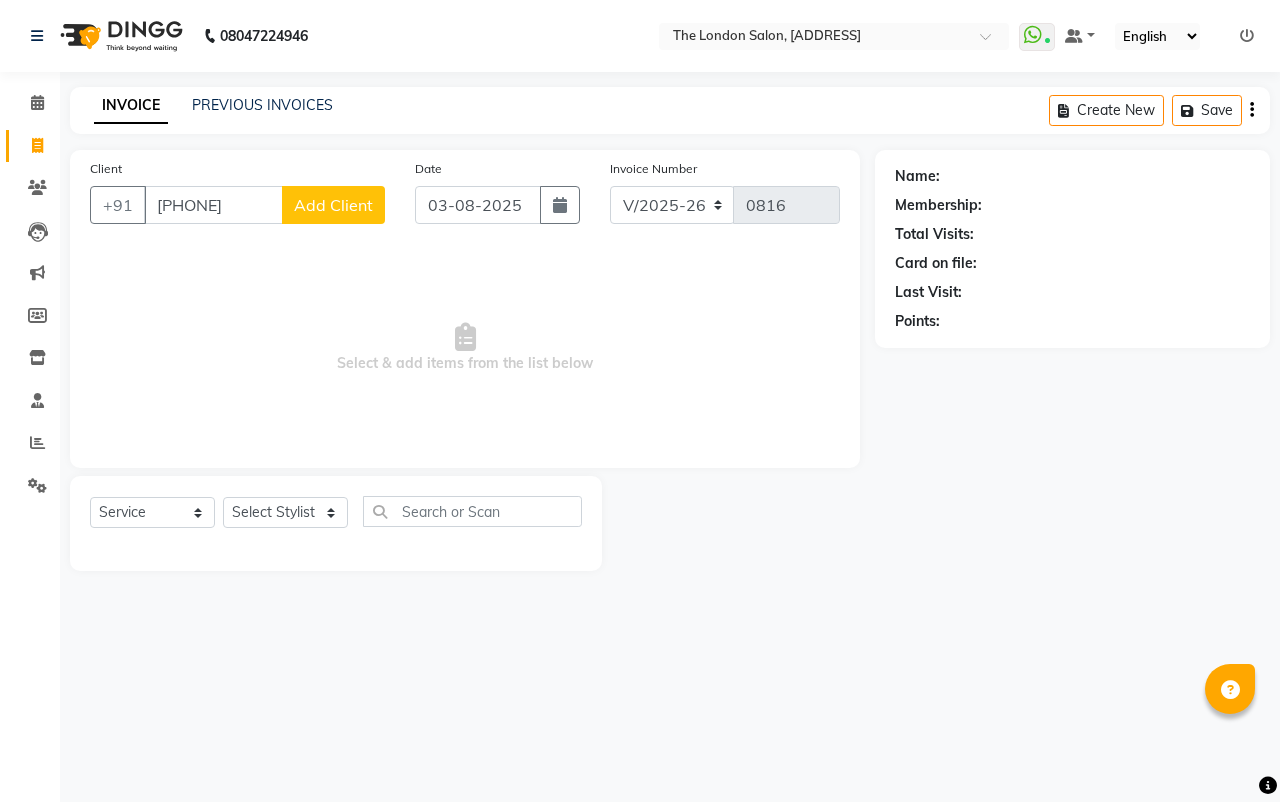 type on "[PHONE]" 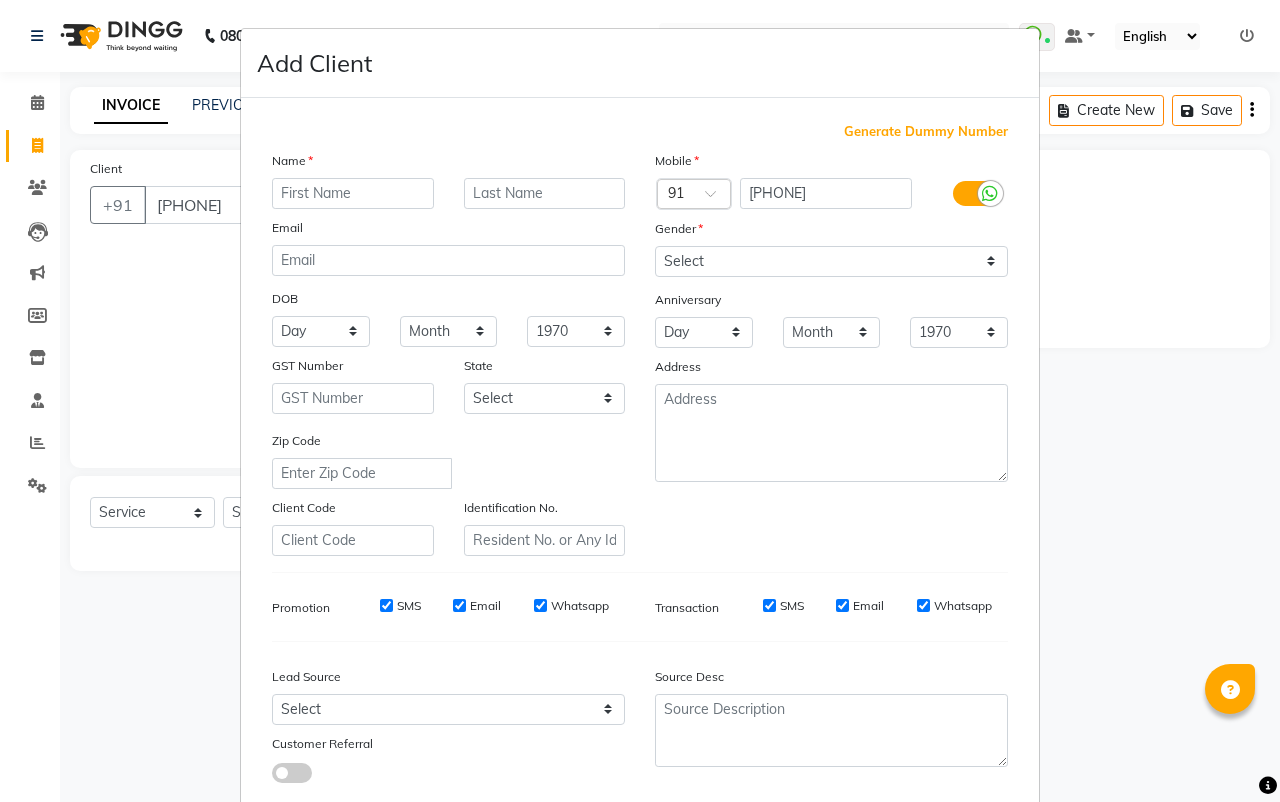 click at bounding box center (353, 193) 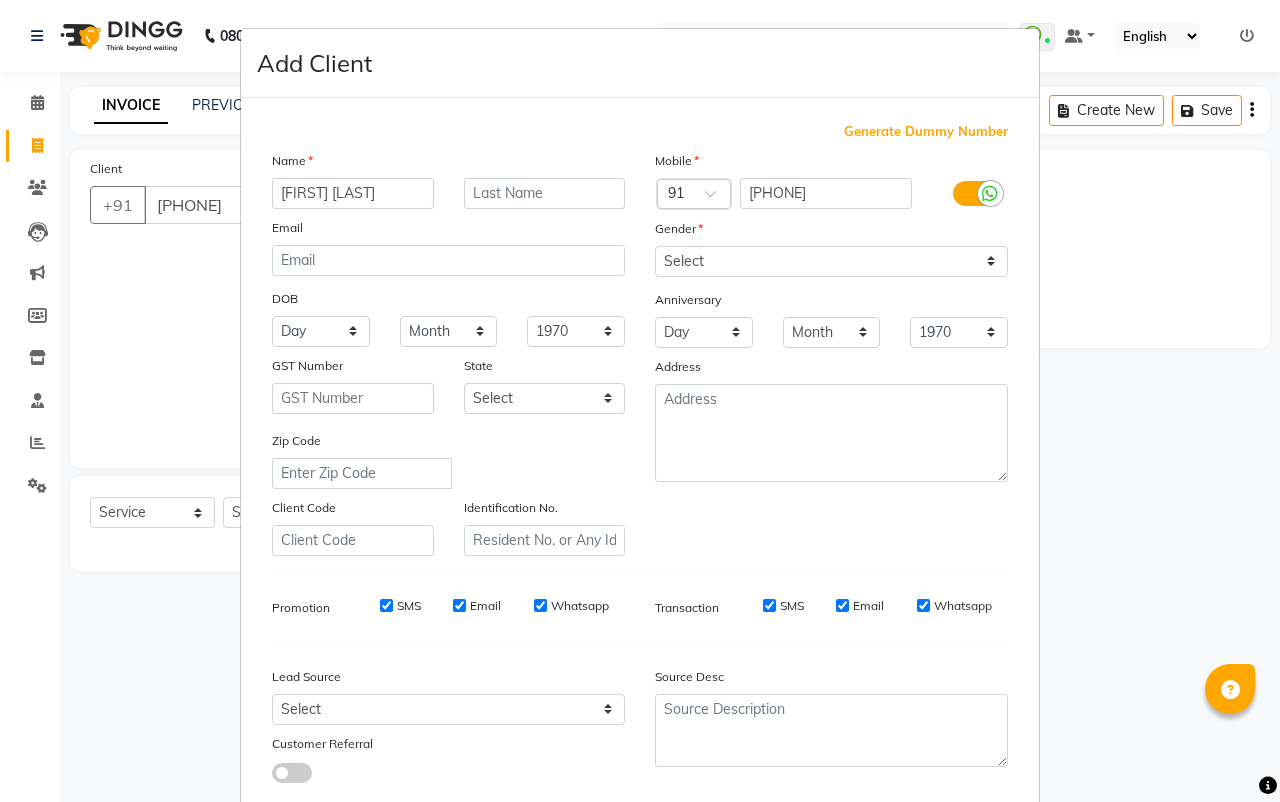 type on "[FIRST] [LAST]" 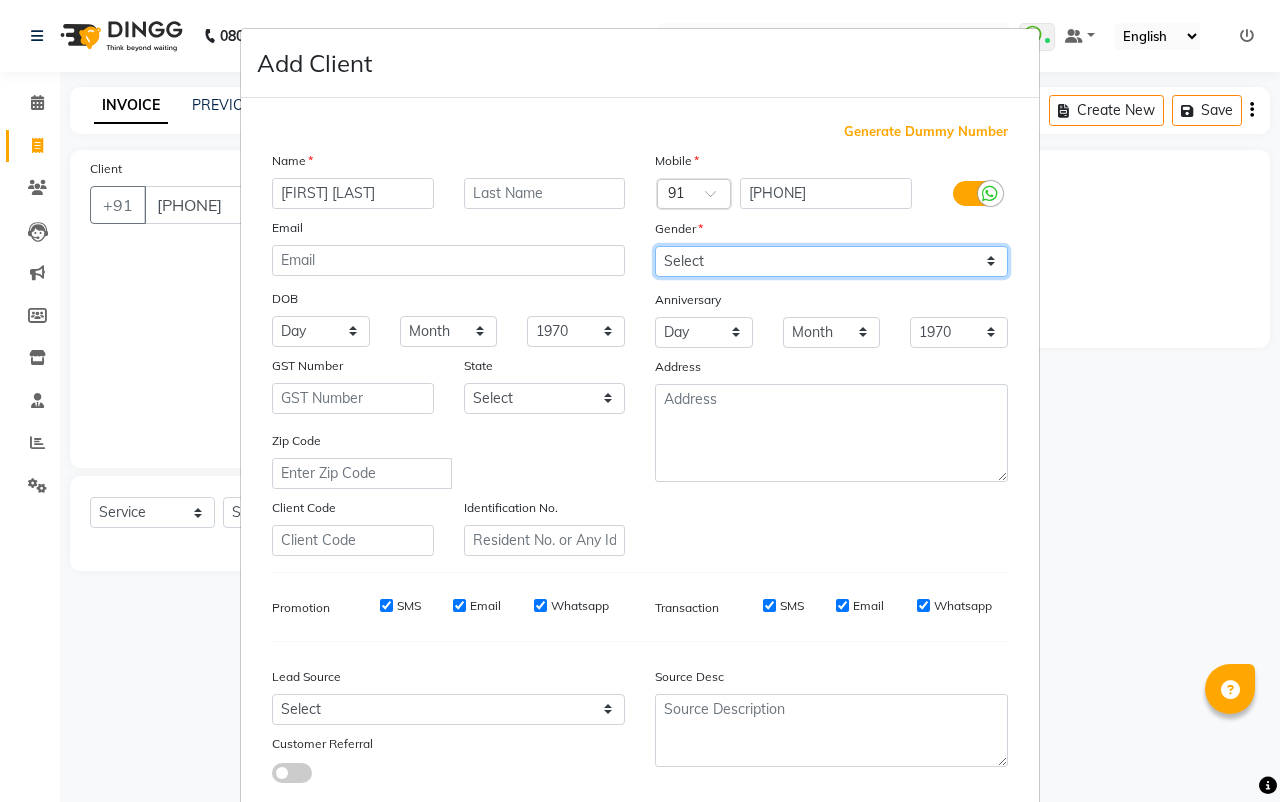 drag, startPoint x: 977, startPoint y: 253, endPoint x: 965, endPoint y: 274, distance: 24.186773 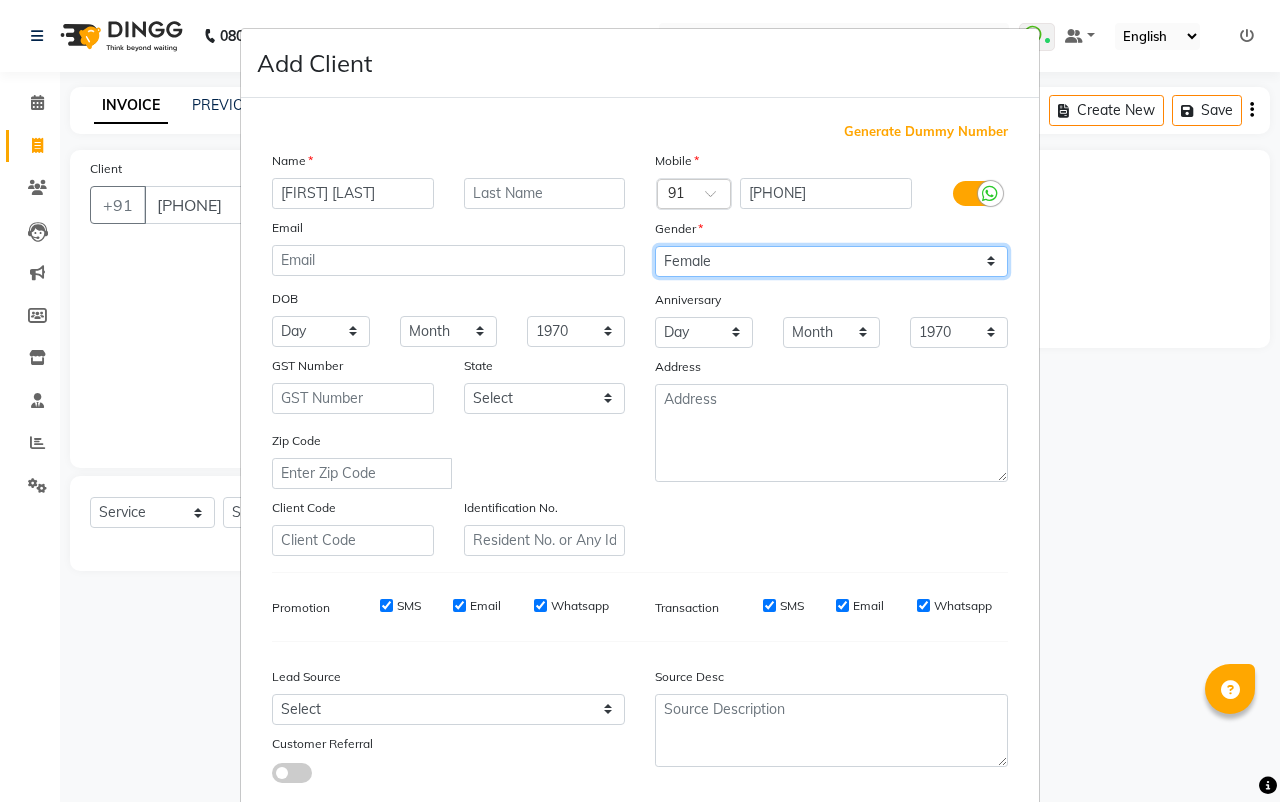 click on "Select Male Female Other Prefer Not To Say" at bounding box center [831, 261] 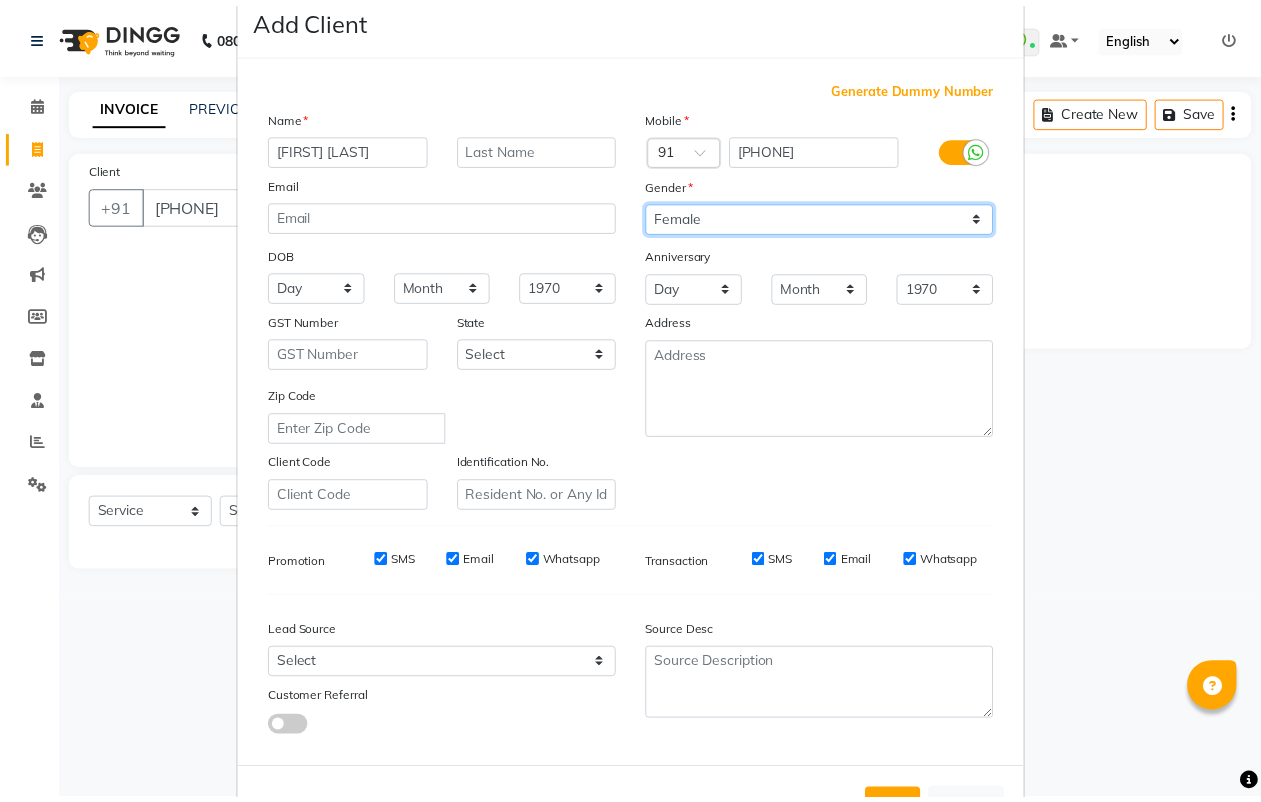 scroll, scrollTop: 121, scrollLeft: 0, axis: vertical 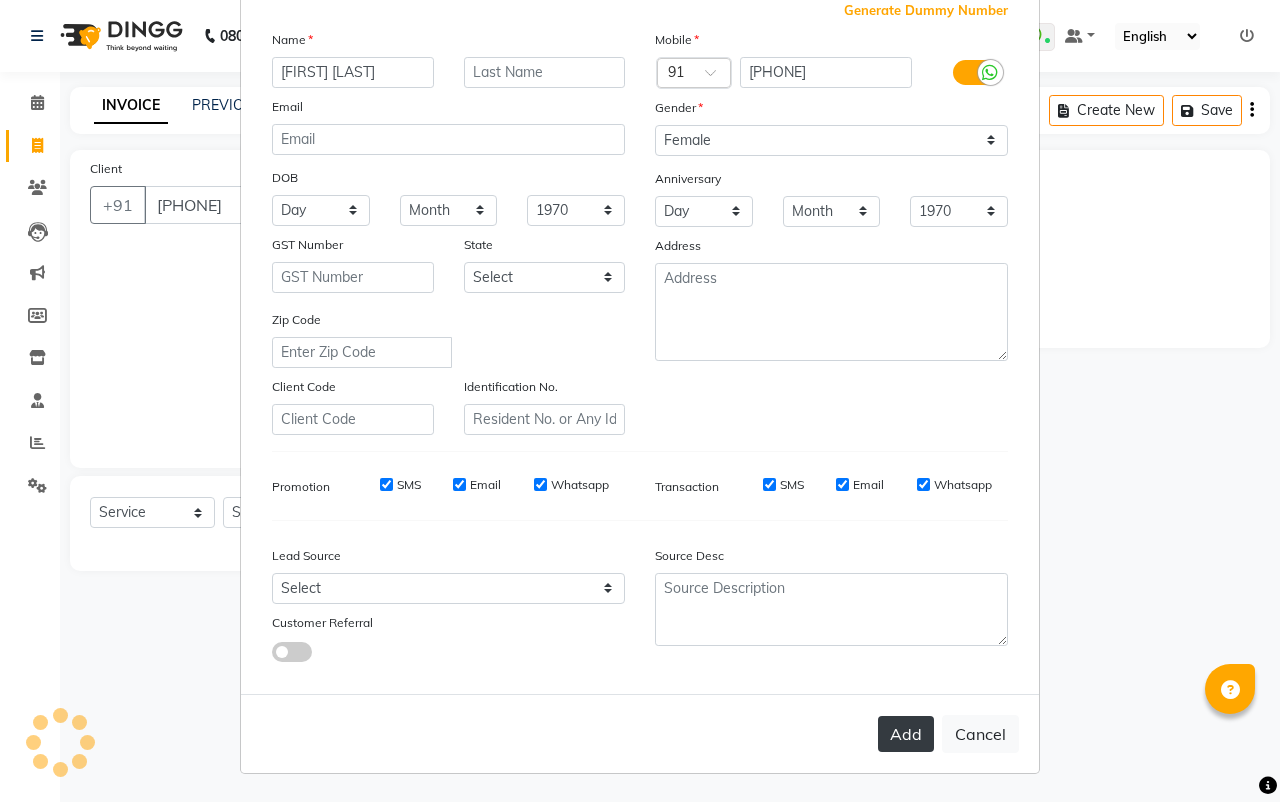 click on "Add" at bounding box center [906, 734] 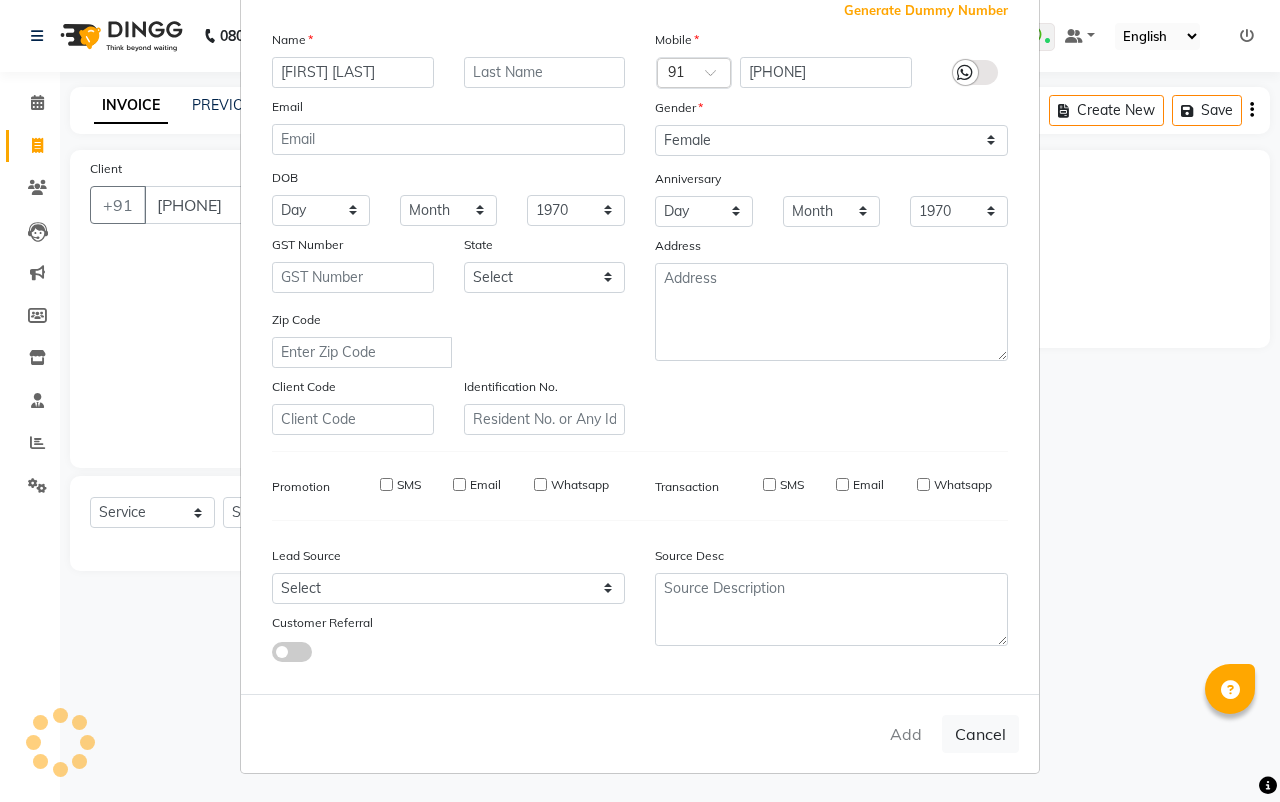 type 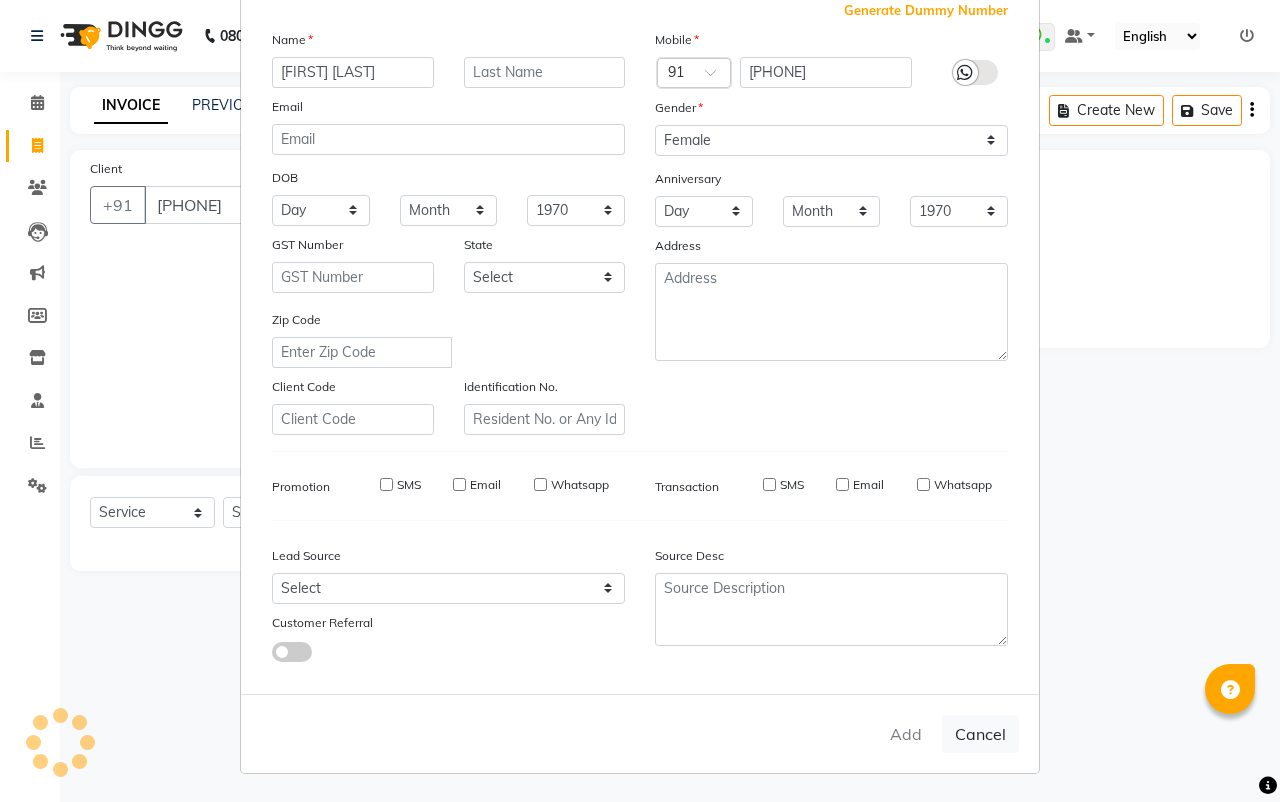 select 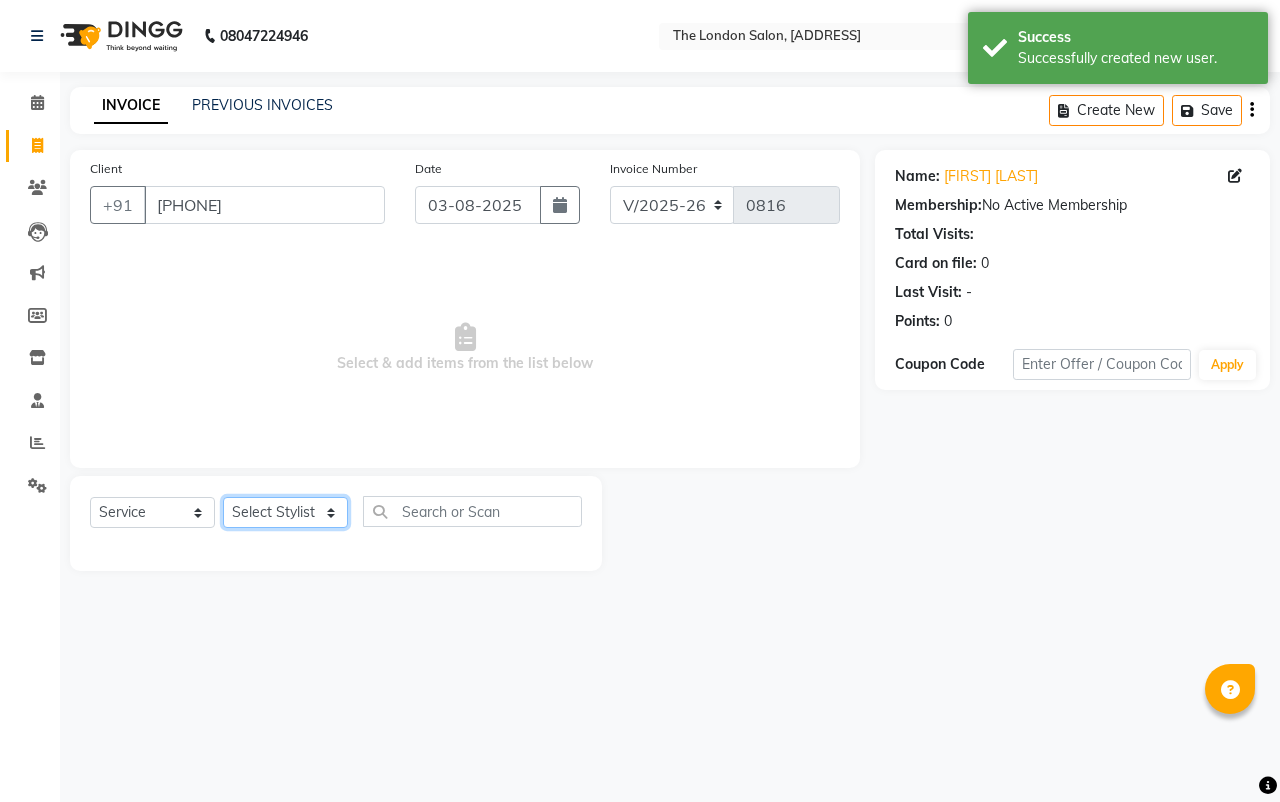 click on "Select Stylist [FIRST] [LAST] [FIRST] [LAST] [FIRST] [LAST] [FIRST] [LAST] [FIRST] [LAST] [FIRST] [LAST] [FIRST] [LAST]" 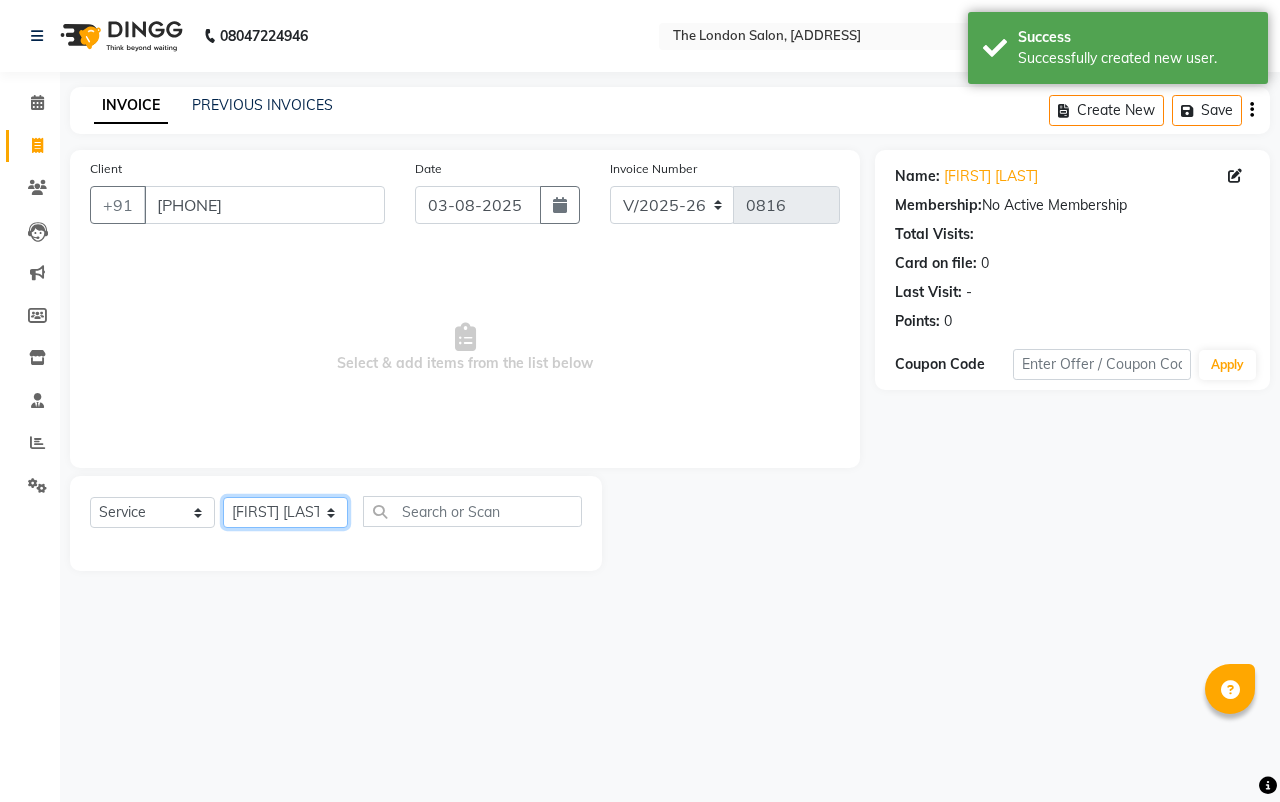 click on "Select Stylist [FIRST] [LAST] [FIRST] [LAST] [FIRST] [LAST] [FIRST] [LAST] [FIRST] [LAST] [FIRST] [LAST] [FIRST] [LAST]" 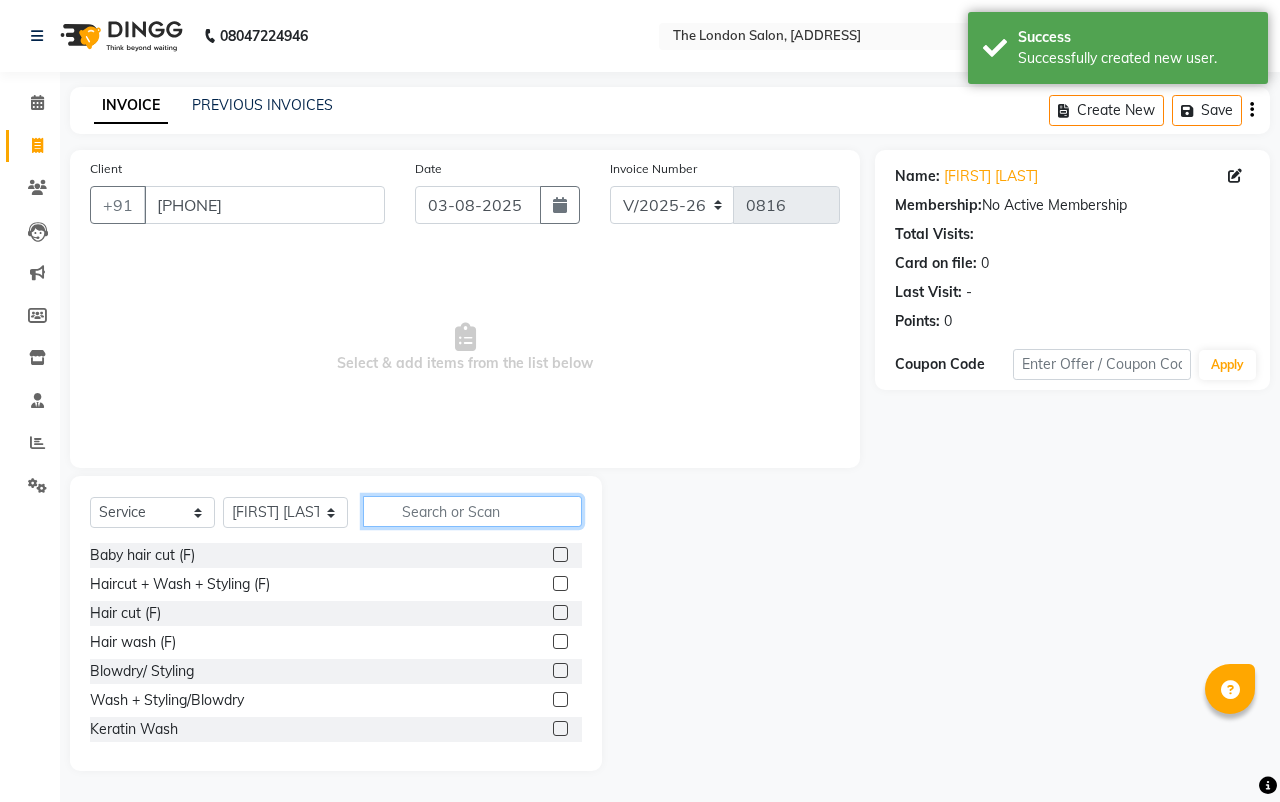 click 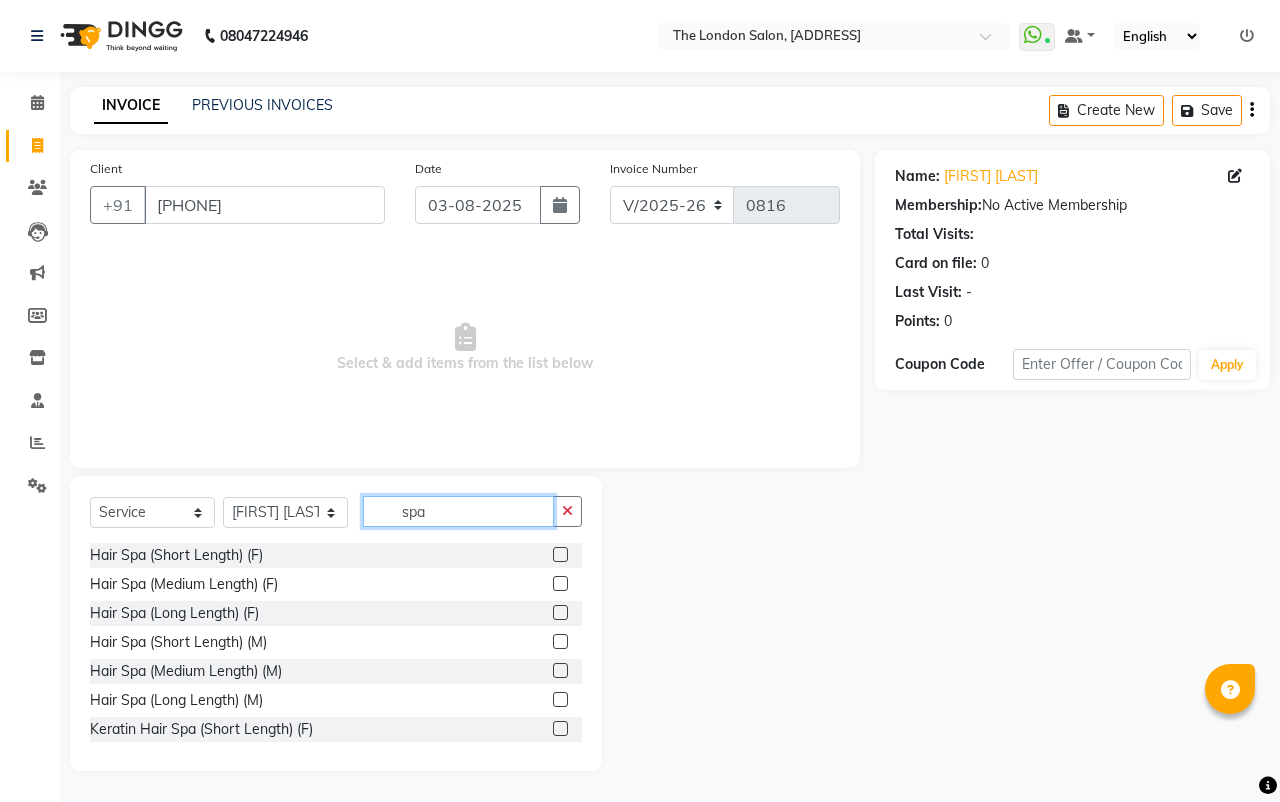 type on "spa" 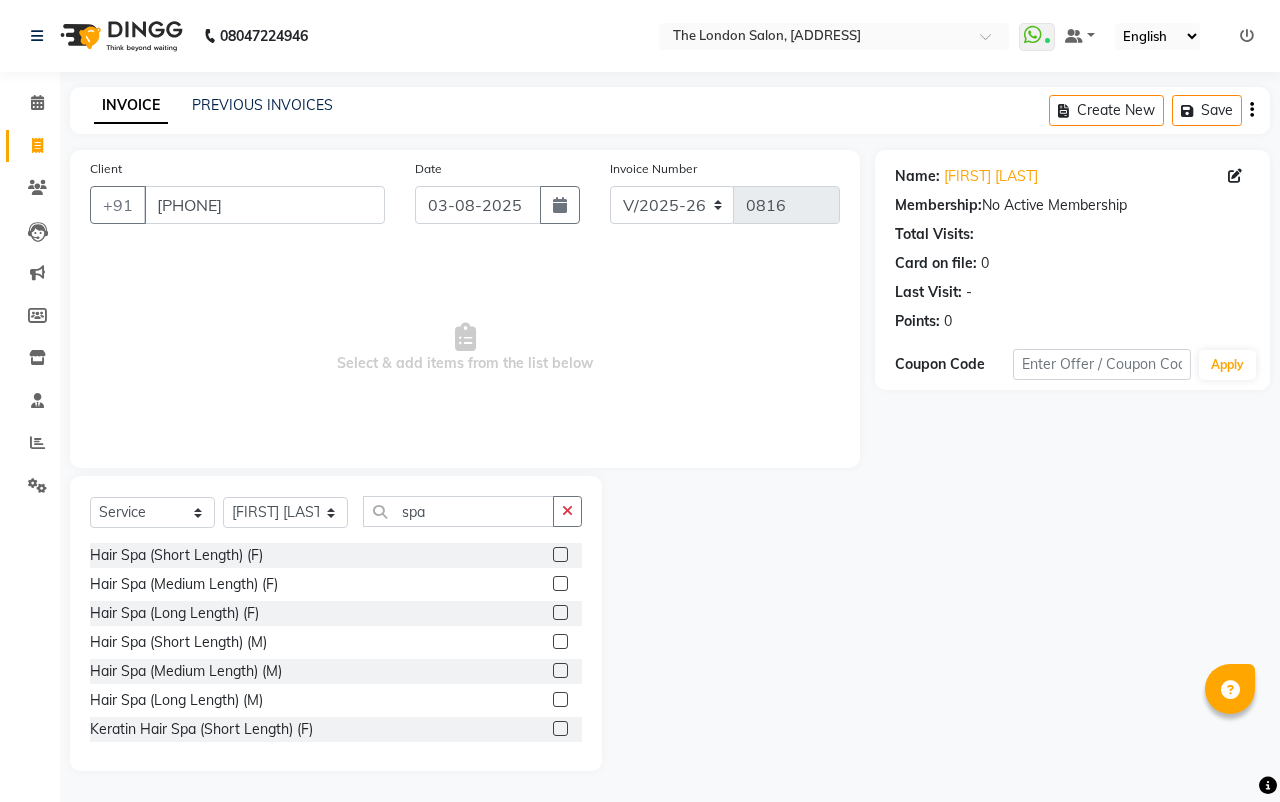 click 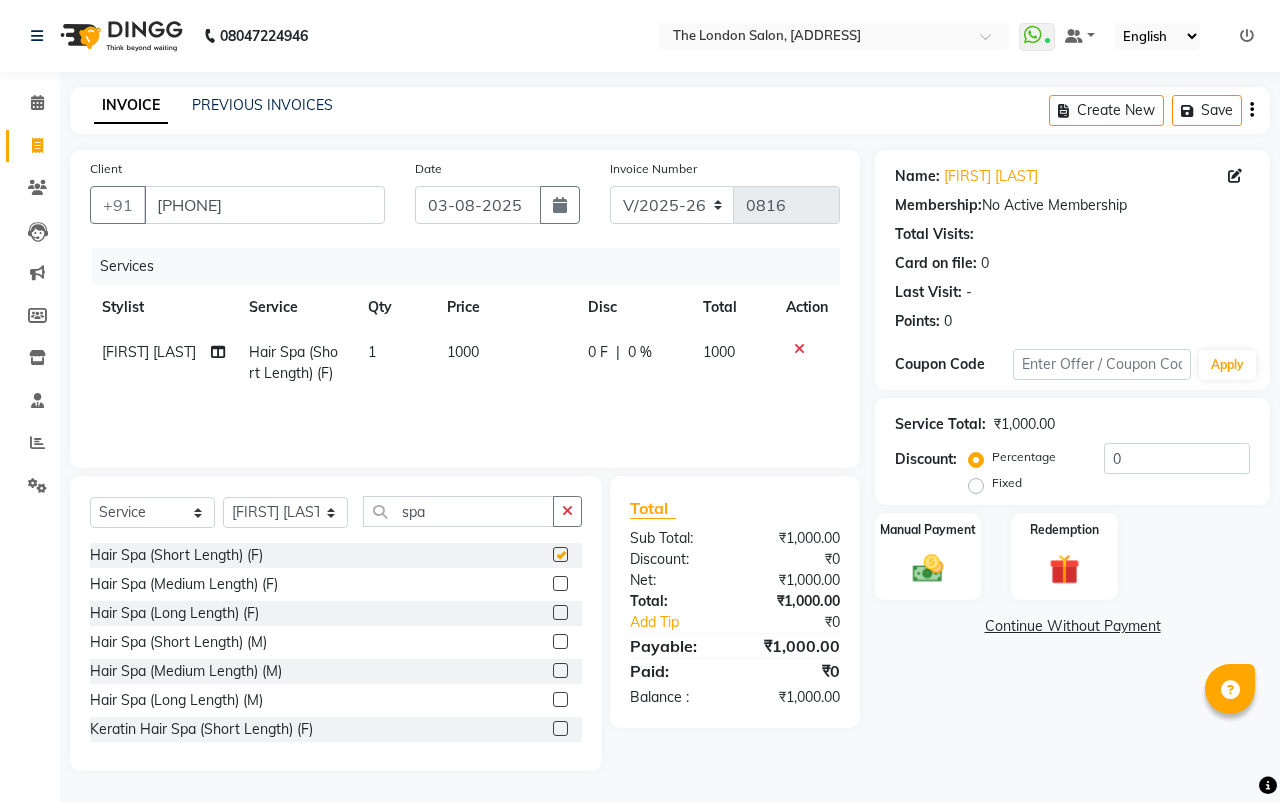 checkbox on "false" 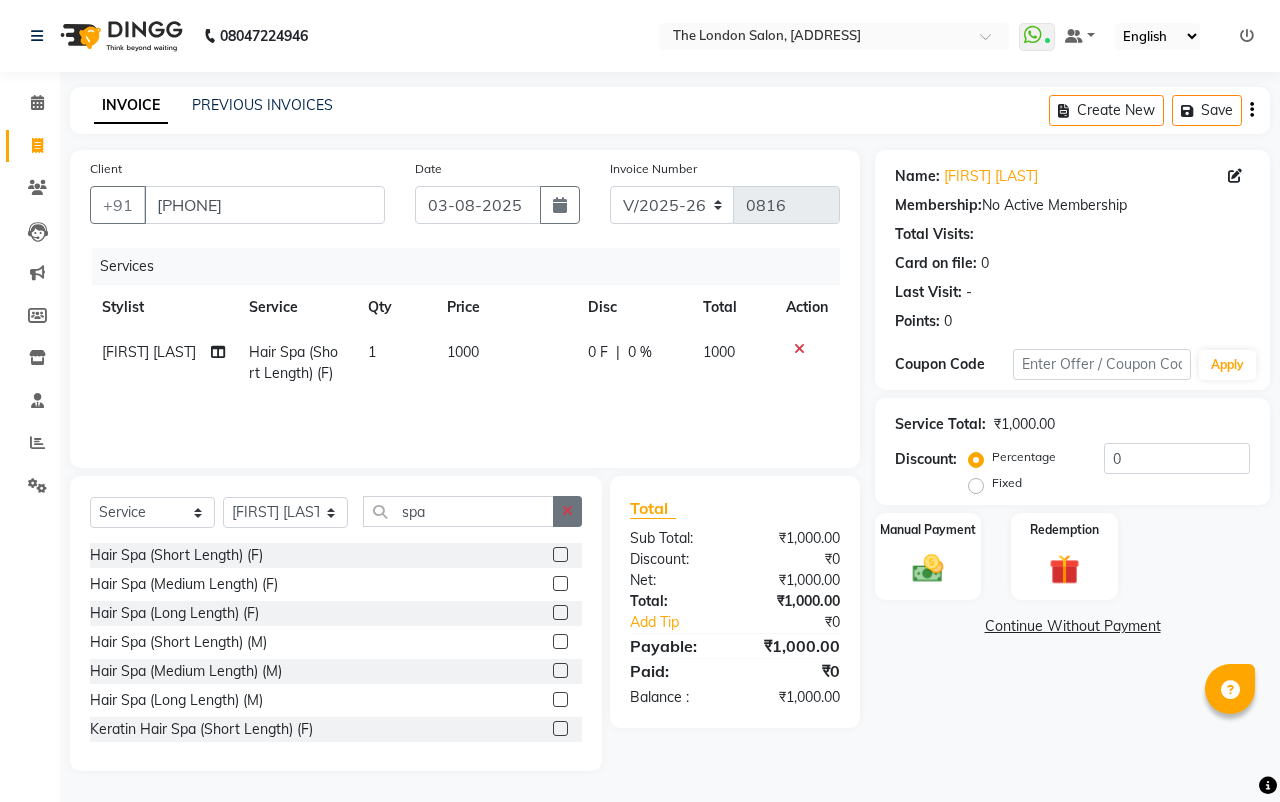 click 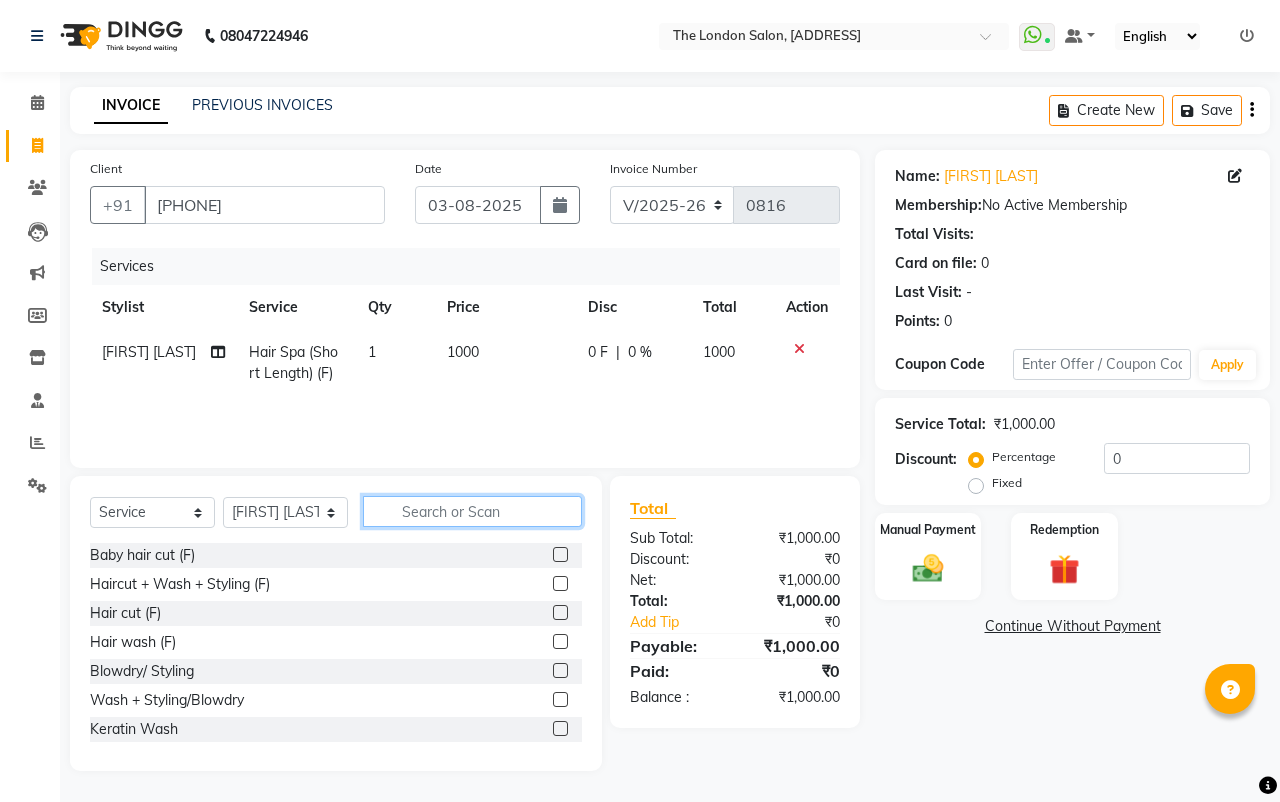 click 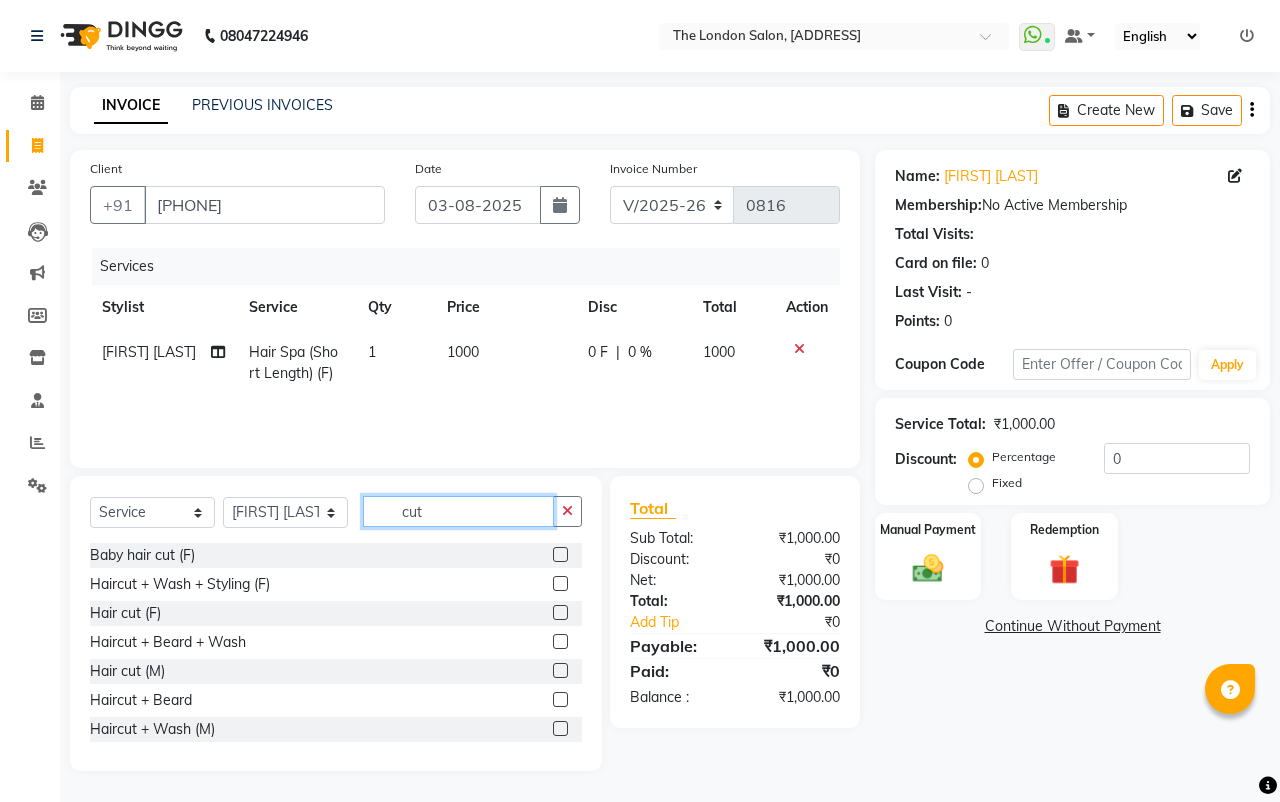 type on "cut" 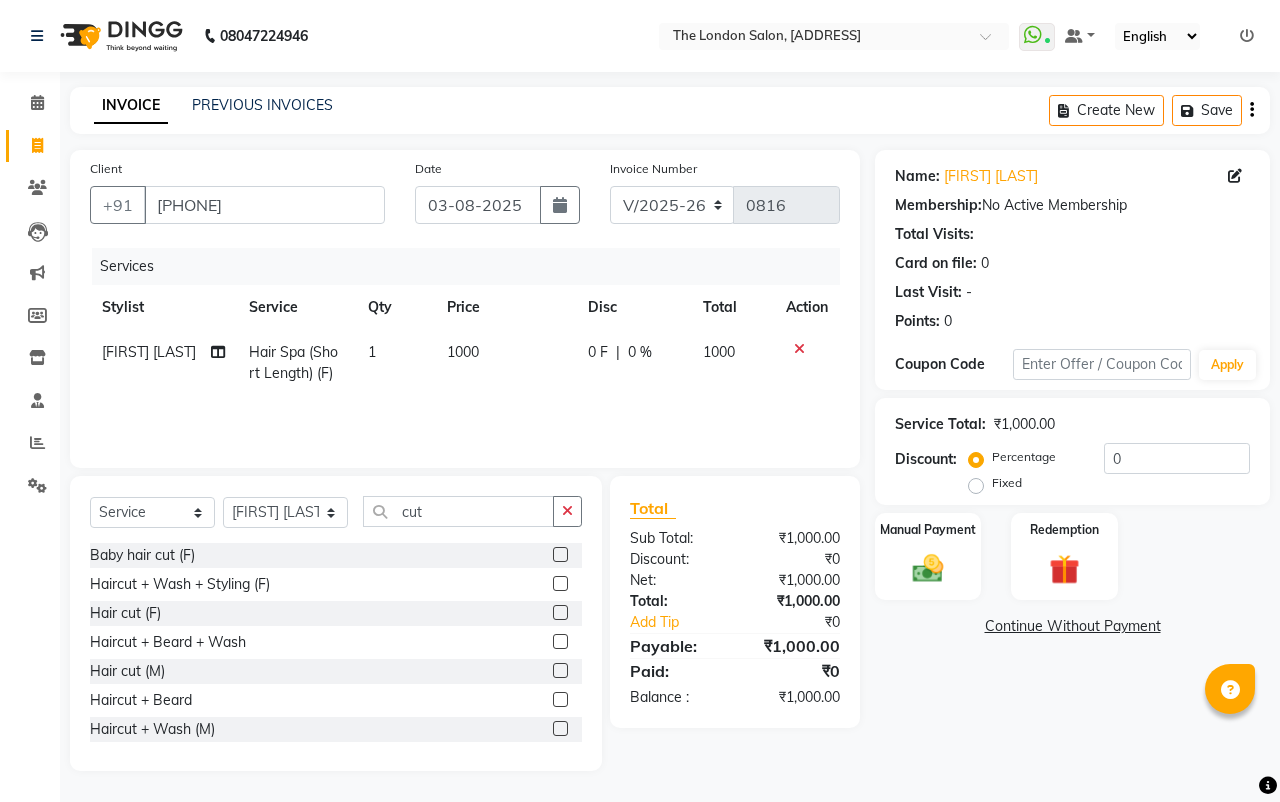 click 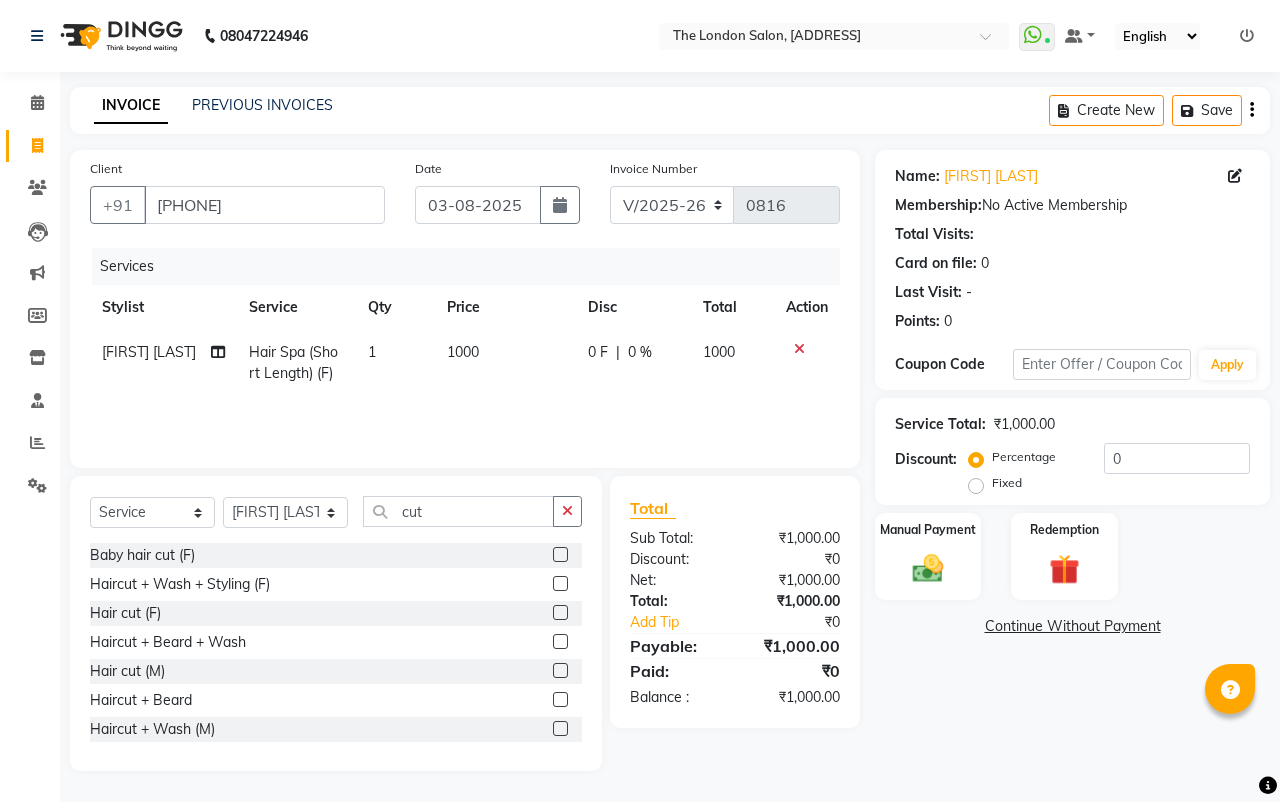 click at bounding box center (559, 613) 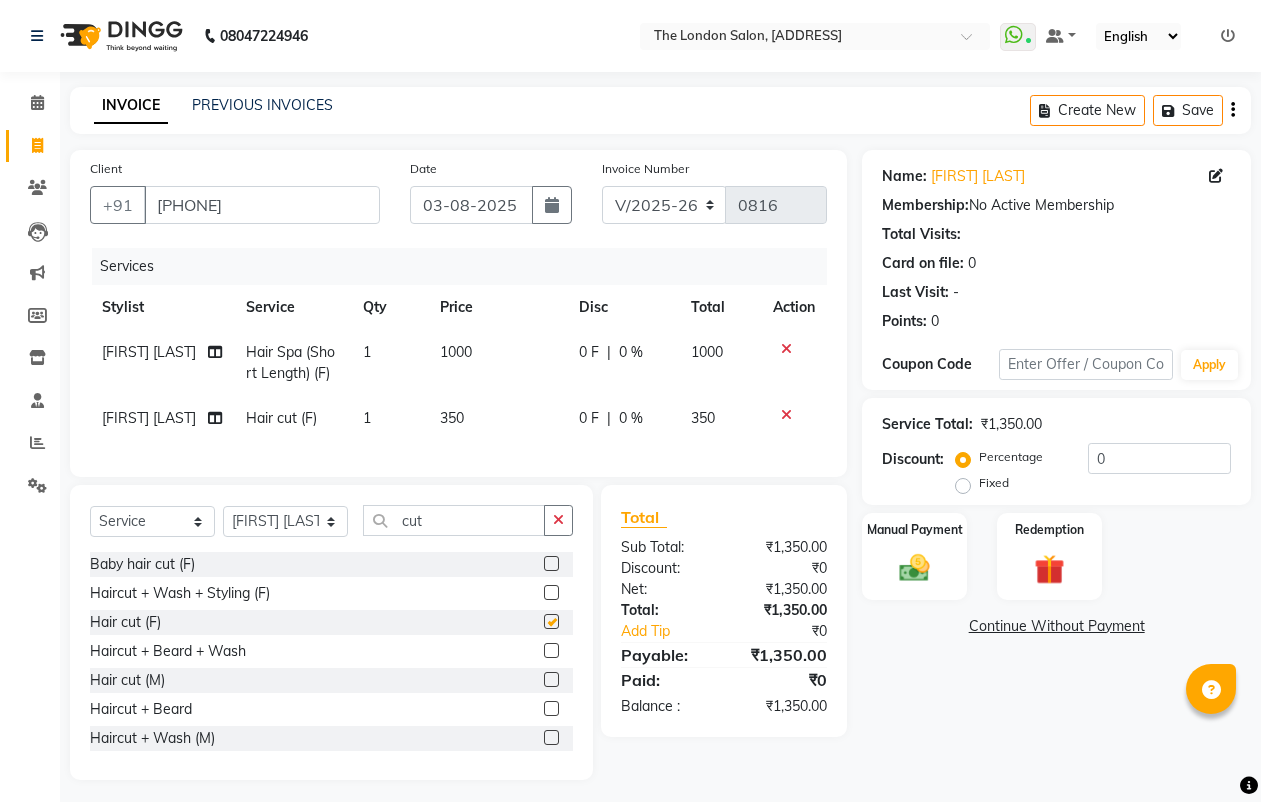 checkbox on "false" 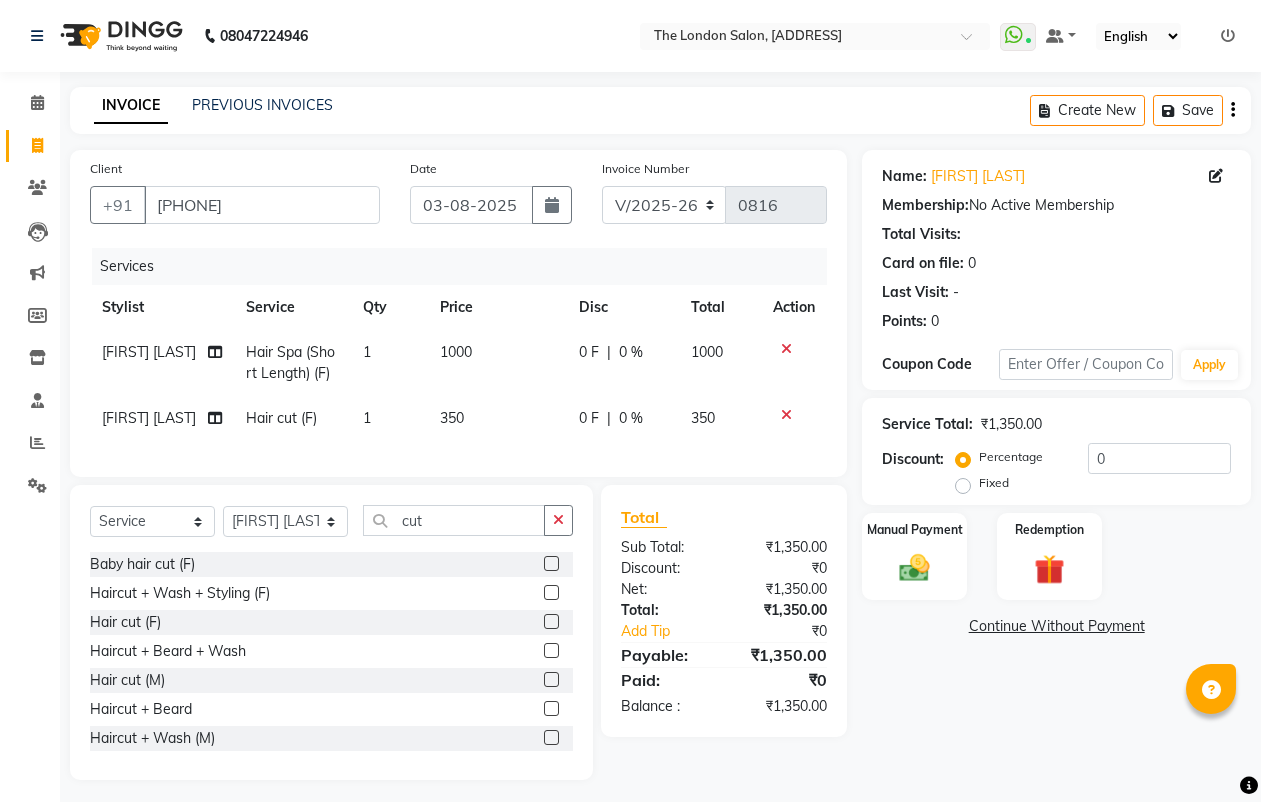 click on "Name: [FIRST] [LAST] Membership: No Active Membership Total Visits: Card on file: 0 Last Visit: - Points: 0 Coupon Code Apply Service Total: ₹1,350.00 Discount: Percentage Fixed 0 Manual Payment Redemption Continue Without Payment" 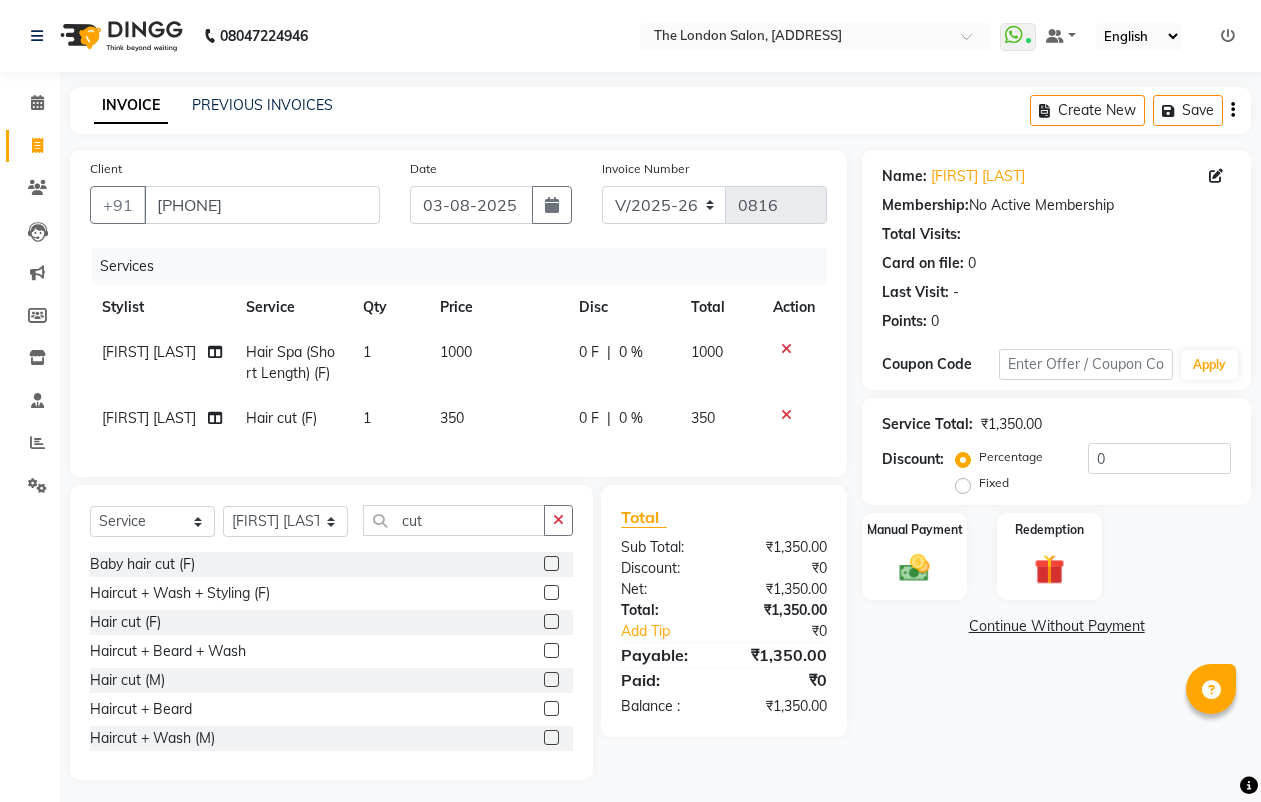 click on "1000" 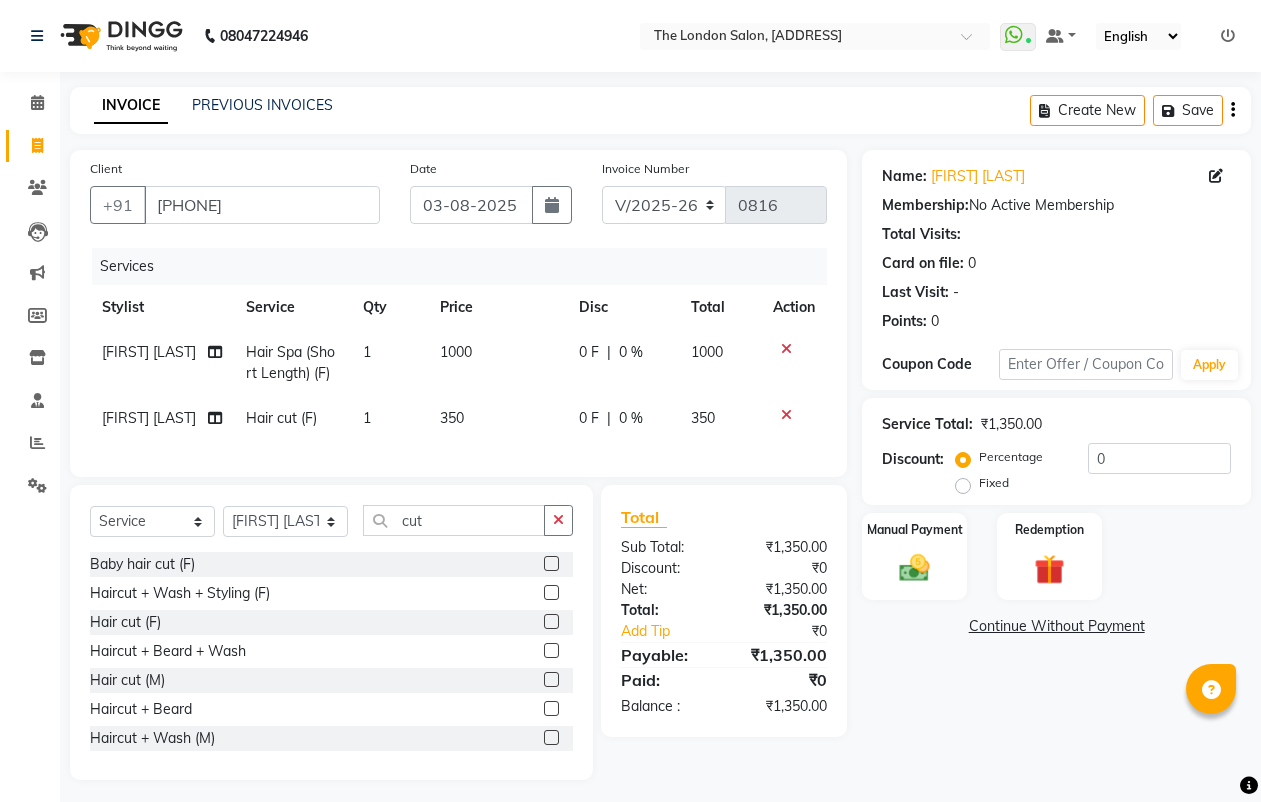 select on "44005" 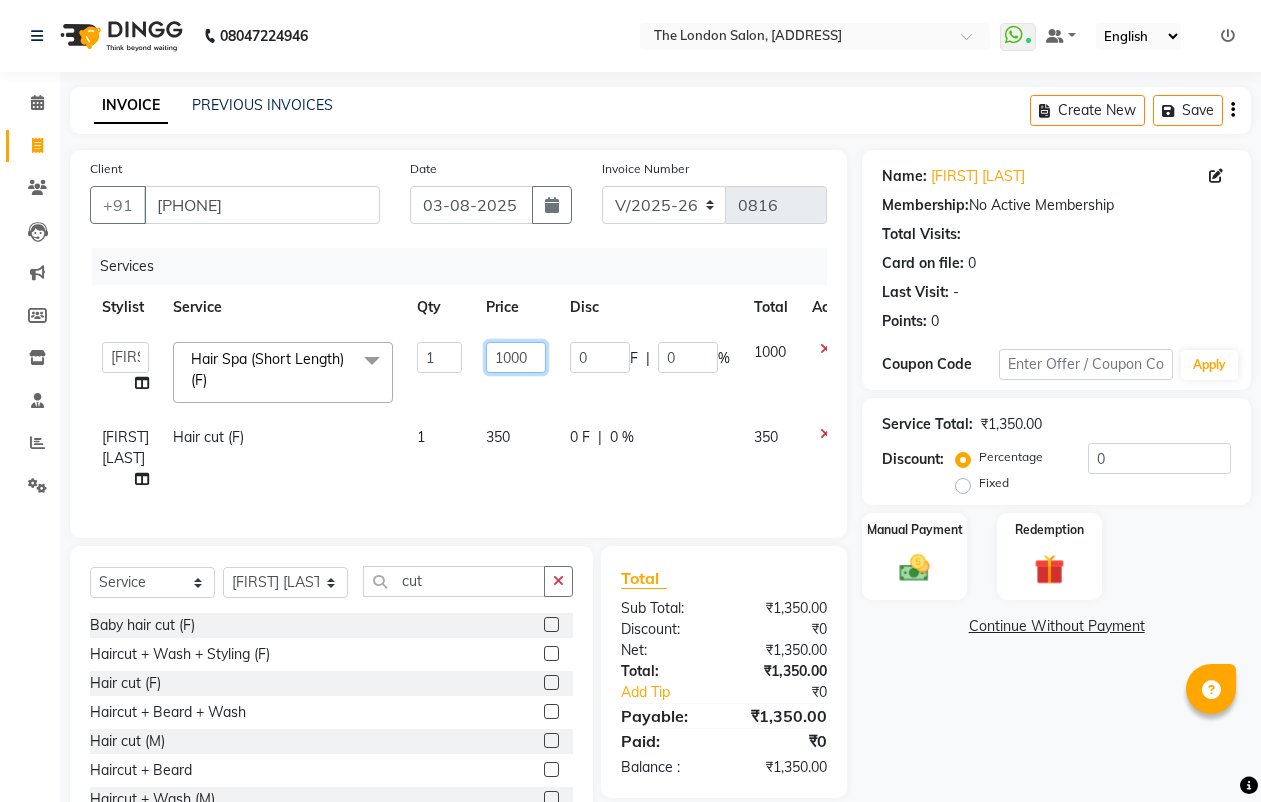 click on "1000" 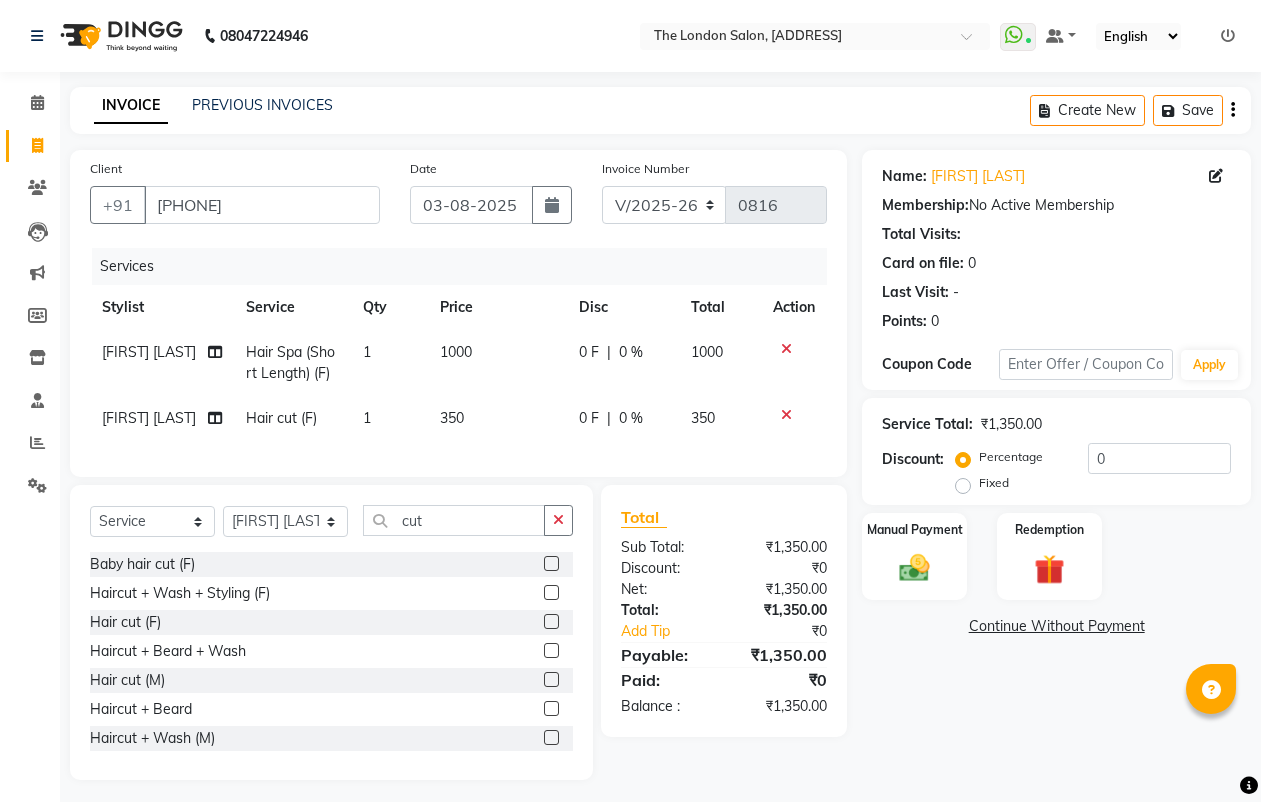 click on "350" 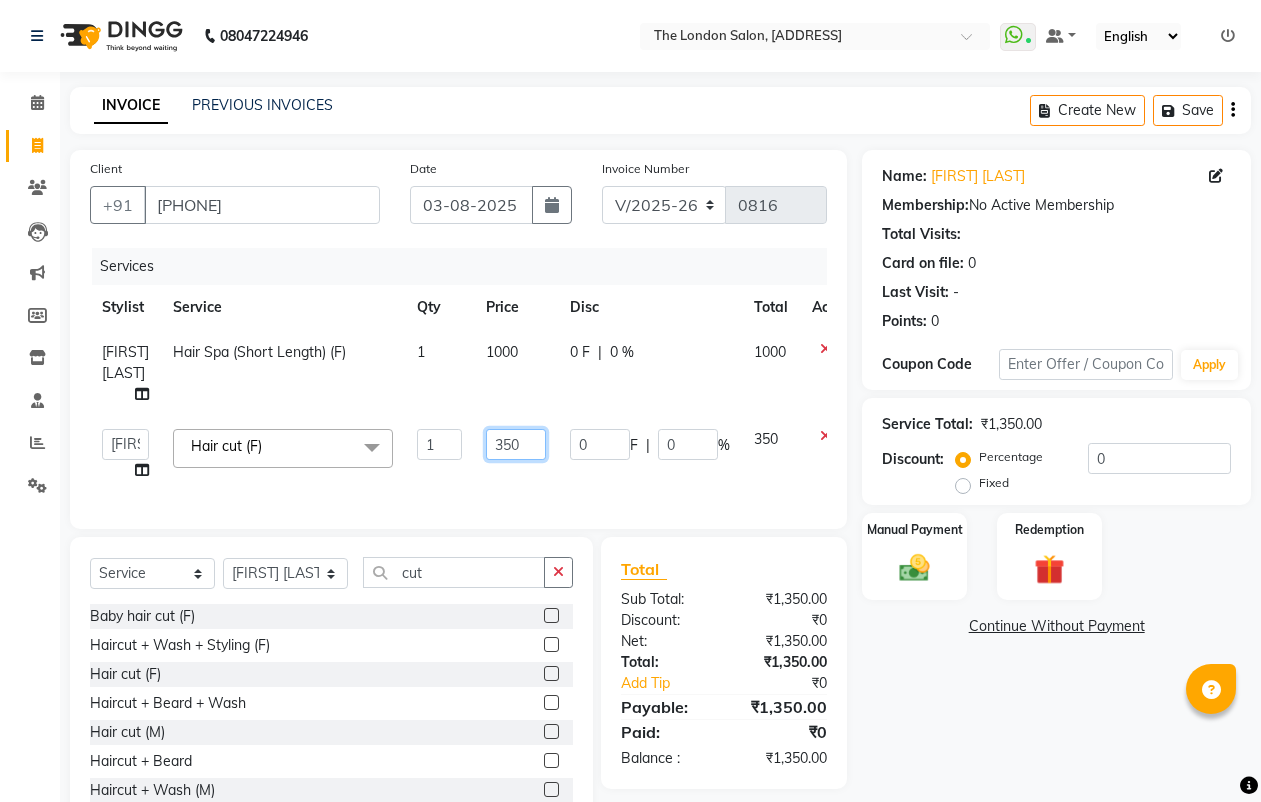 click on "350" 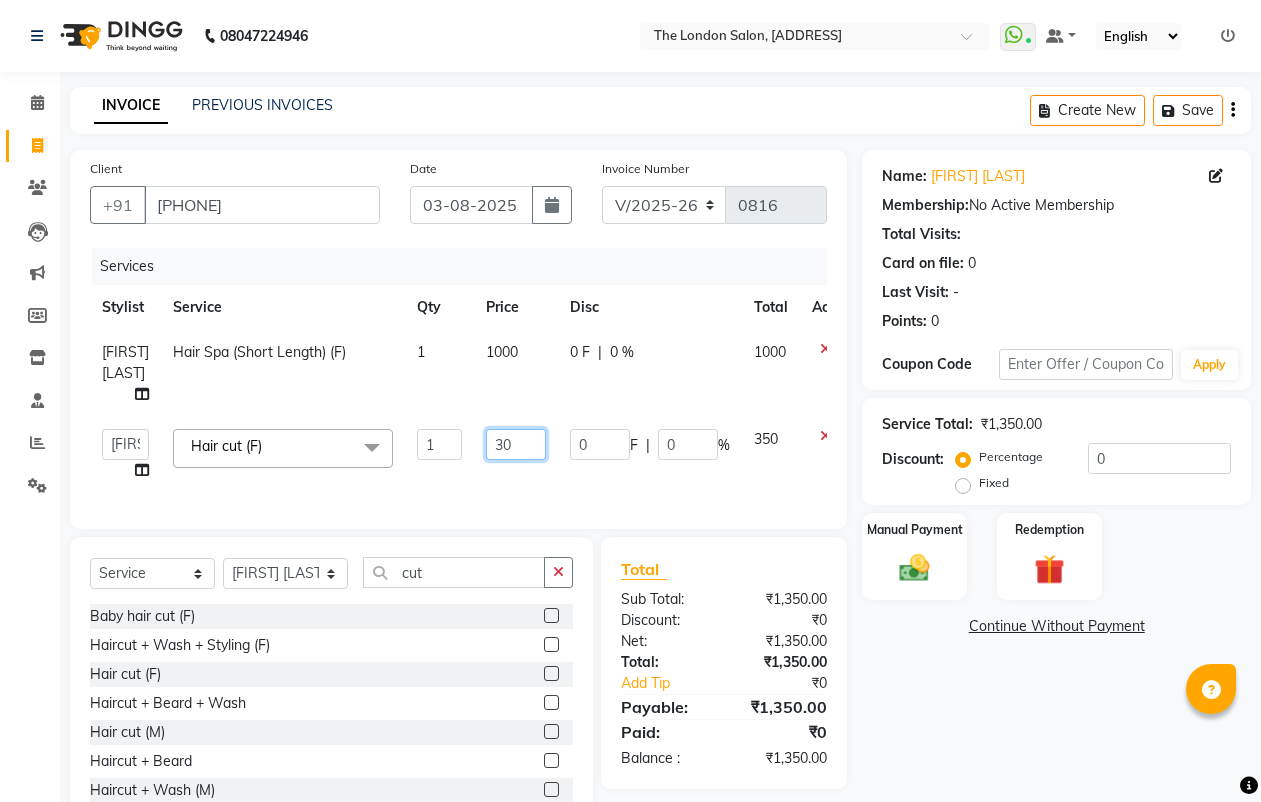 type on "300" 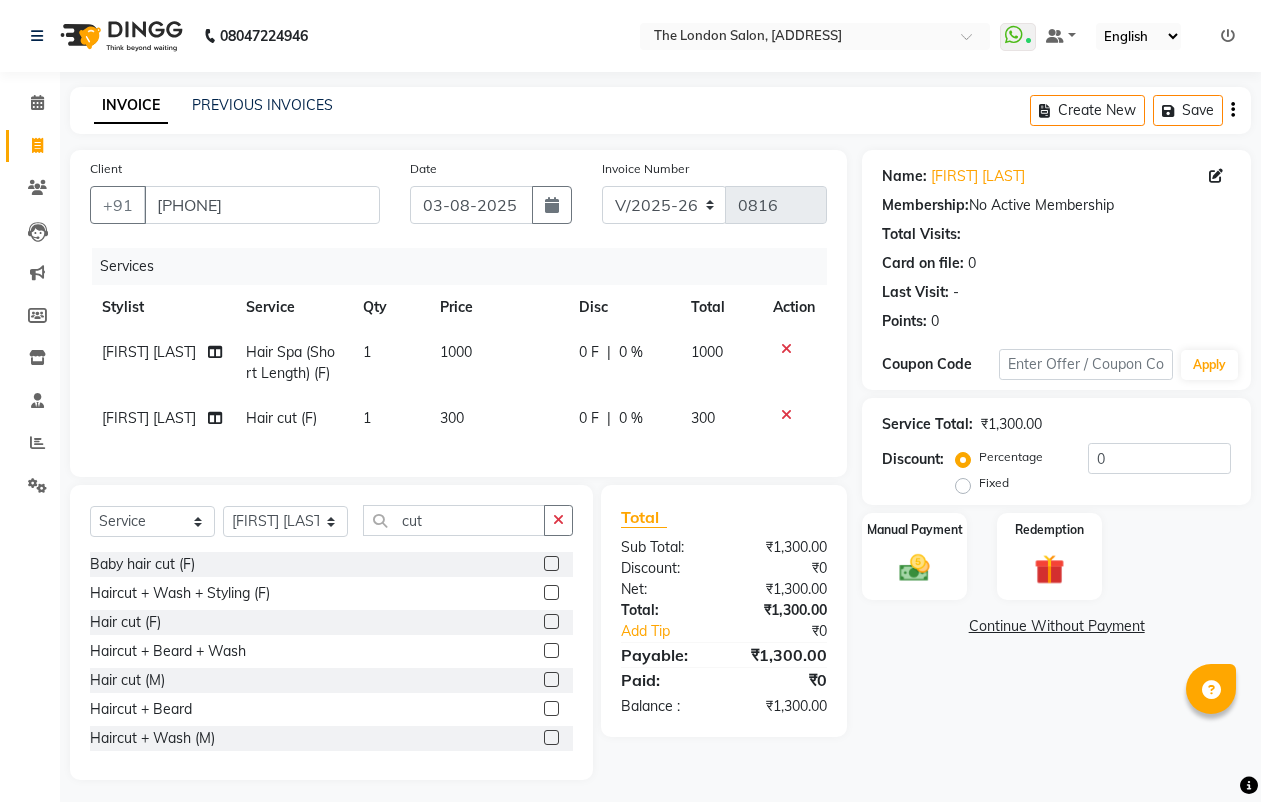 click on "1000" 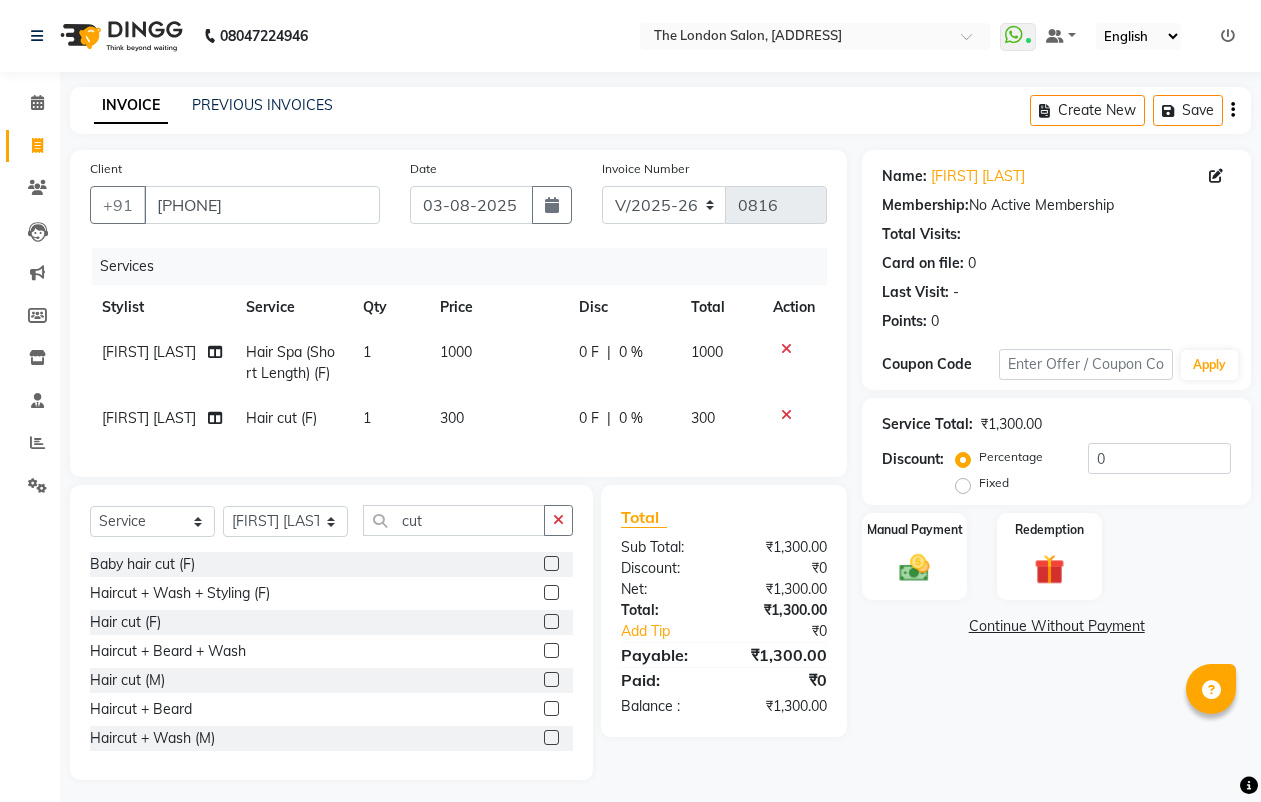 select on "44005" 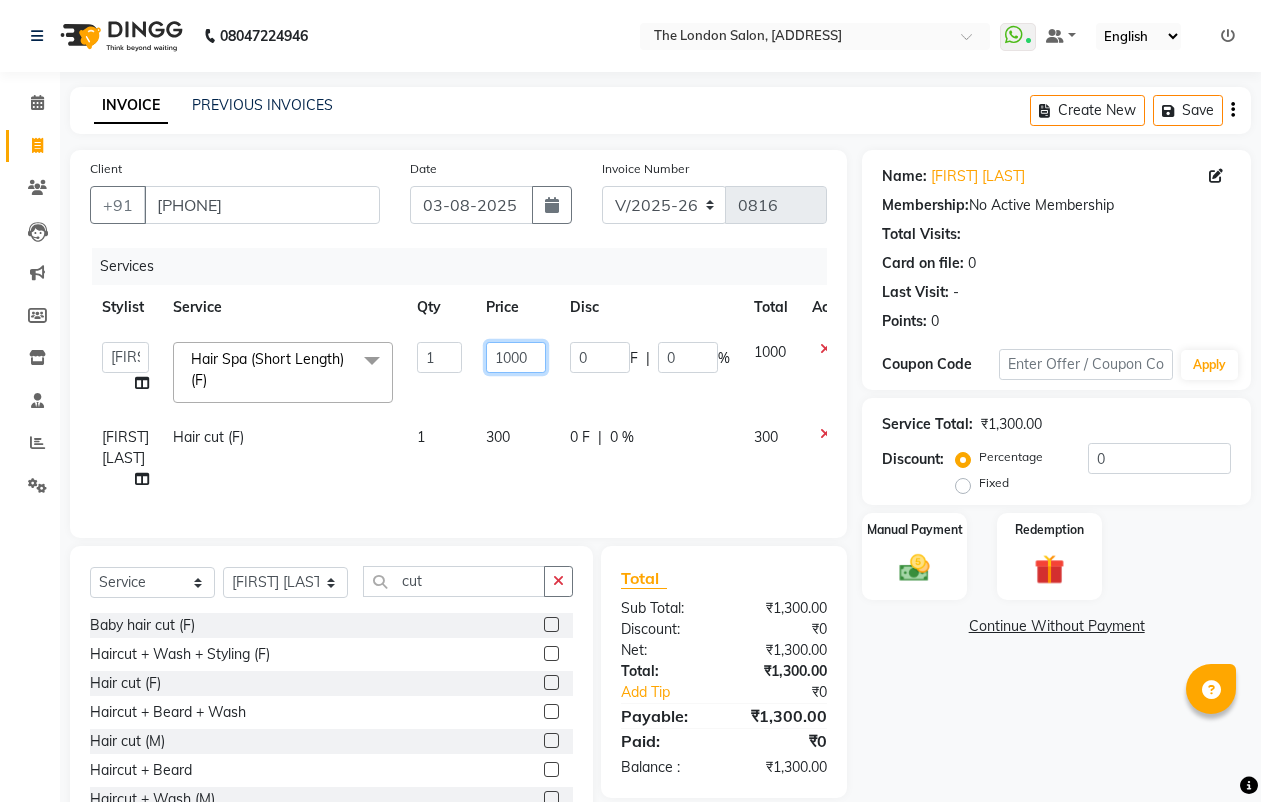 click on "1000" 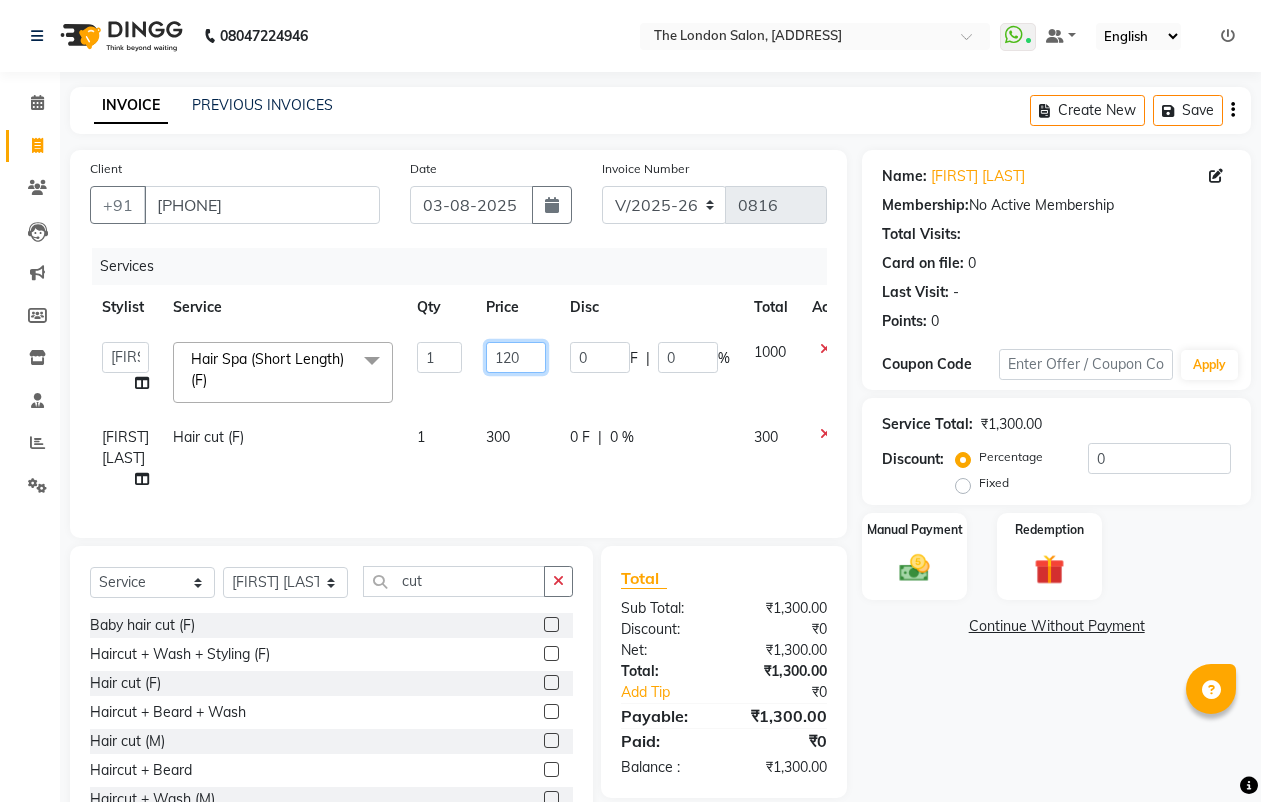 type on "1200" 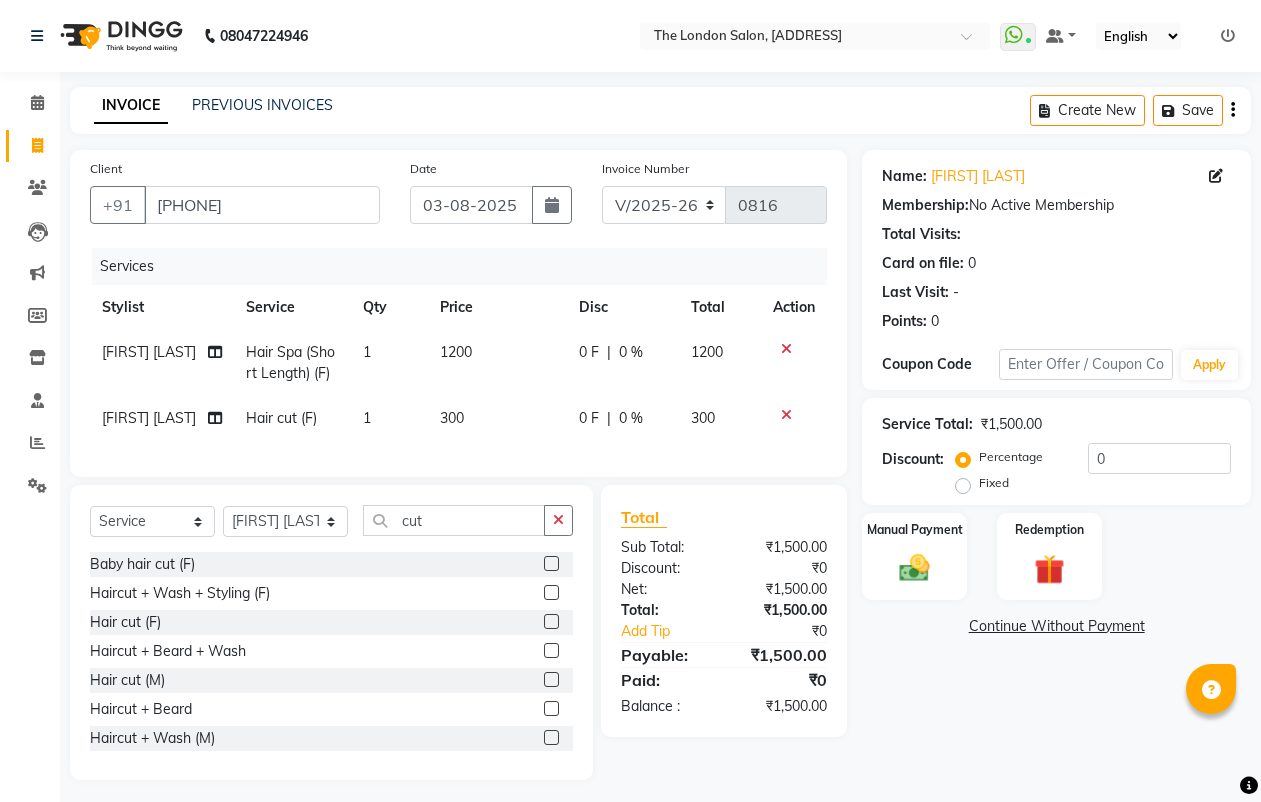 click on "Name: [FIRST] [LAST] Membership: No Active Membership Total Visits: Card on file: 0 Last Visit: - Points: 0 Coupon Code Apply Service Total: ₹1,500.00 Discount: Percentage Fixed 0 Manual Payment Redemption Continue Without Payment" 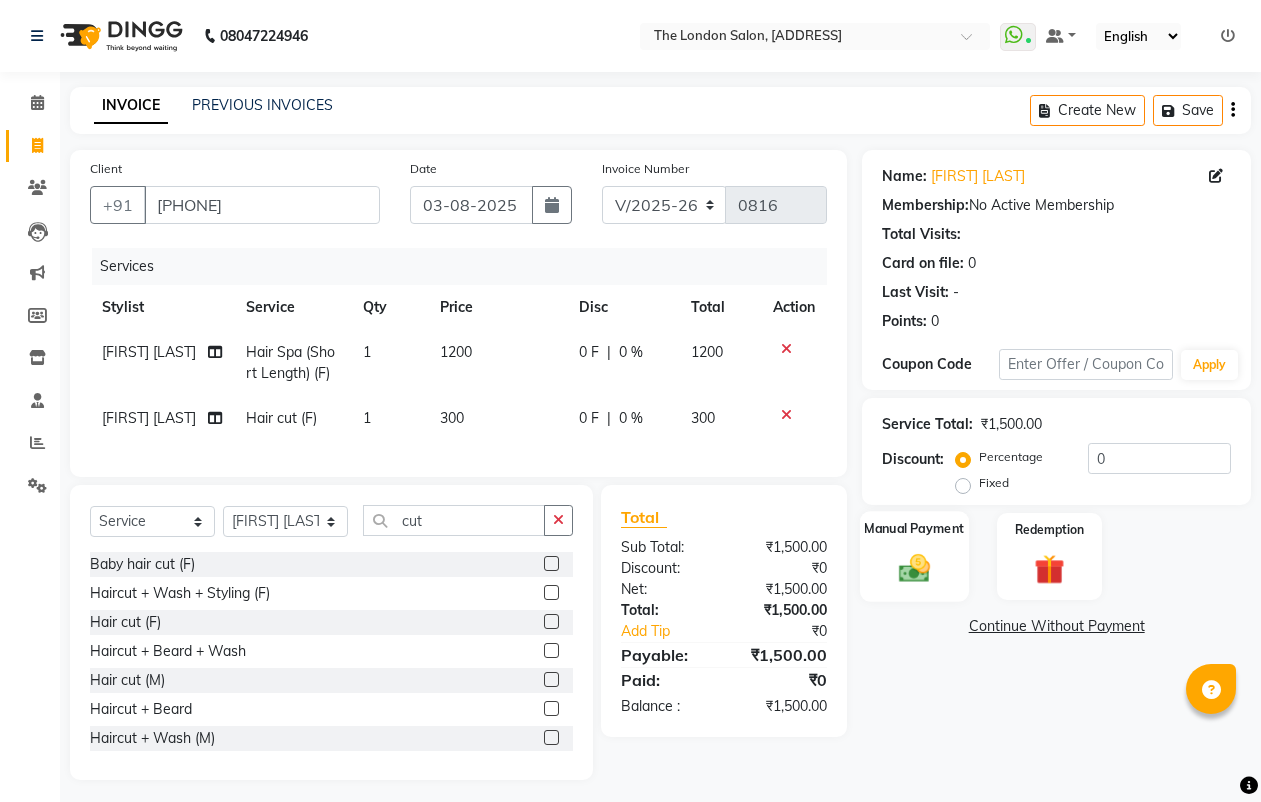 click 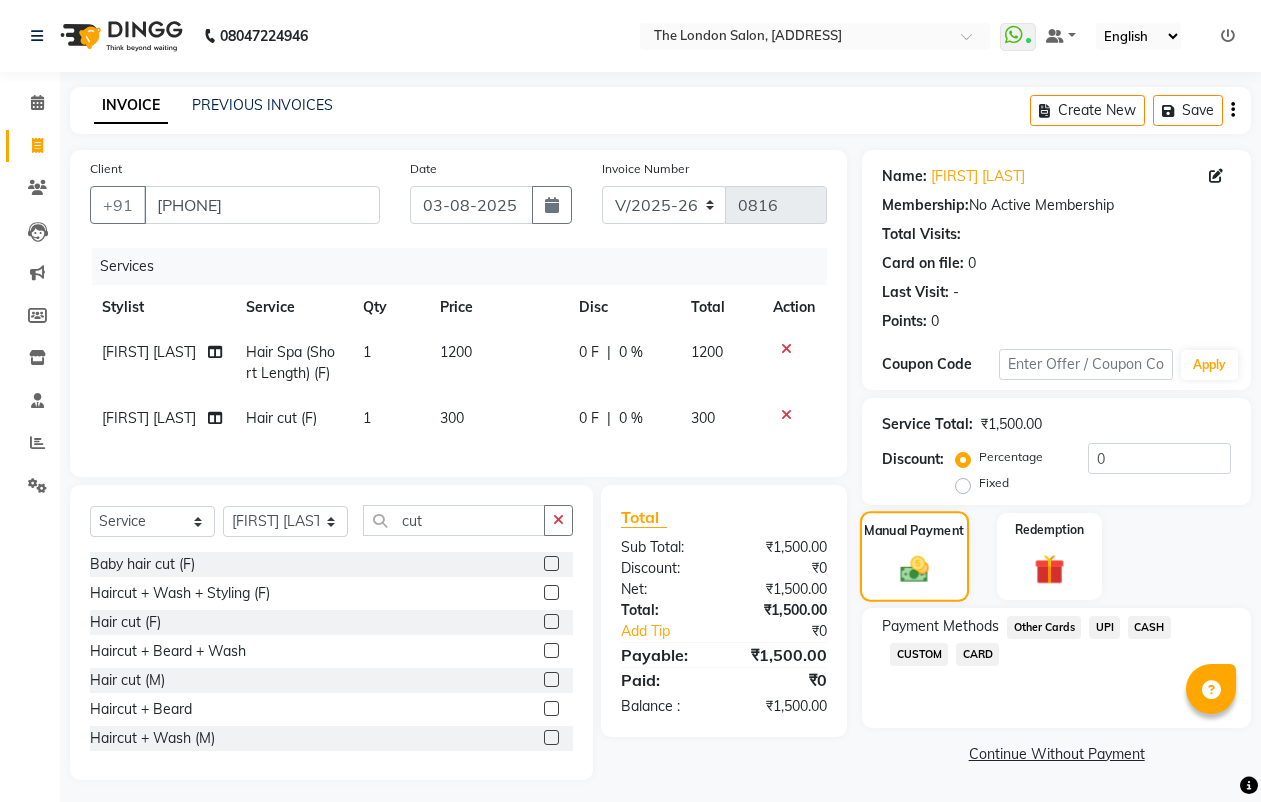 click 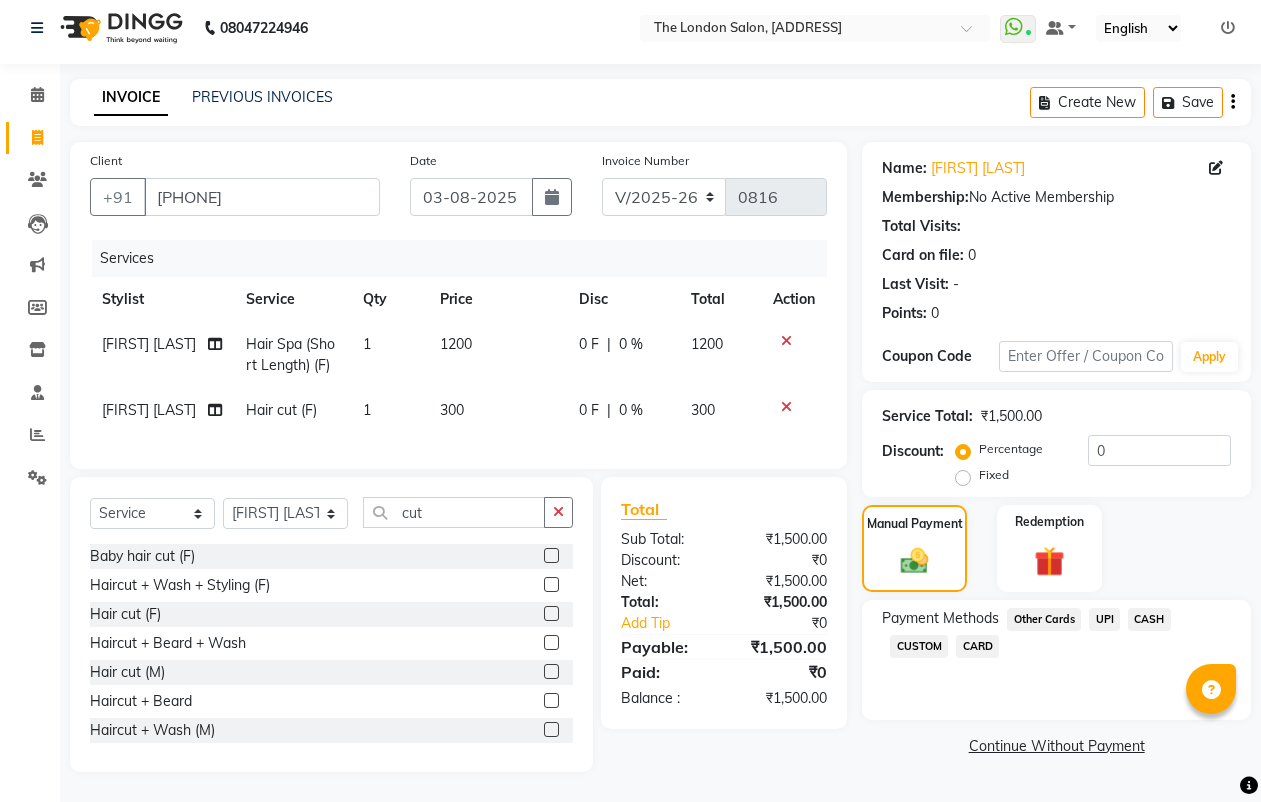click on "UPI" 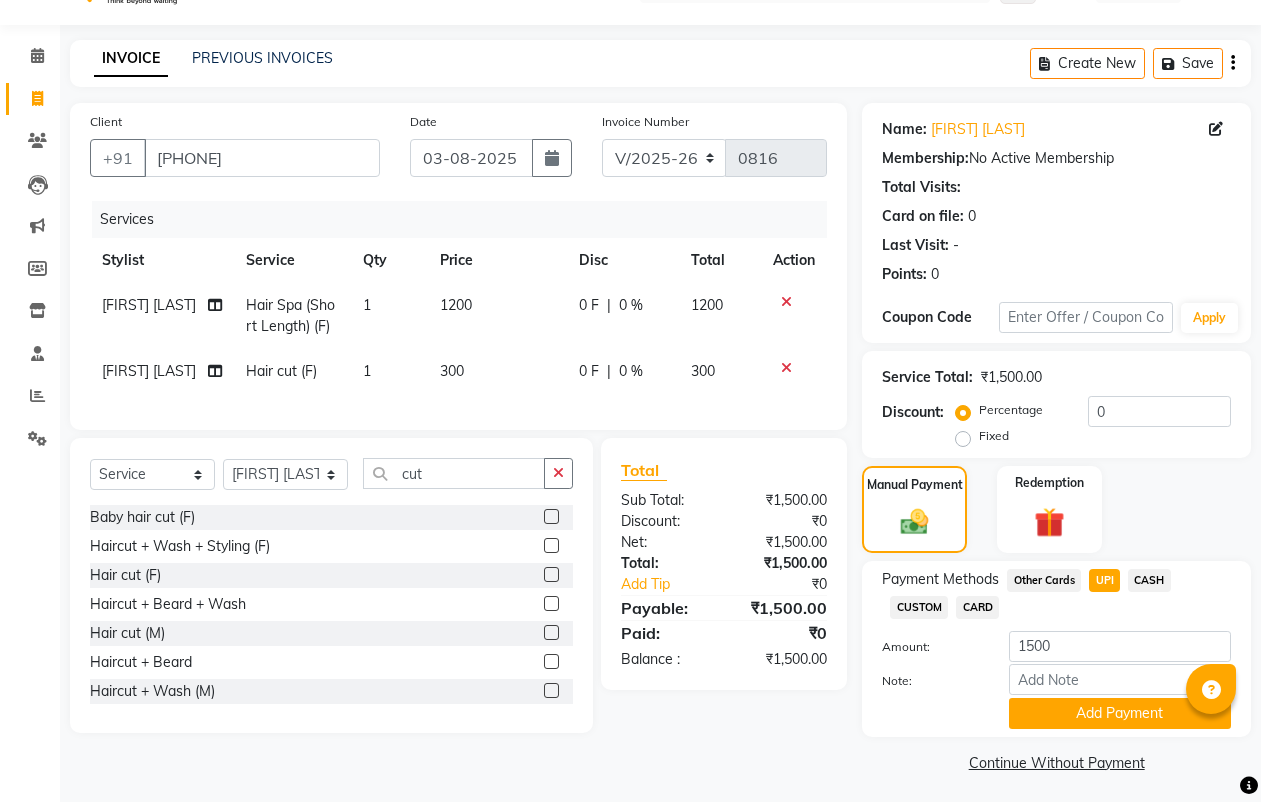 scroll, scrollTop: 53, scrollLeft: 0, axis: vertical 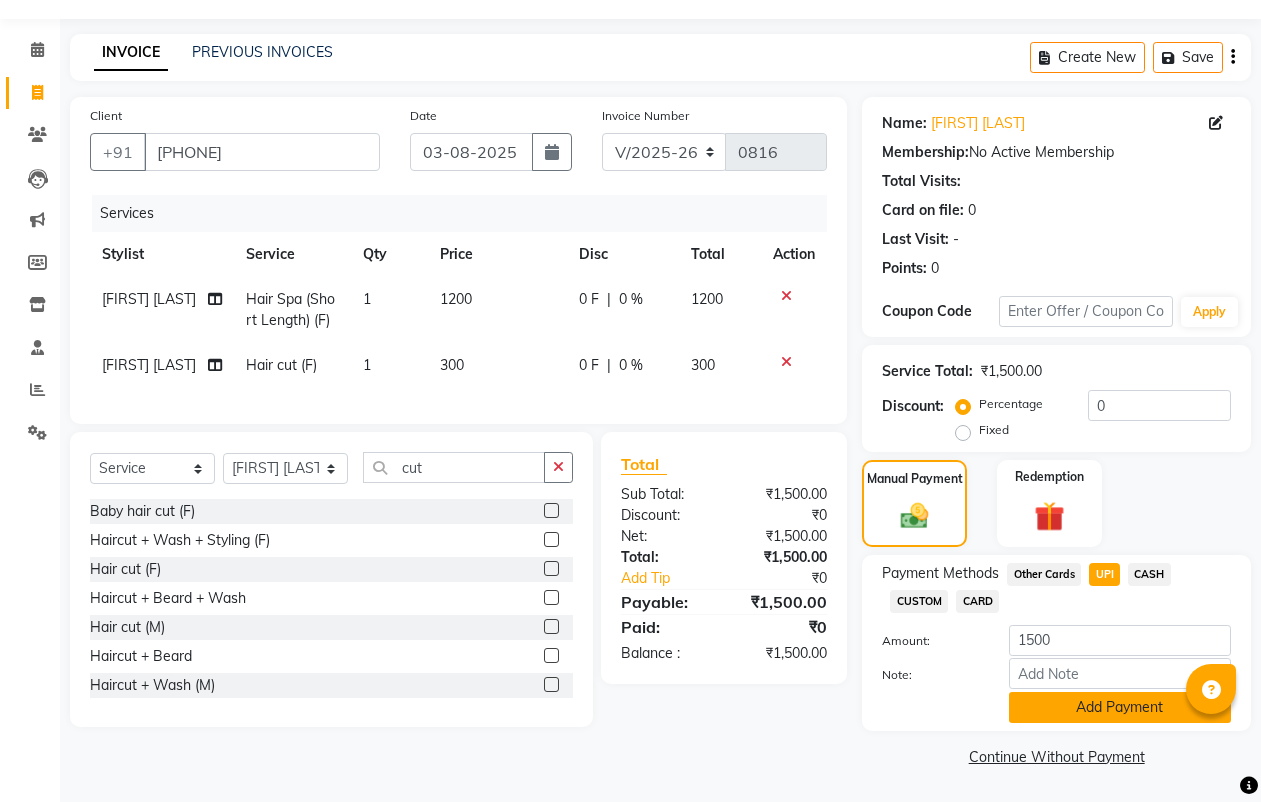 click on "Add Payment" 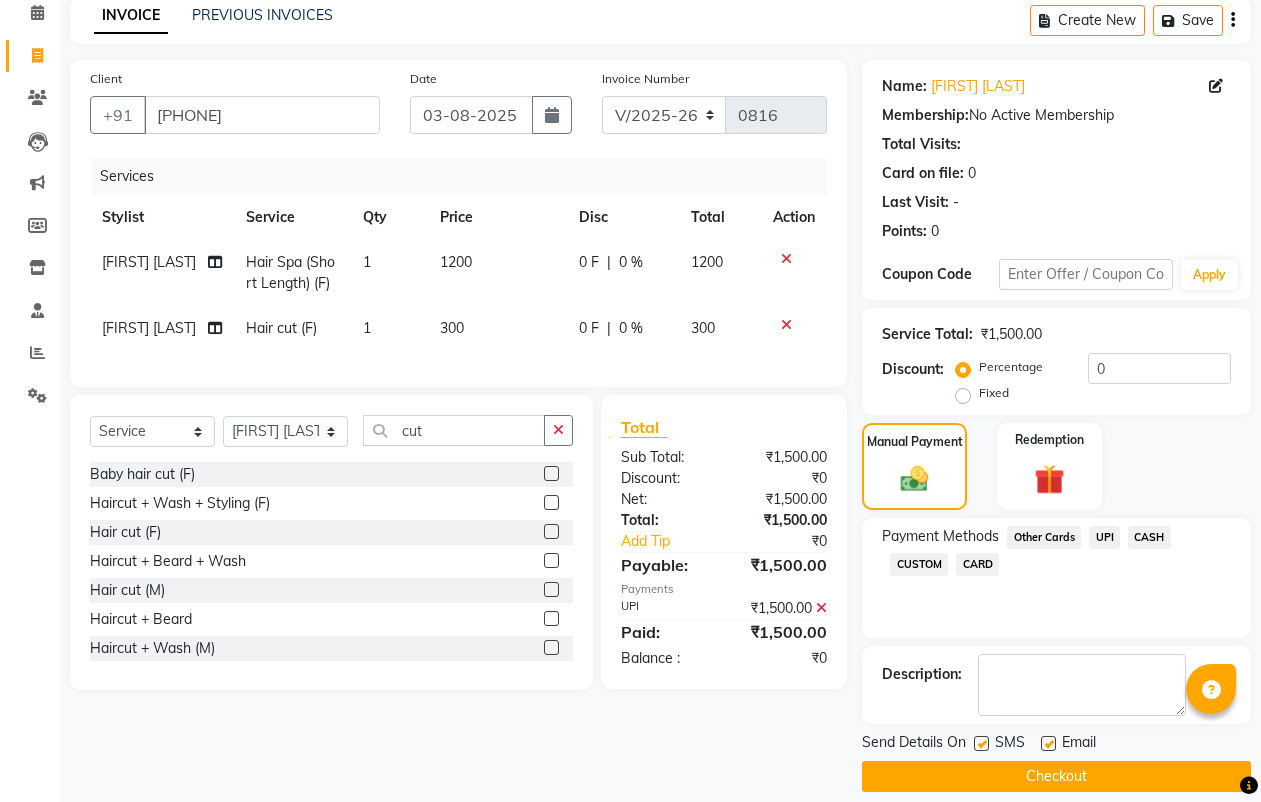 scroll, scrollTop: 110, scrollLeft: 0, axis: vertical 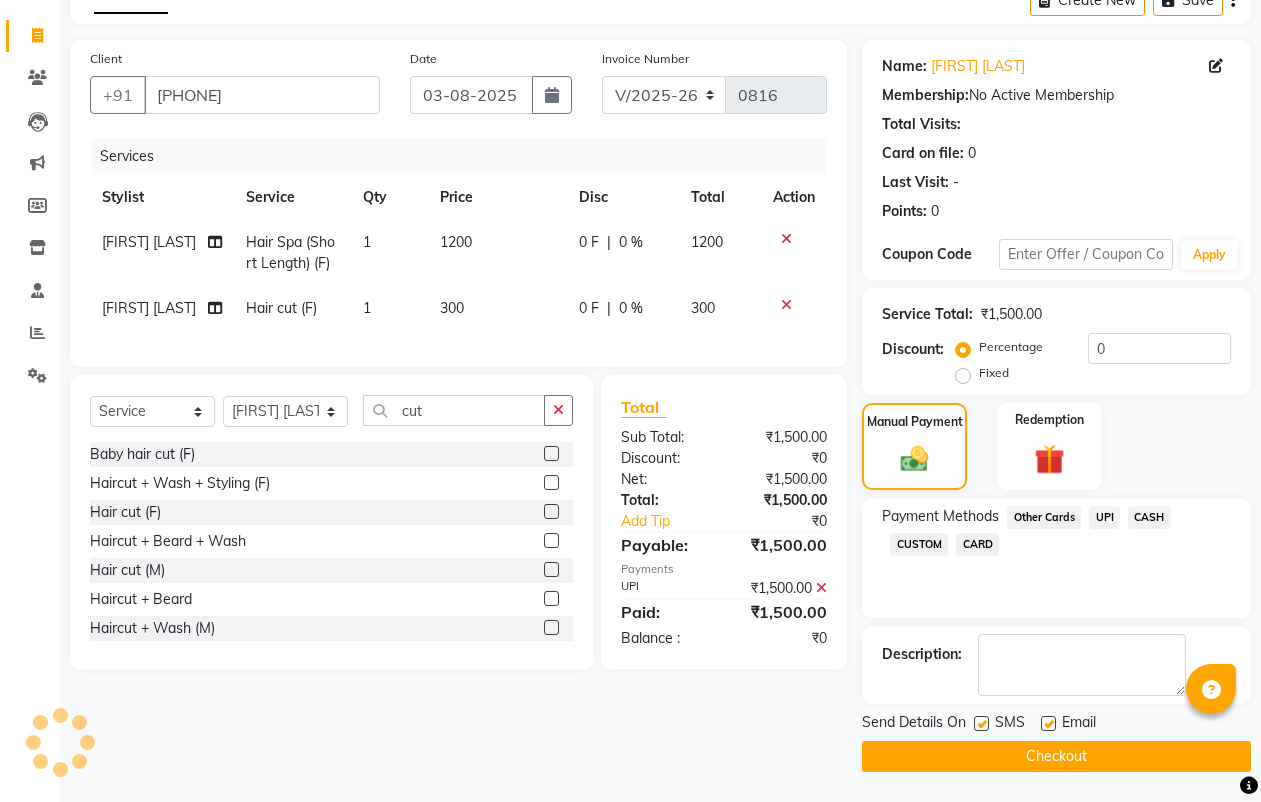 click on "Checkout" 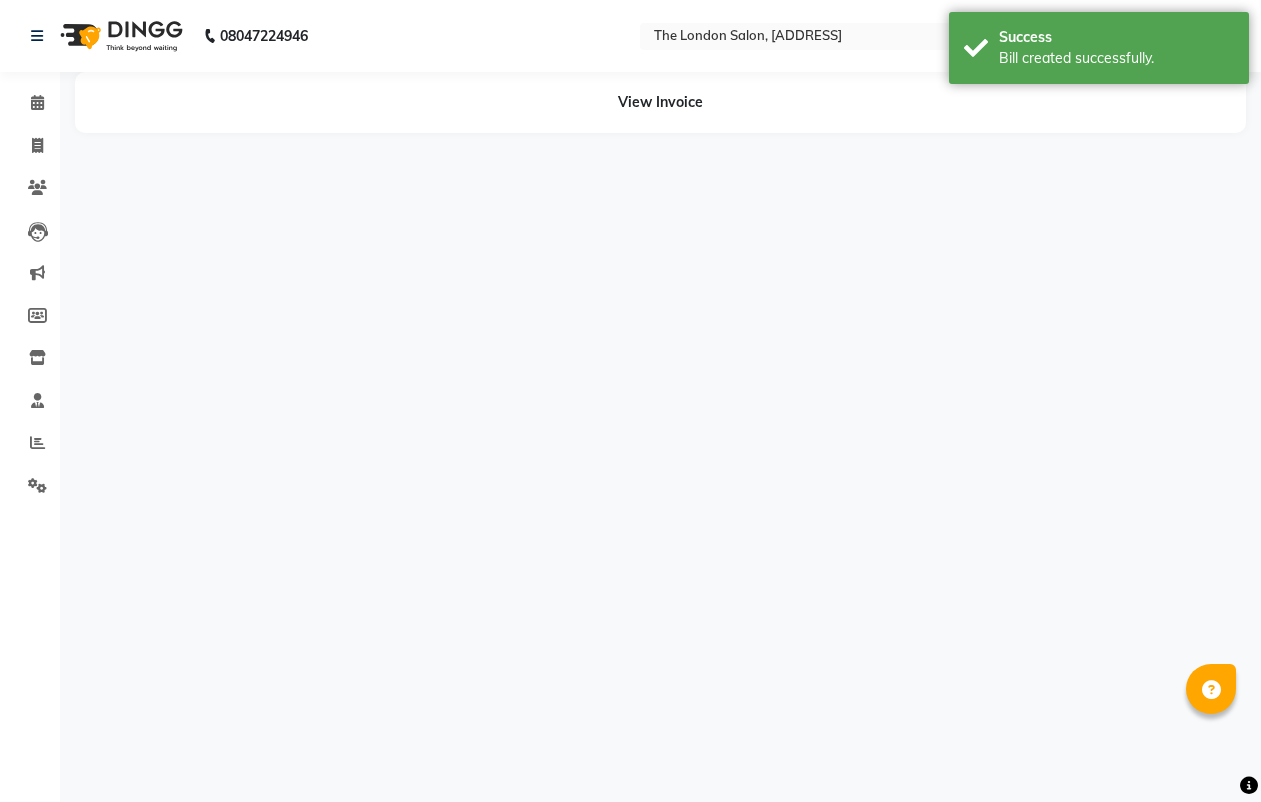 scroll, scrollTop: 0, scrollLeft: 0, axis: both 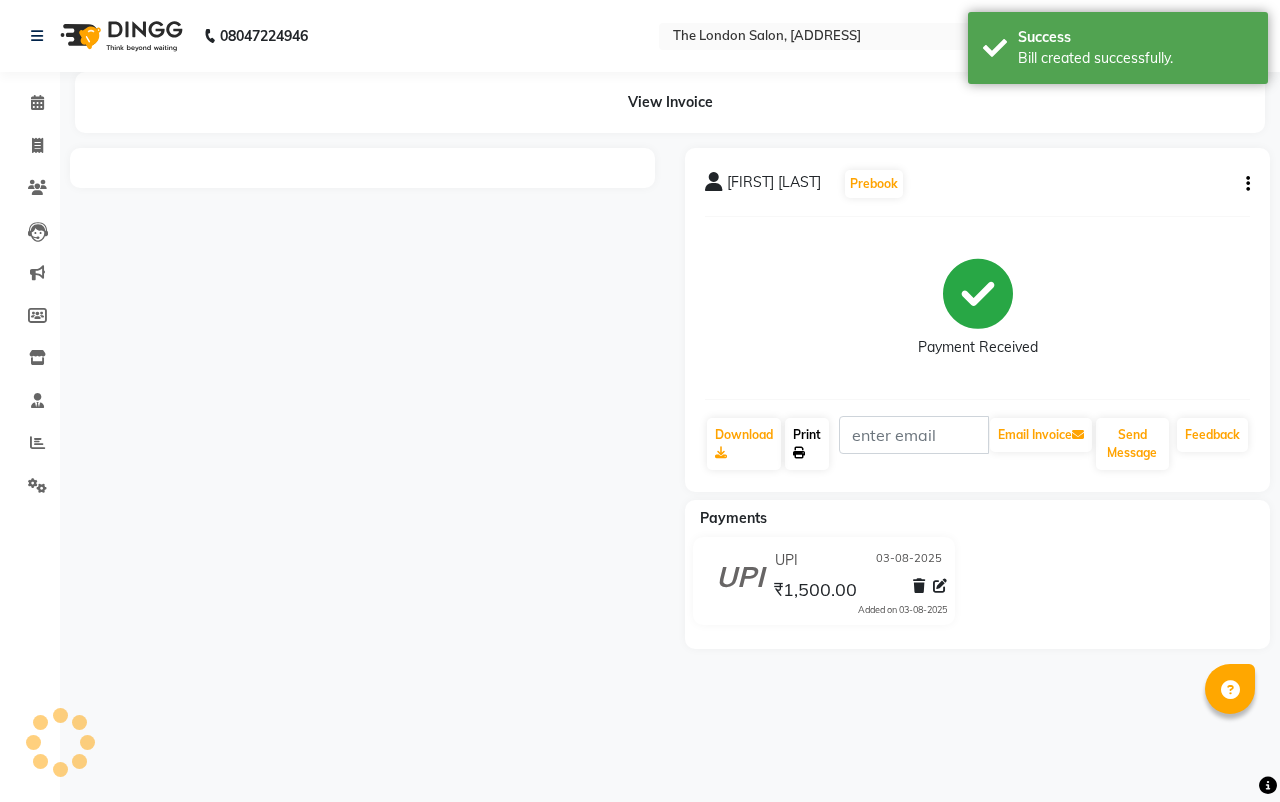 click 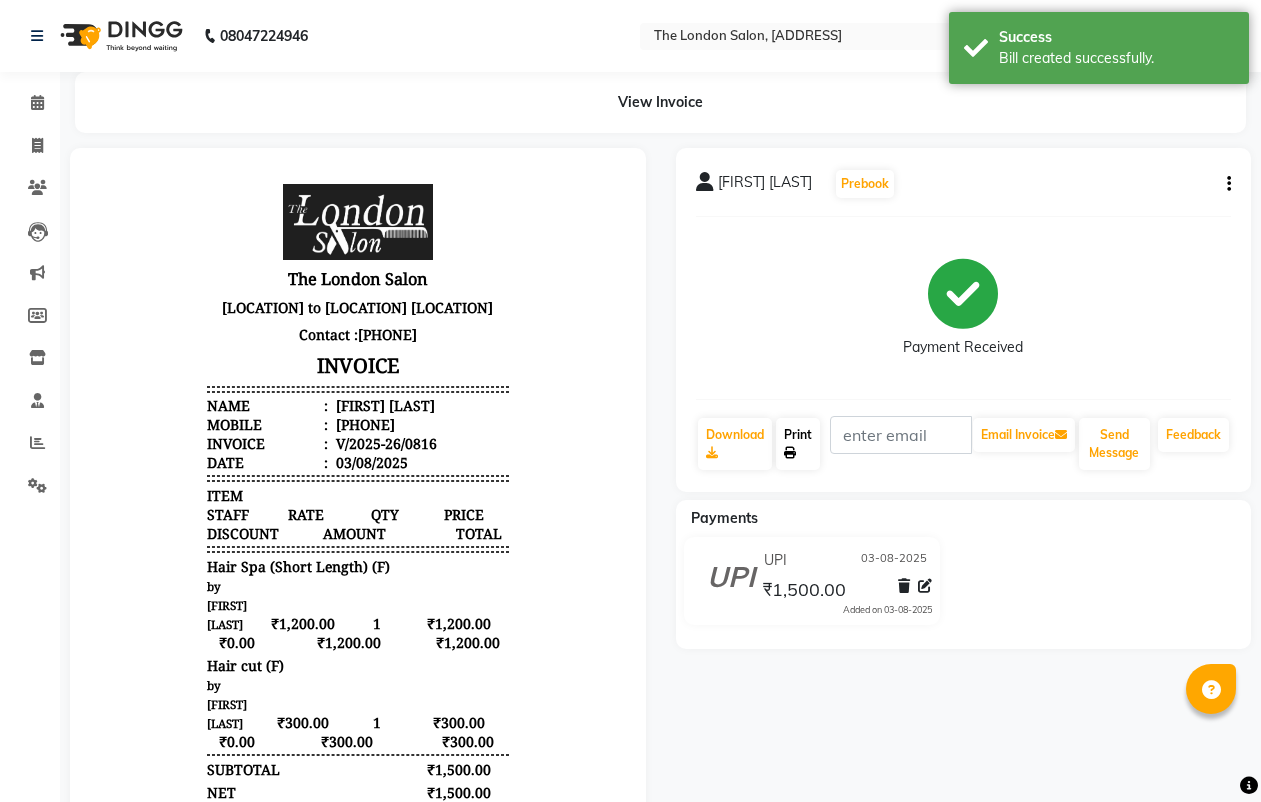 scroll, scrollTop: 0, scrollLeft: 0, axis: both 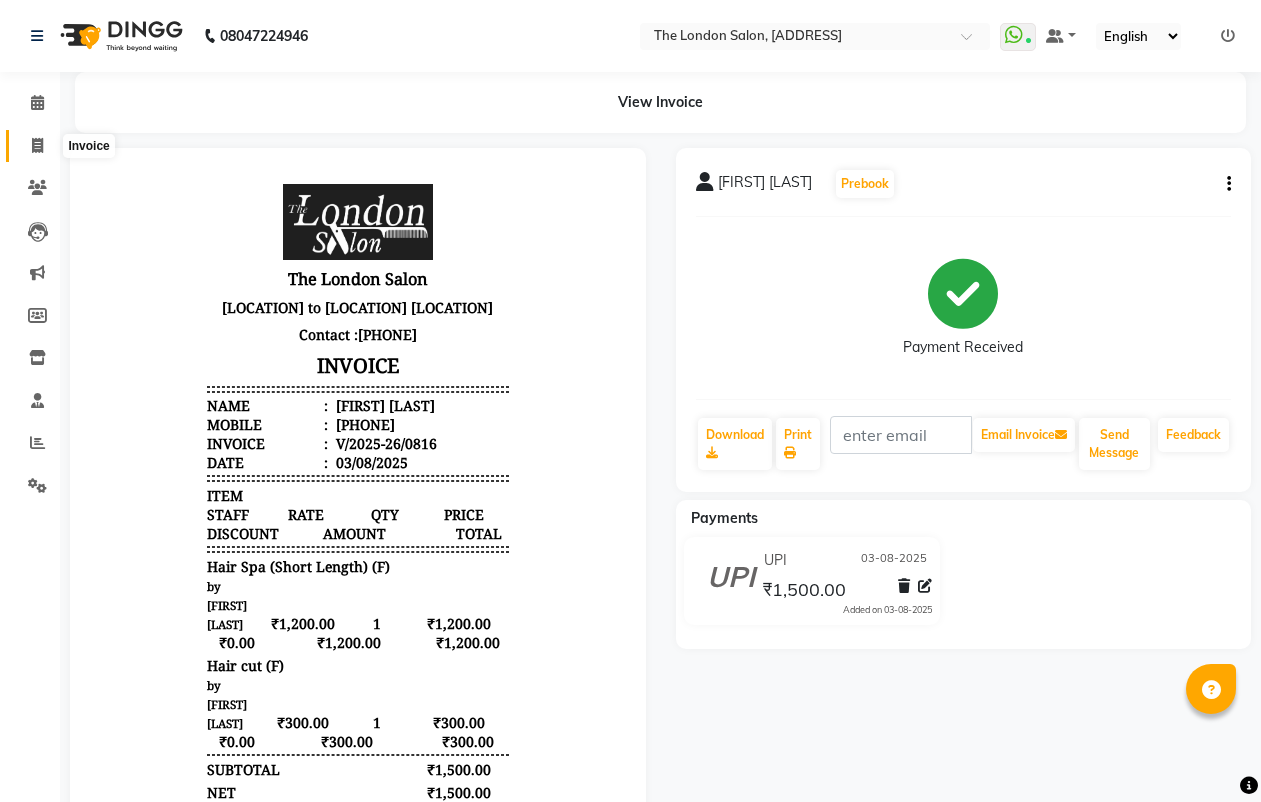 click 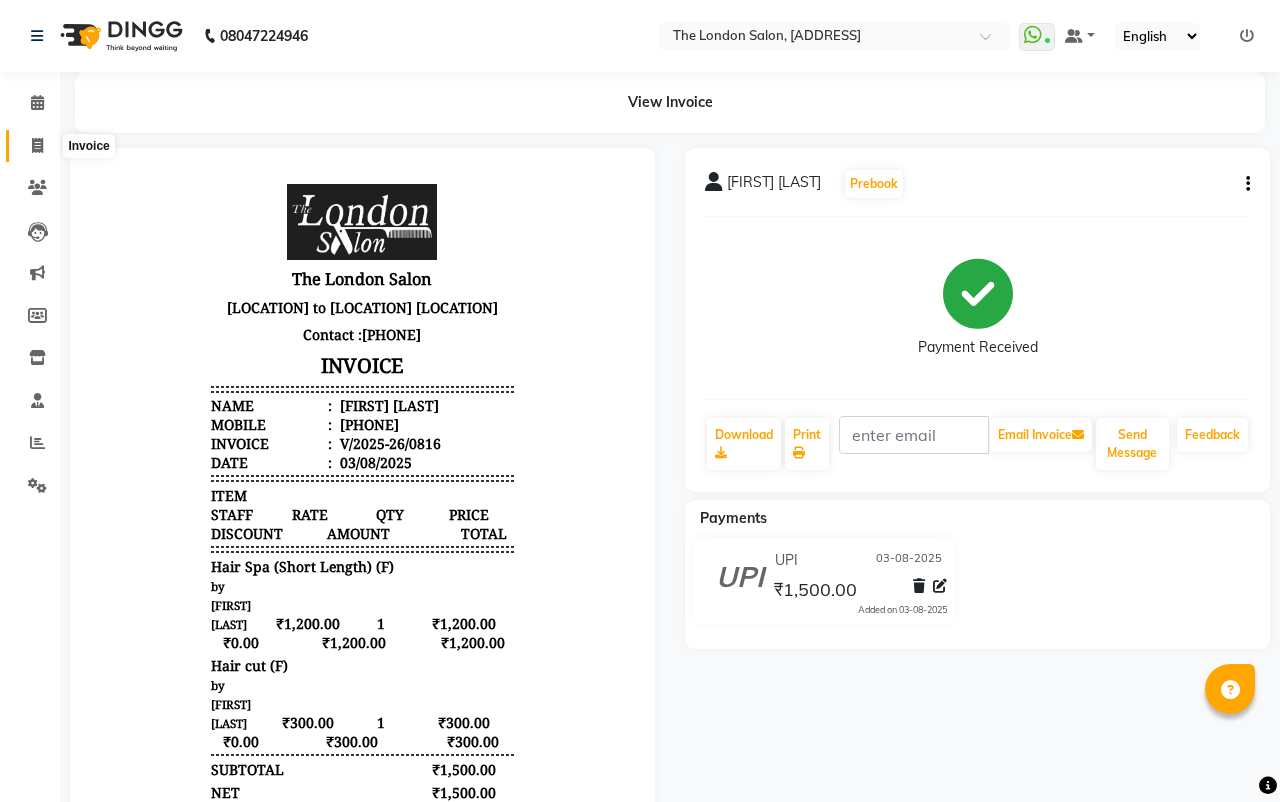 select on "4682" 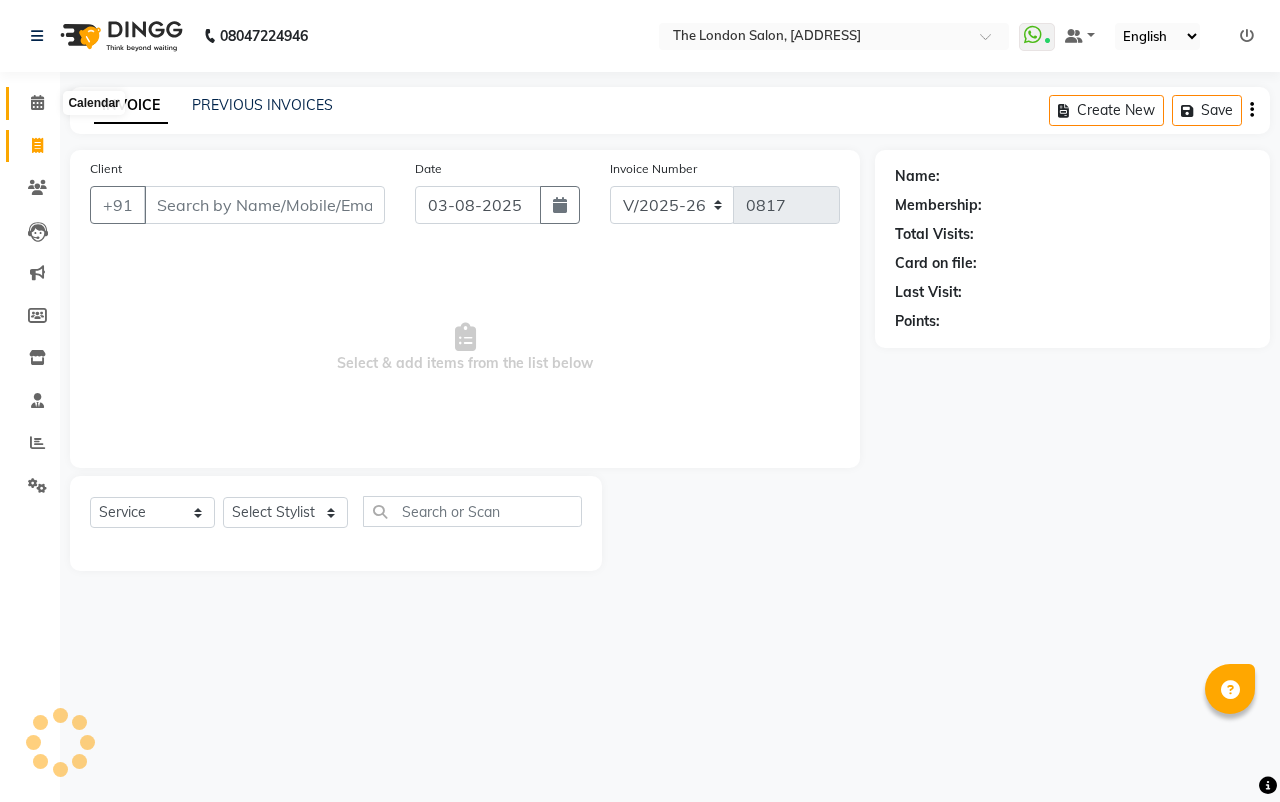 click 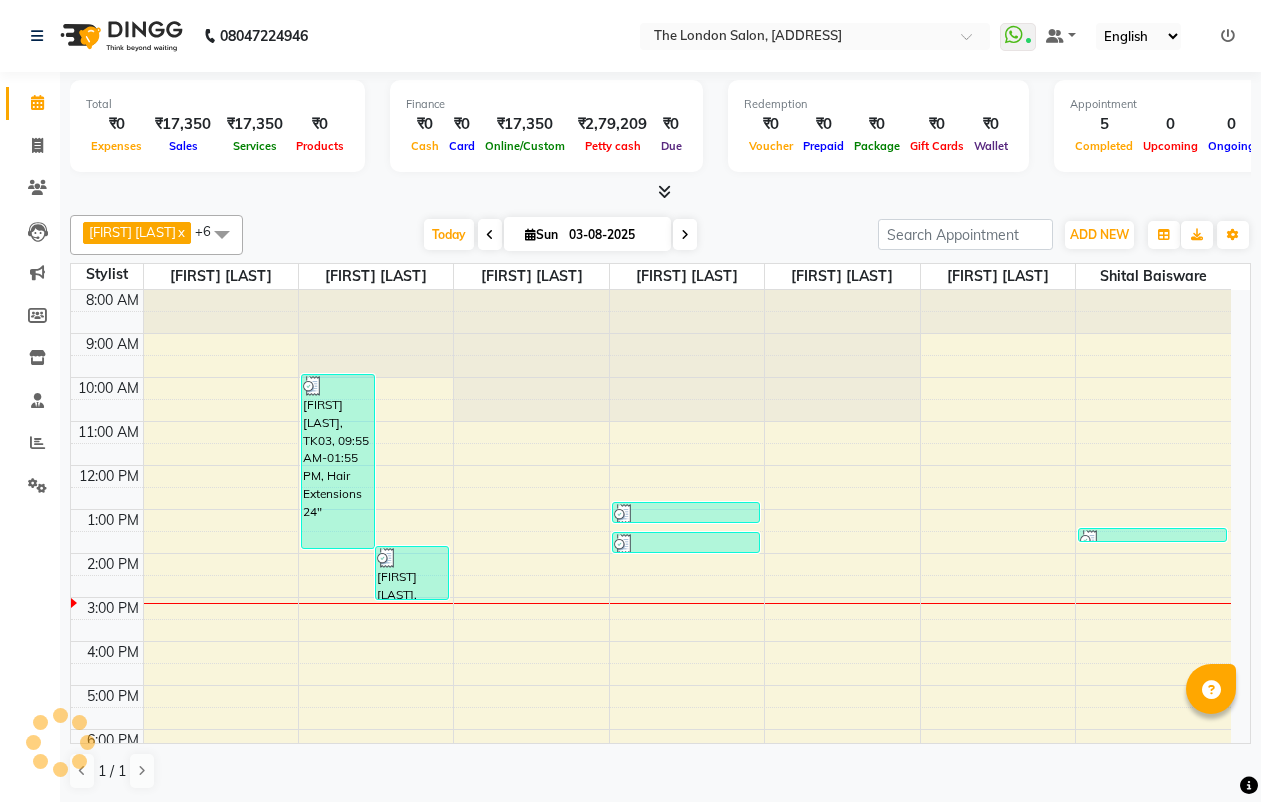 scroll, scrollTop: 0, scrollLeft: 0, axis: both 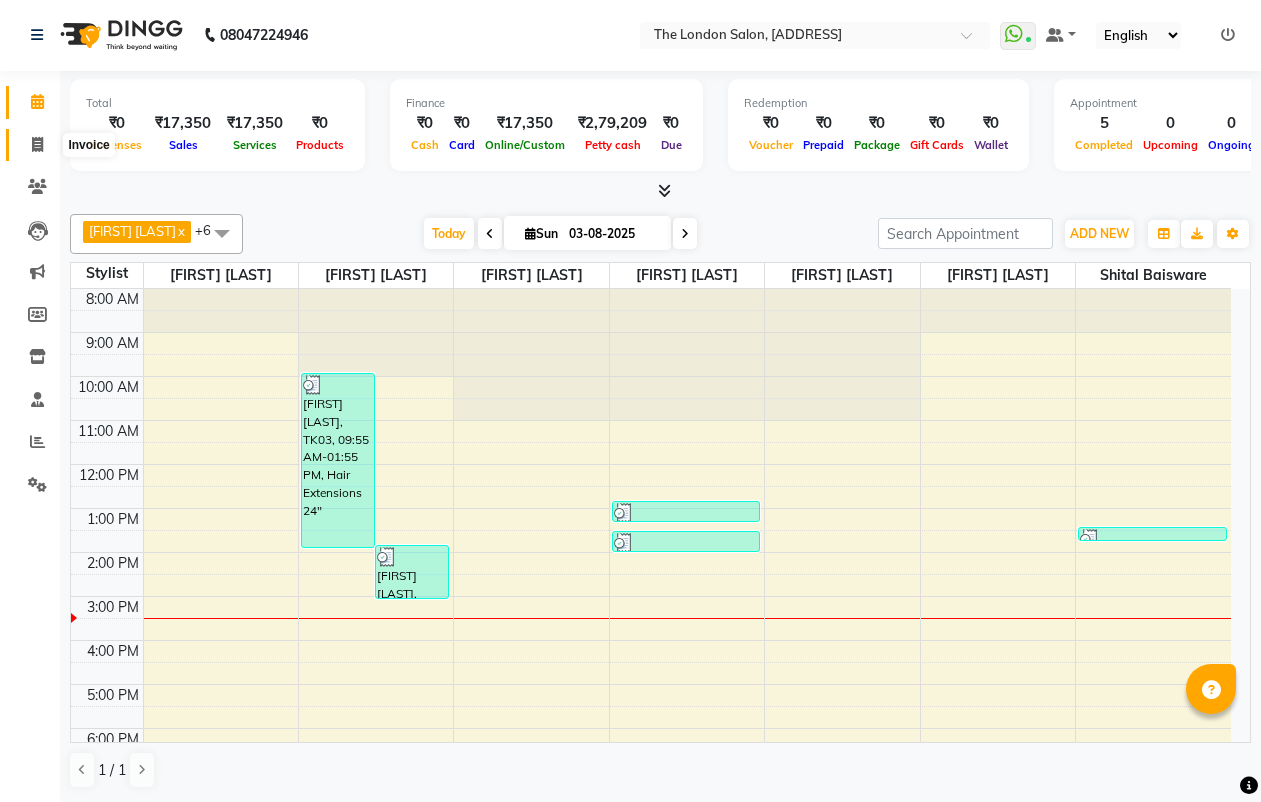 click 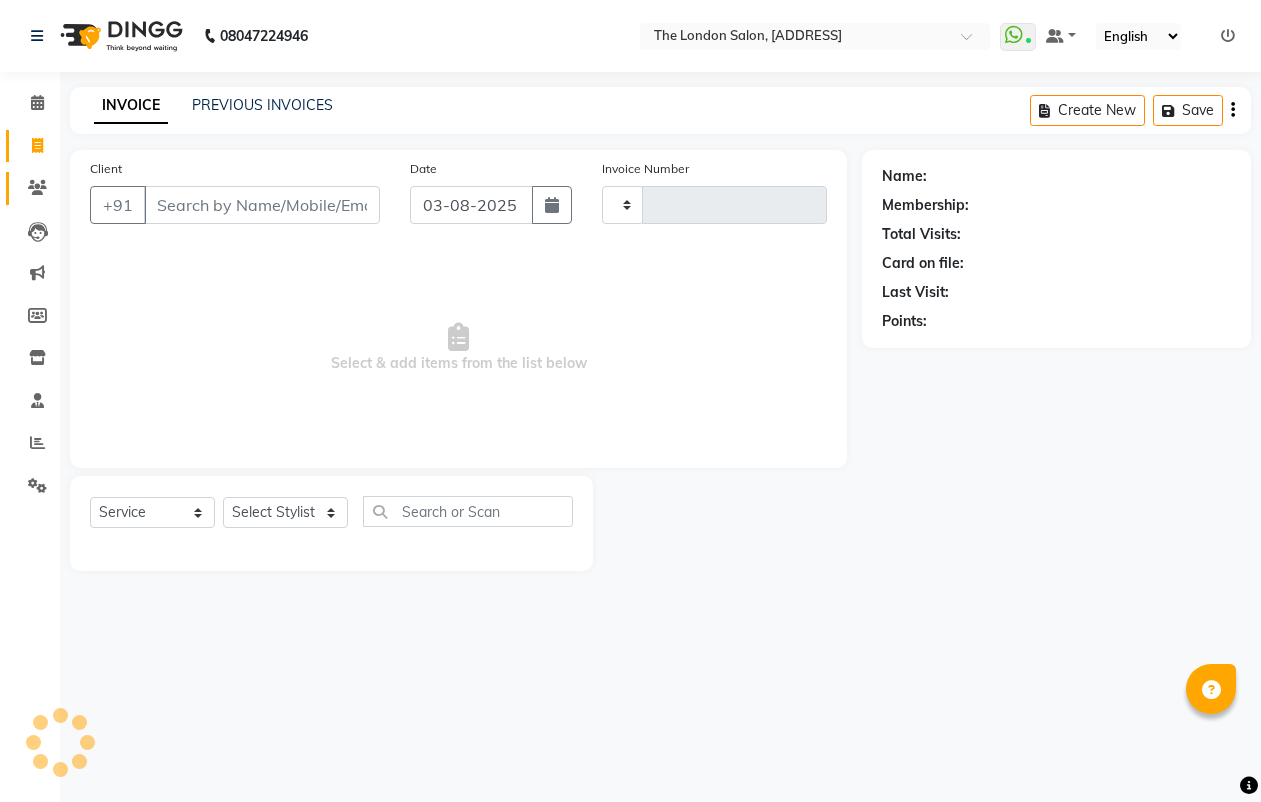 scroll, scrollTop: 0, scrollLeft: 0, axis: both 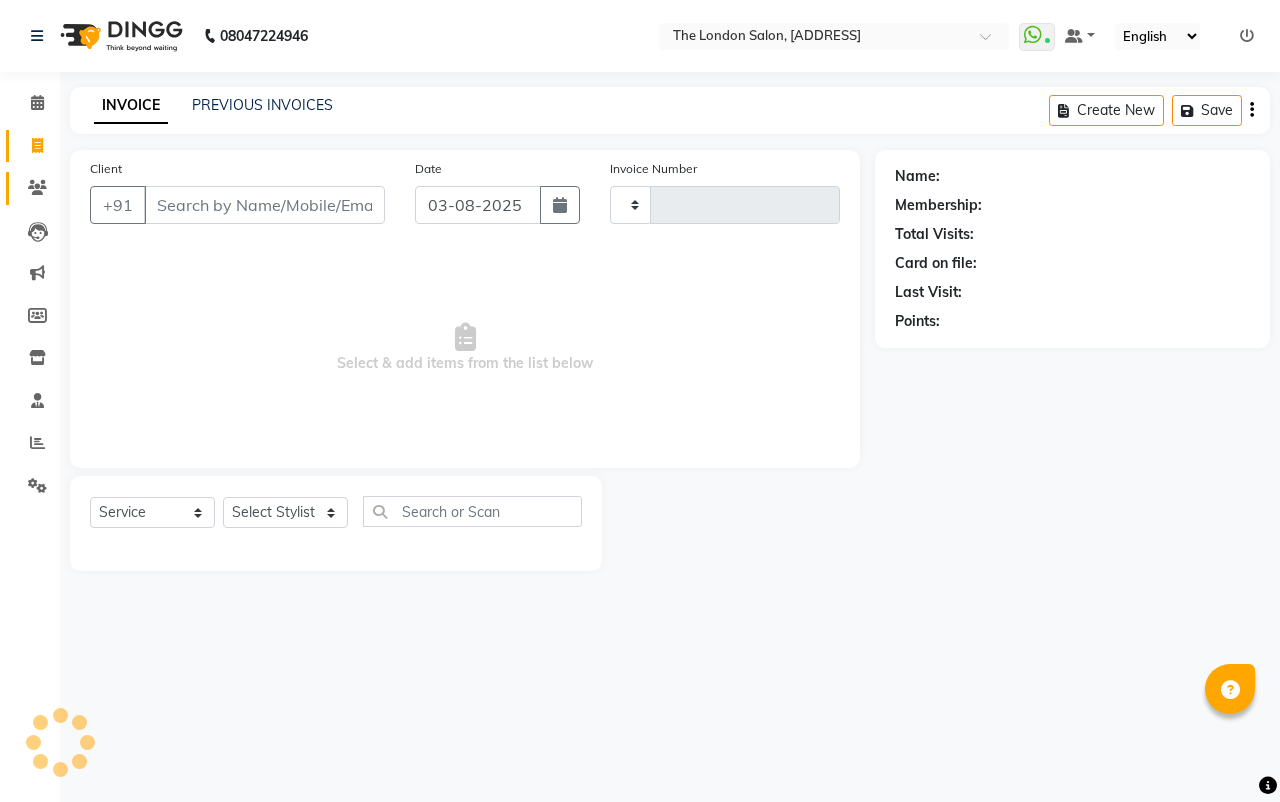 type on "0817" 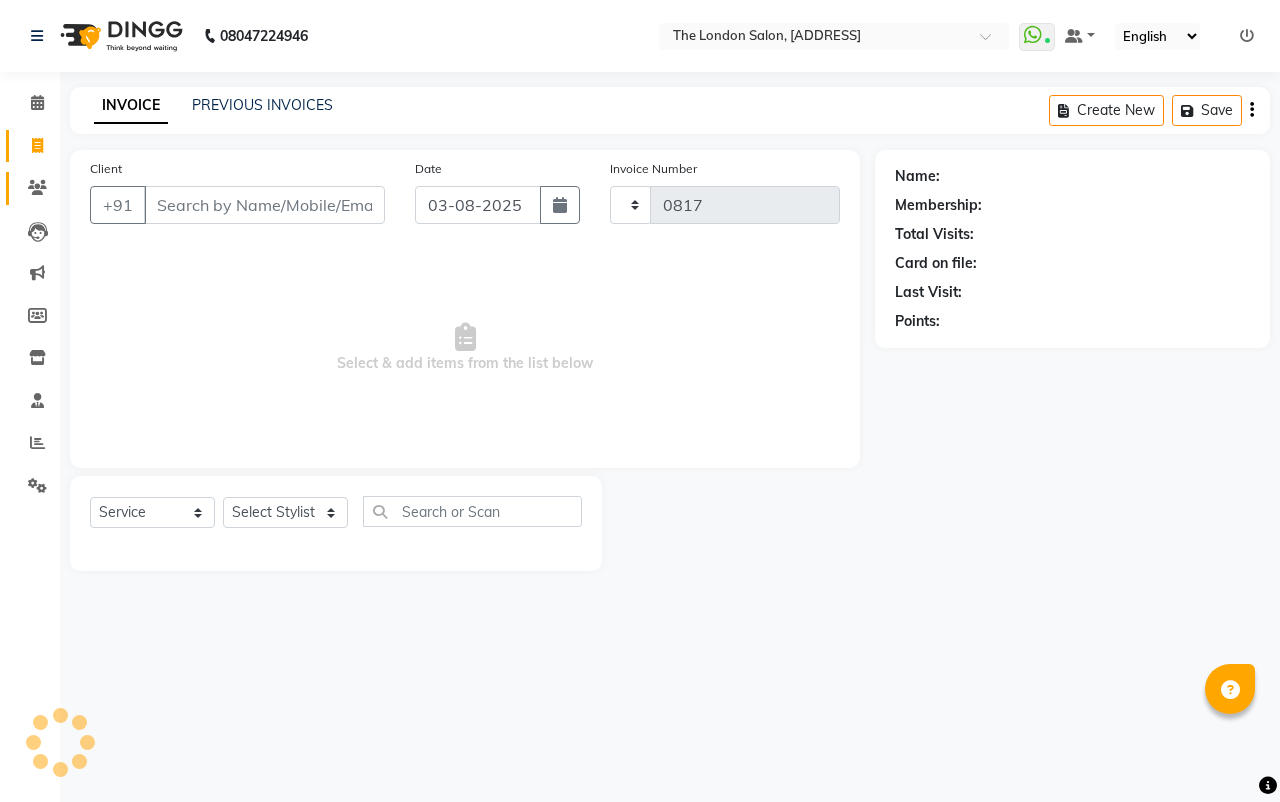 select on "4682" 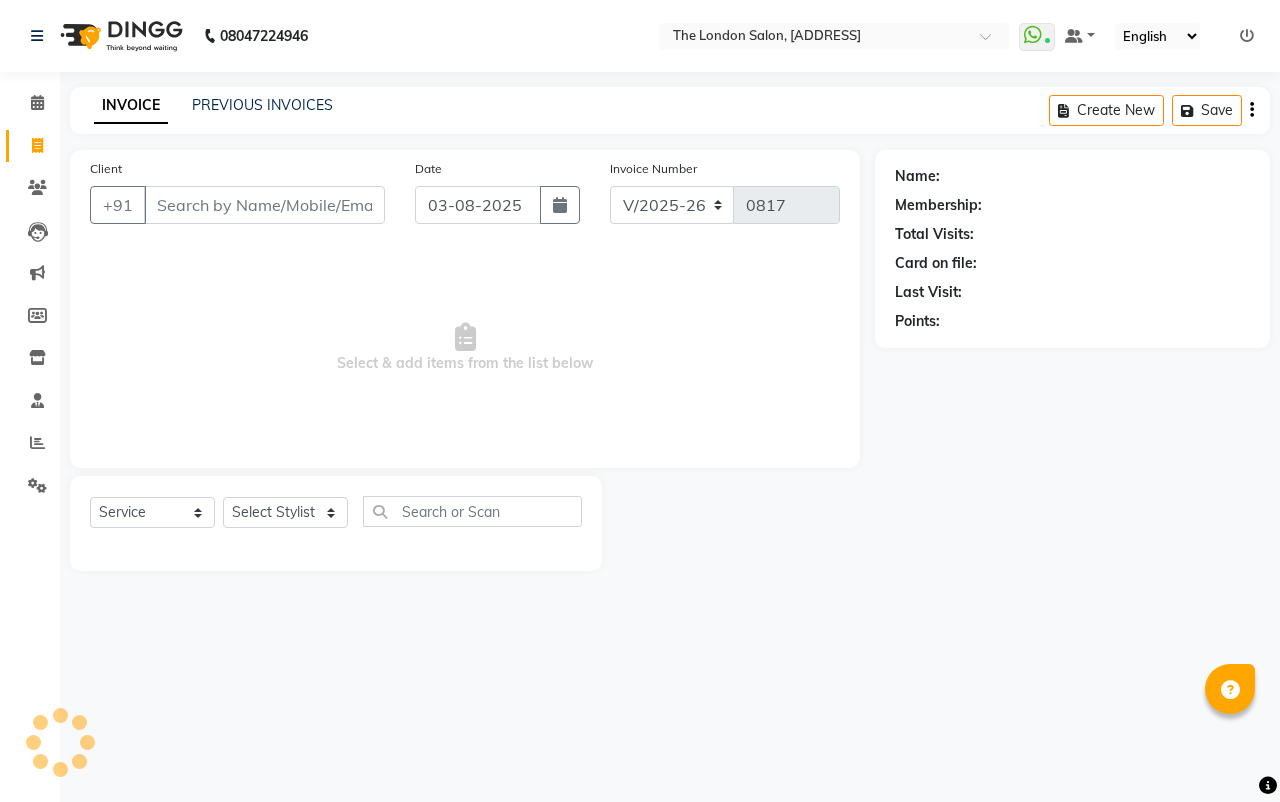 click on "Client" at bounding box center (264, 205) 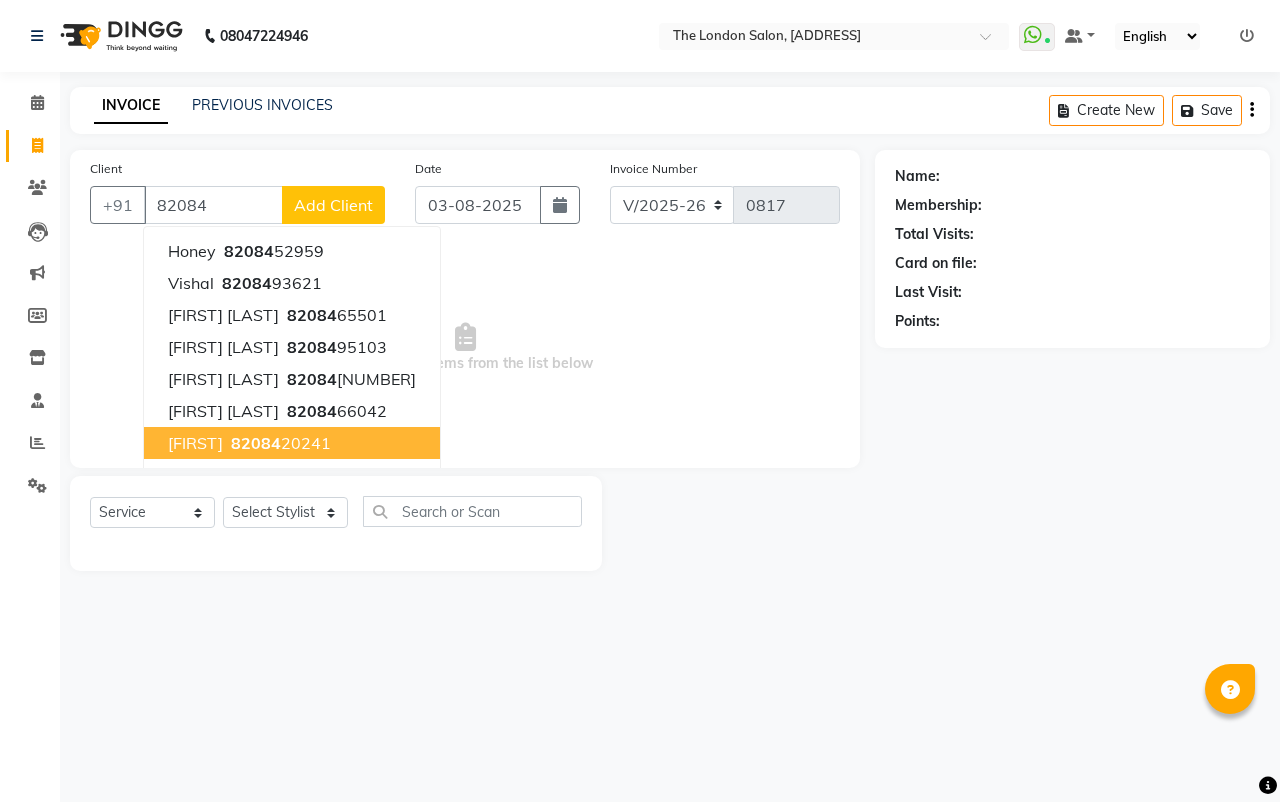 click on "82084" at bounding box center (256, 443) 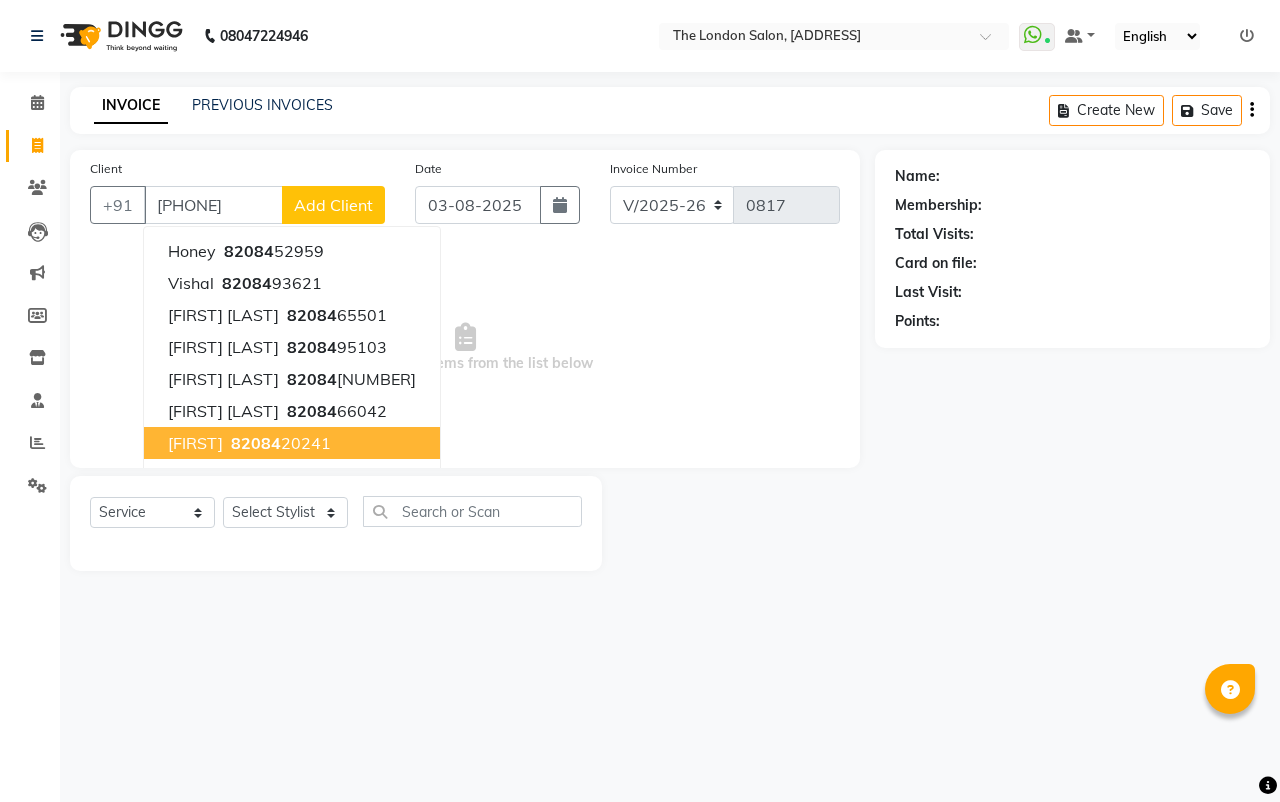 type on "[PHONE]" 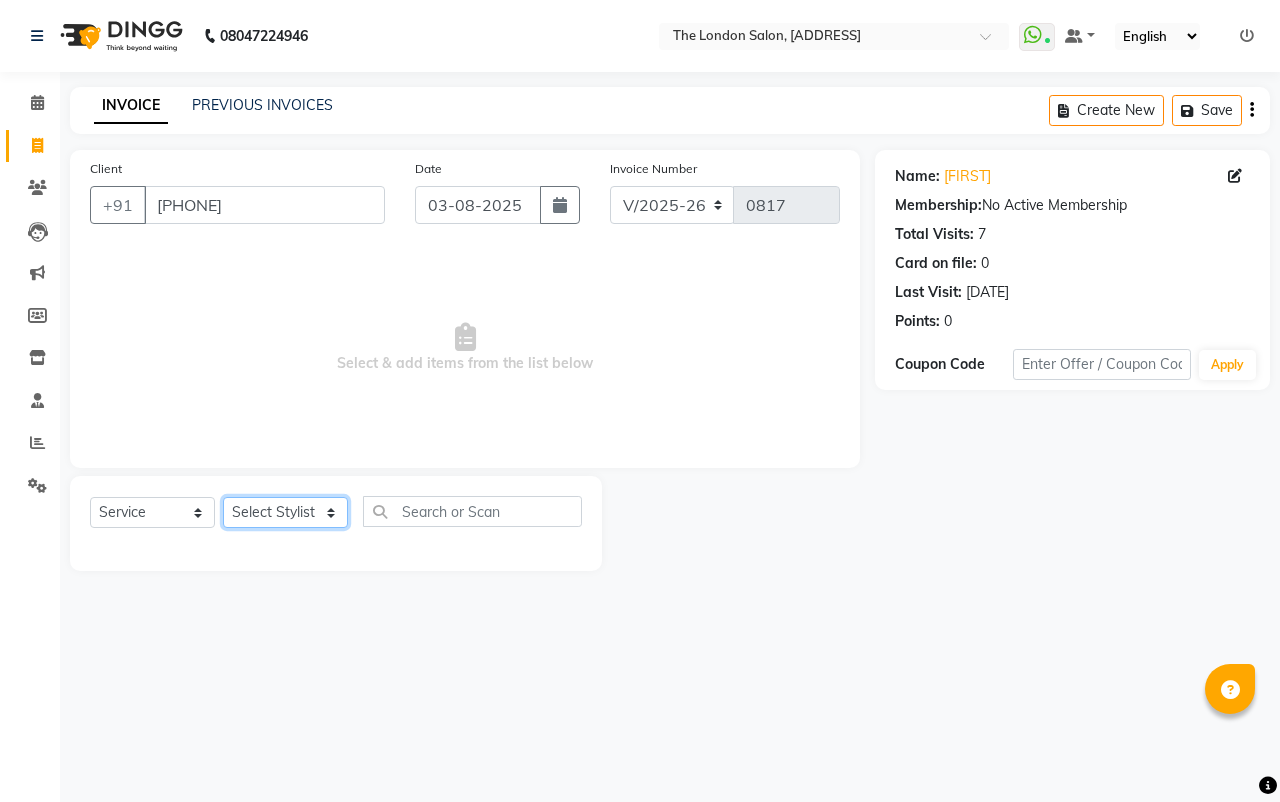 click on "Select Stylist [FIRST] [LAST] [FIRST] [LAST] [FIRST] [LAST] [FIRST] [LAST] [FIRST] [LAST] [FIRST] [LAST] [FIRST] [LAST]" 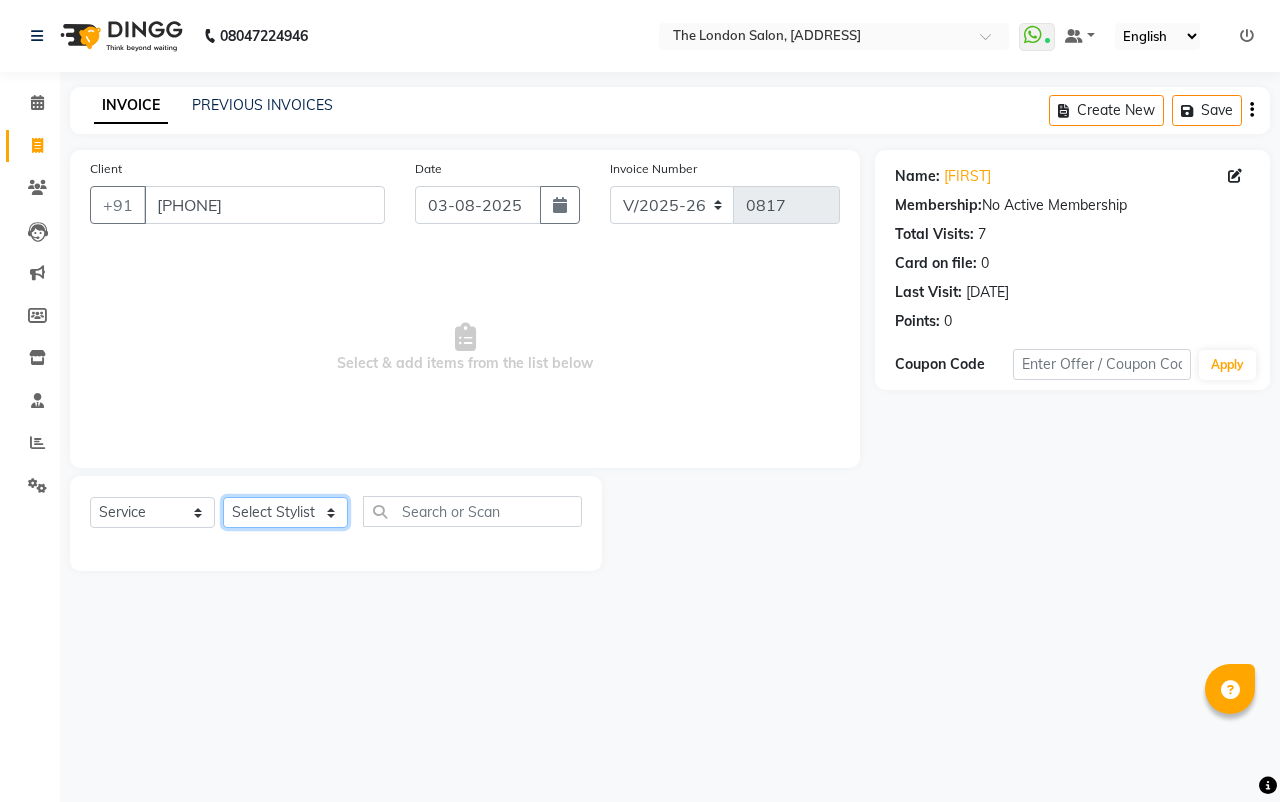 select on "66755" 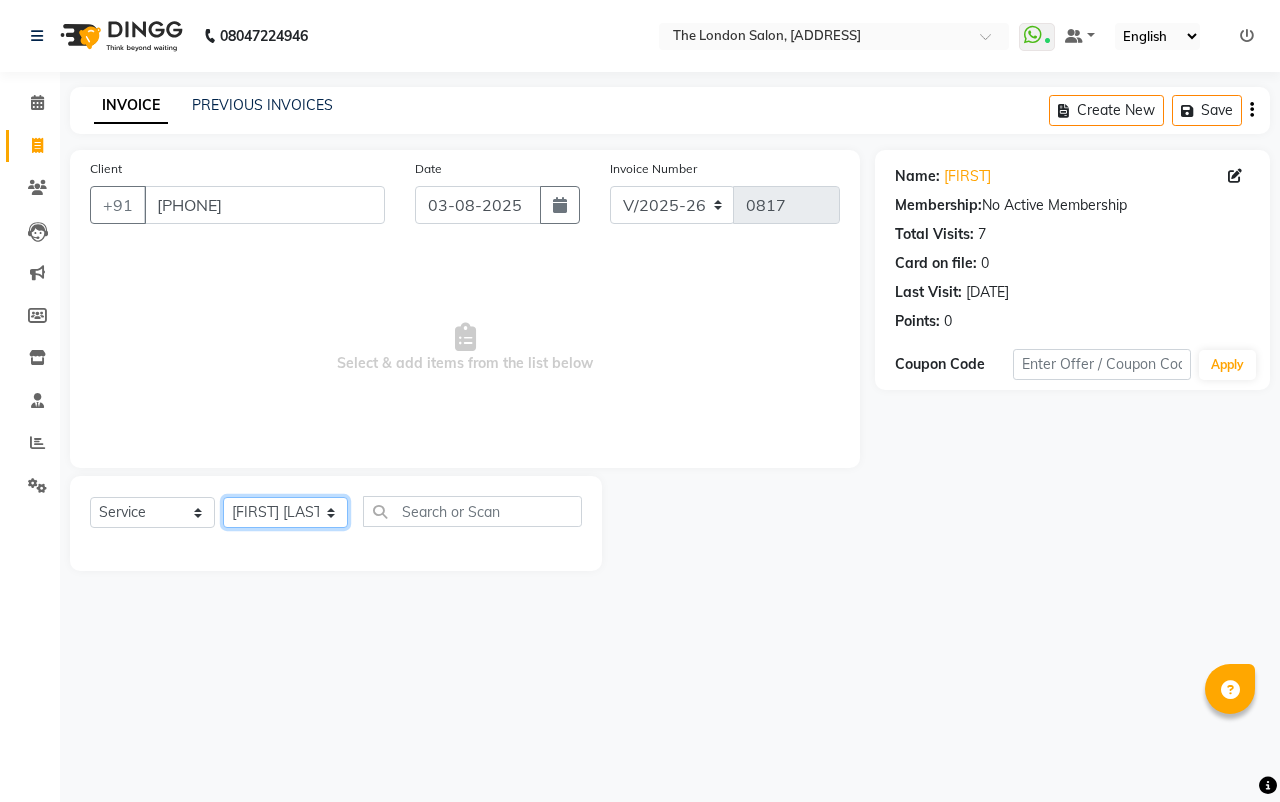 click on "Select Stylist [FIRST] [LAST] [FIRST] [LAST] [FIRST] [LAST] [FIRST] [LAST] [FIRST] [LAST] [FIRST] [LAST] [FIRST] [LAST]" 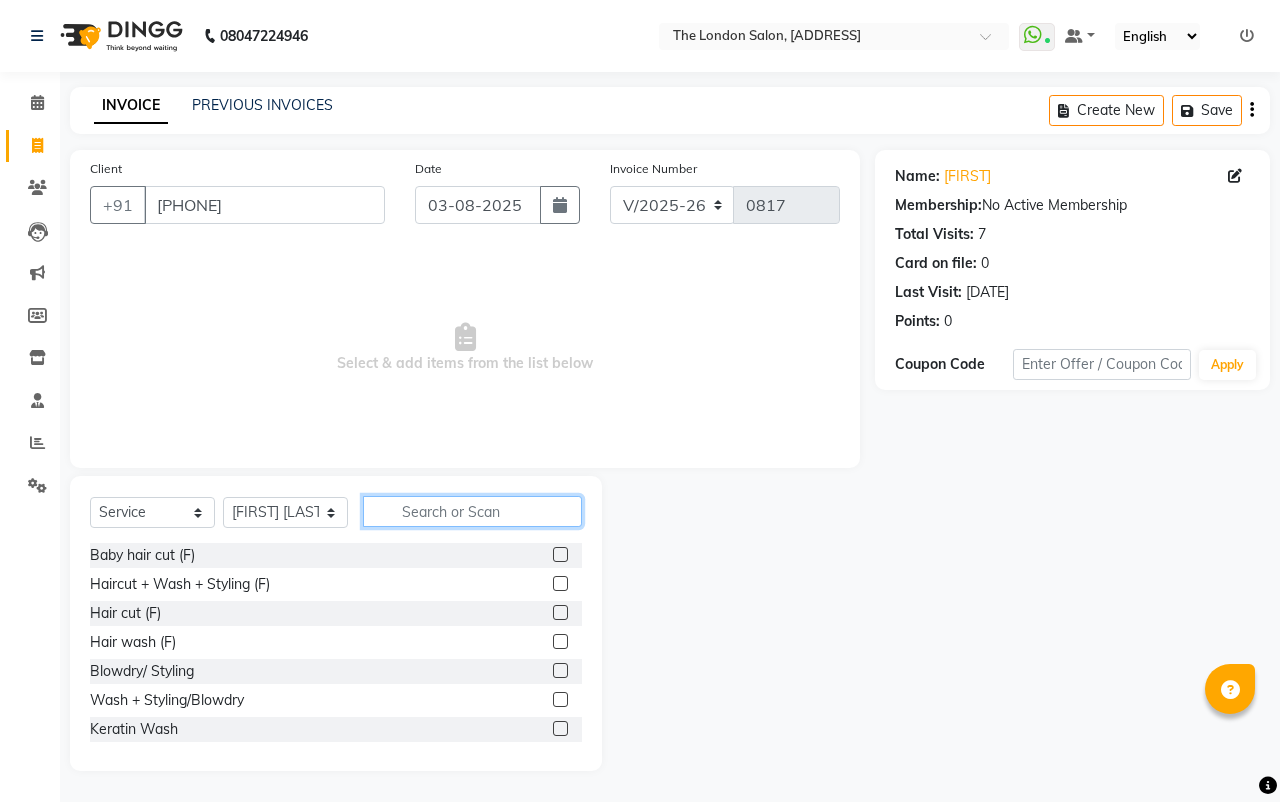 click 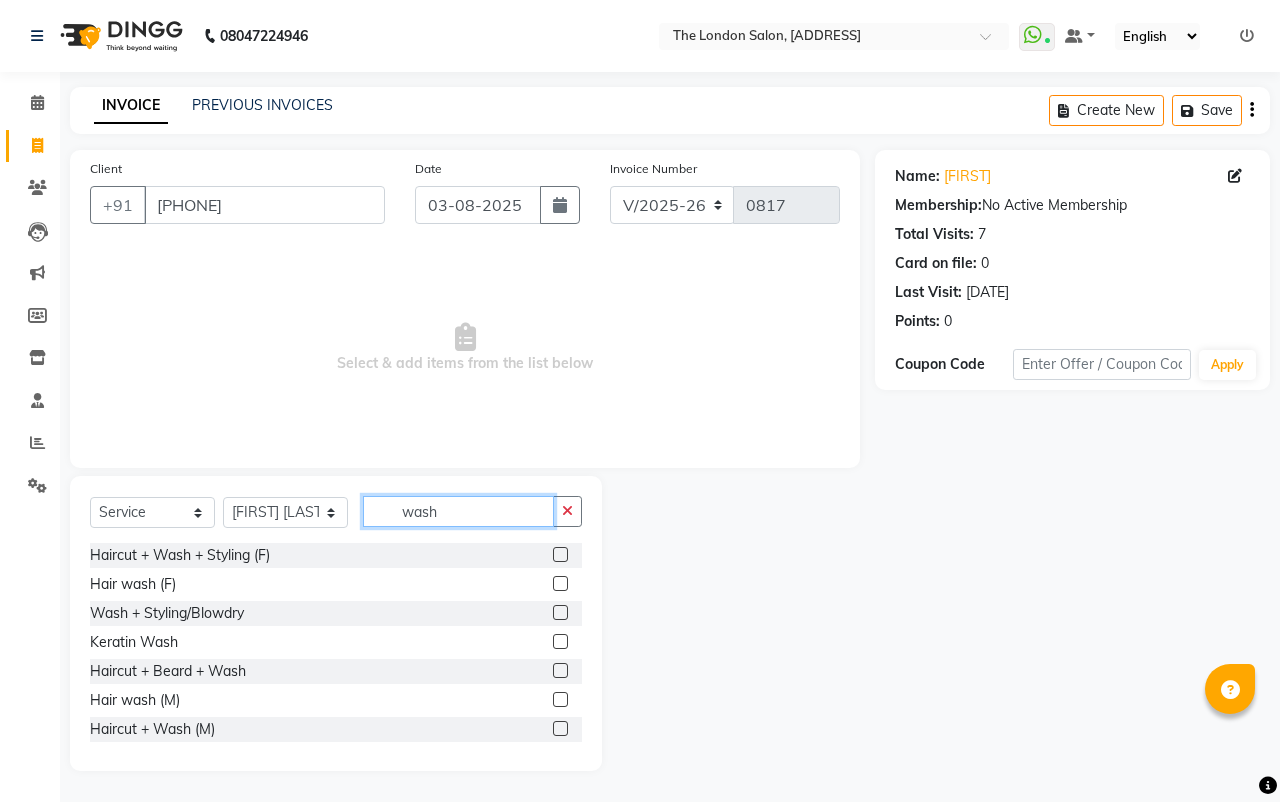 type on "wash" 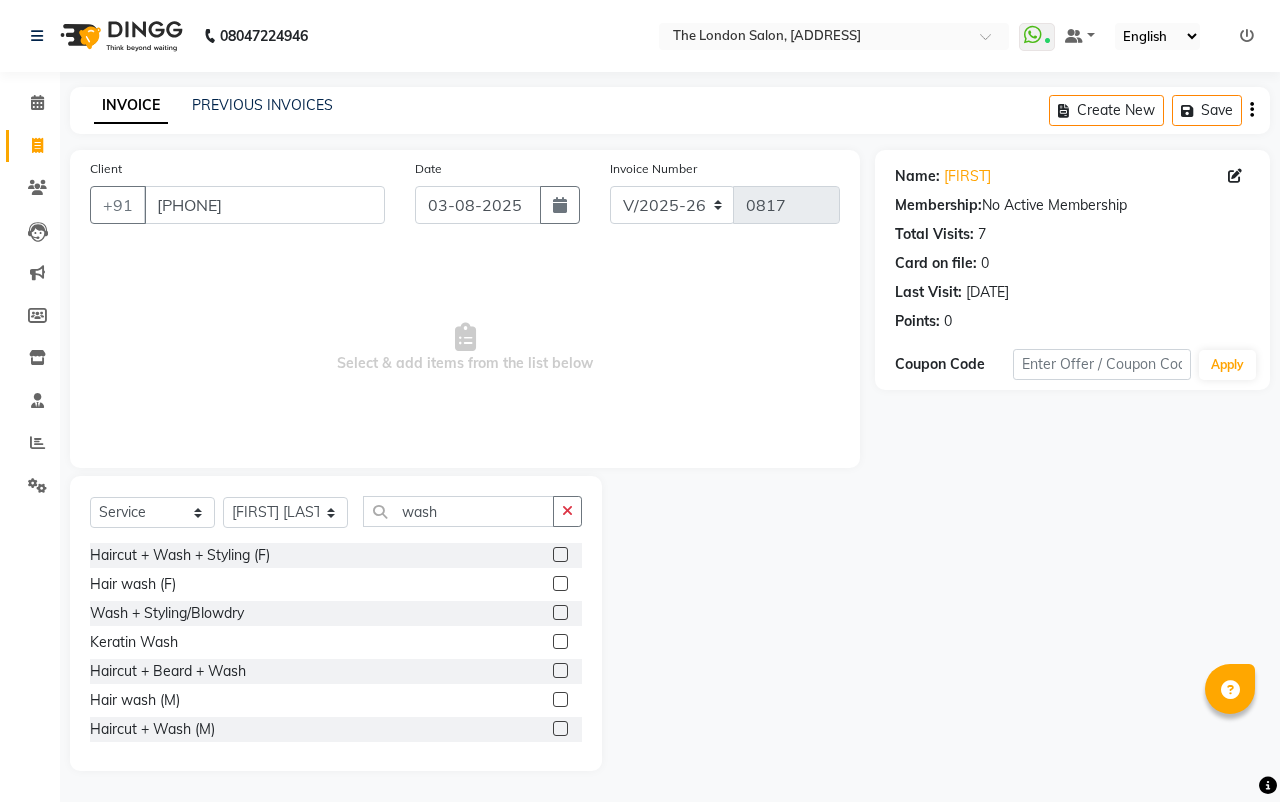 click 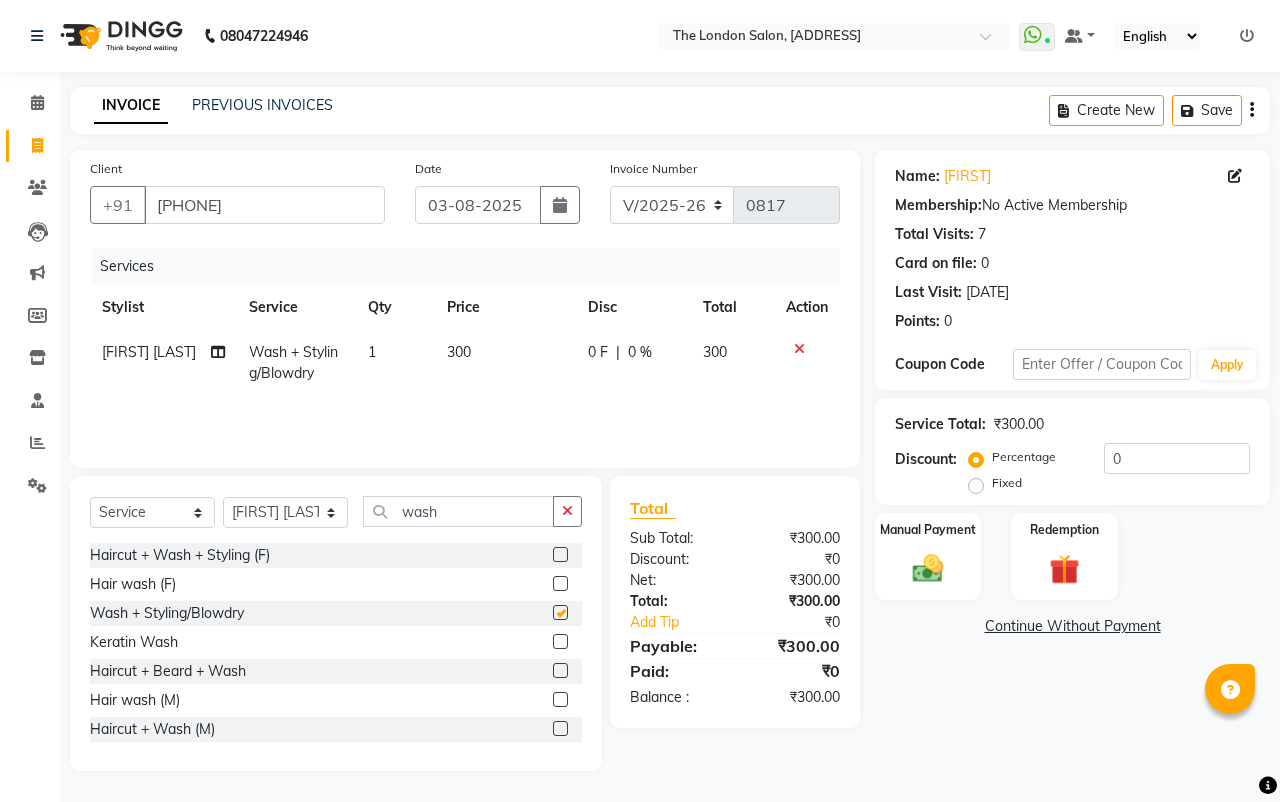 checkbox on "false" 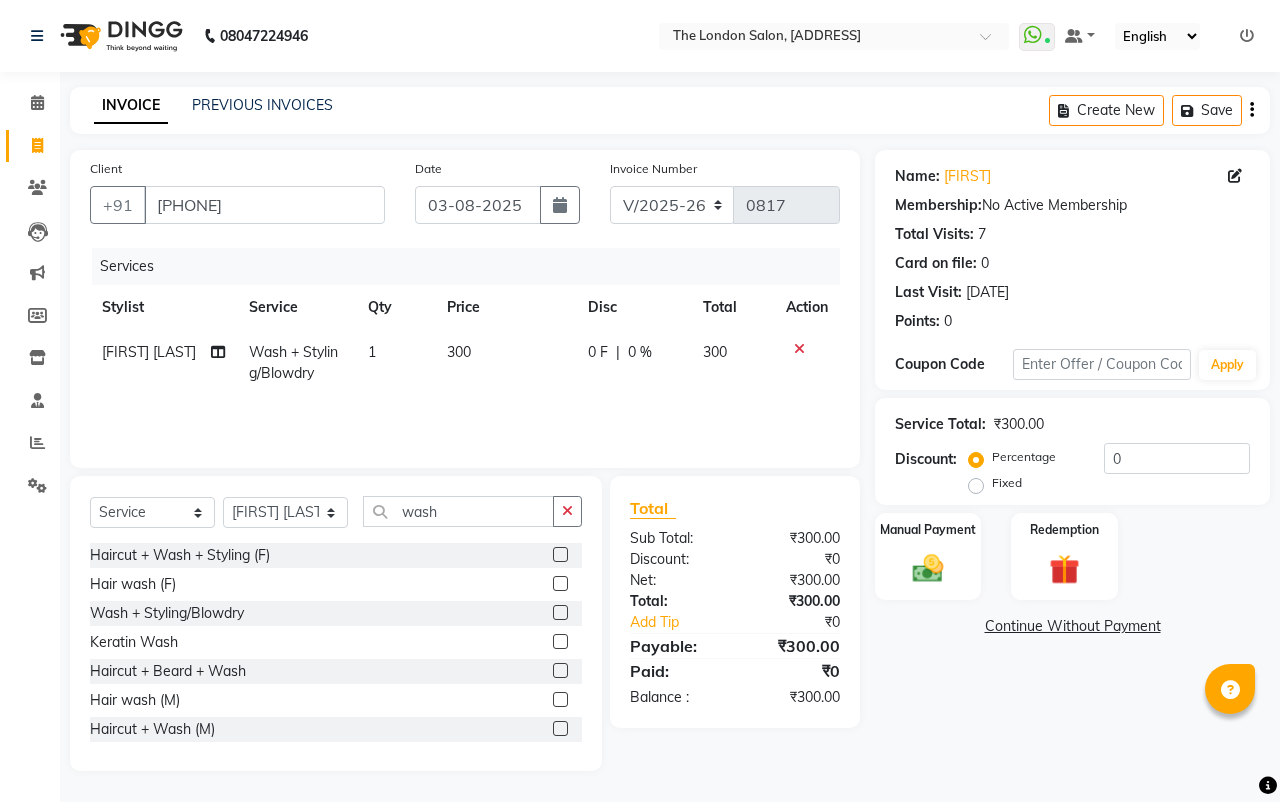 click on "300" 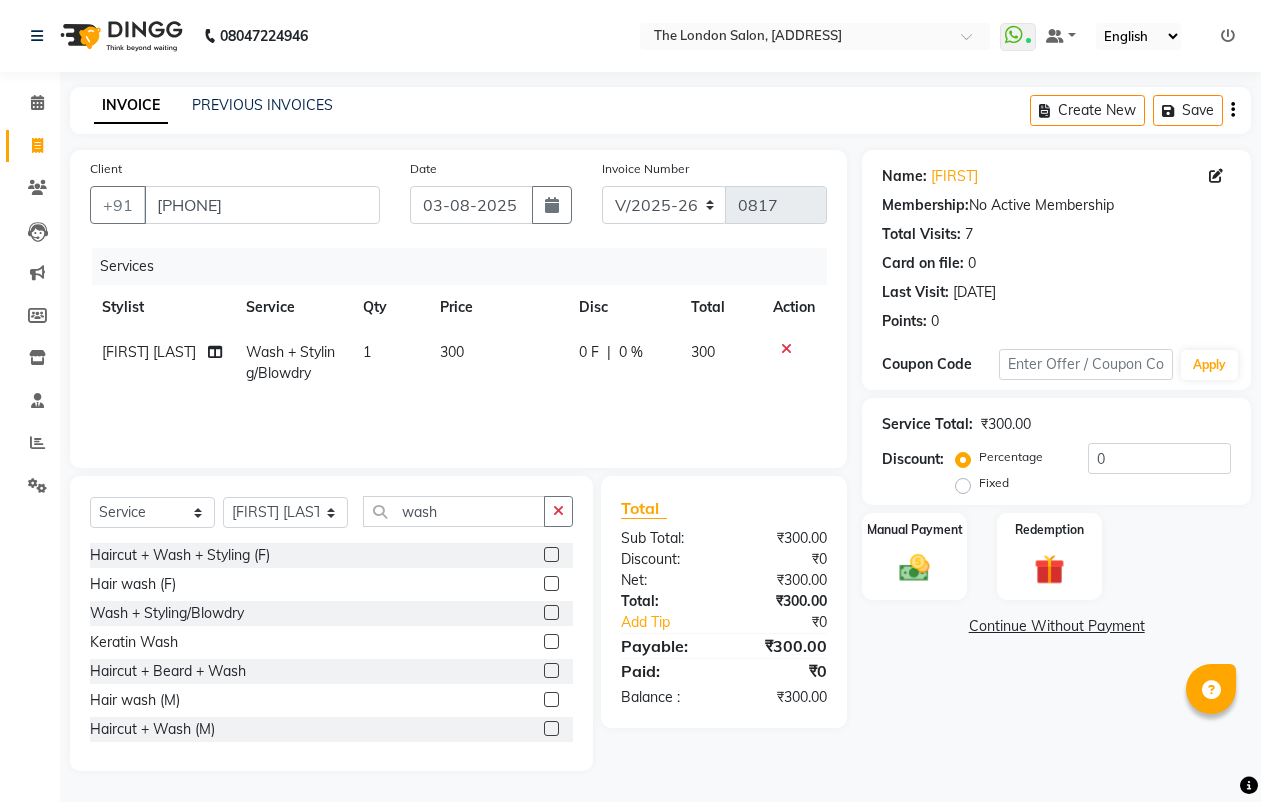 select on "66755" 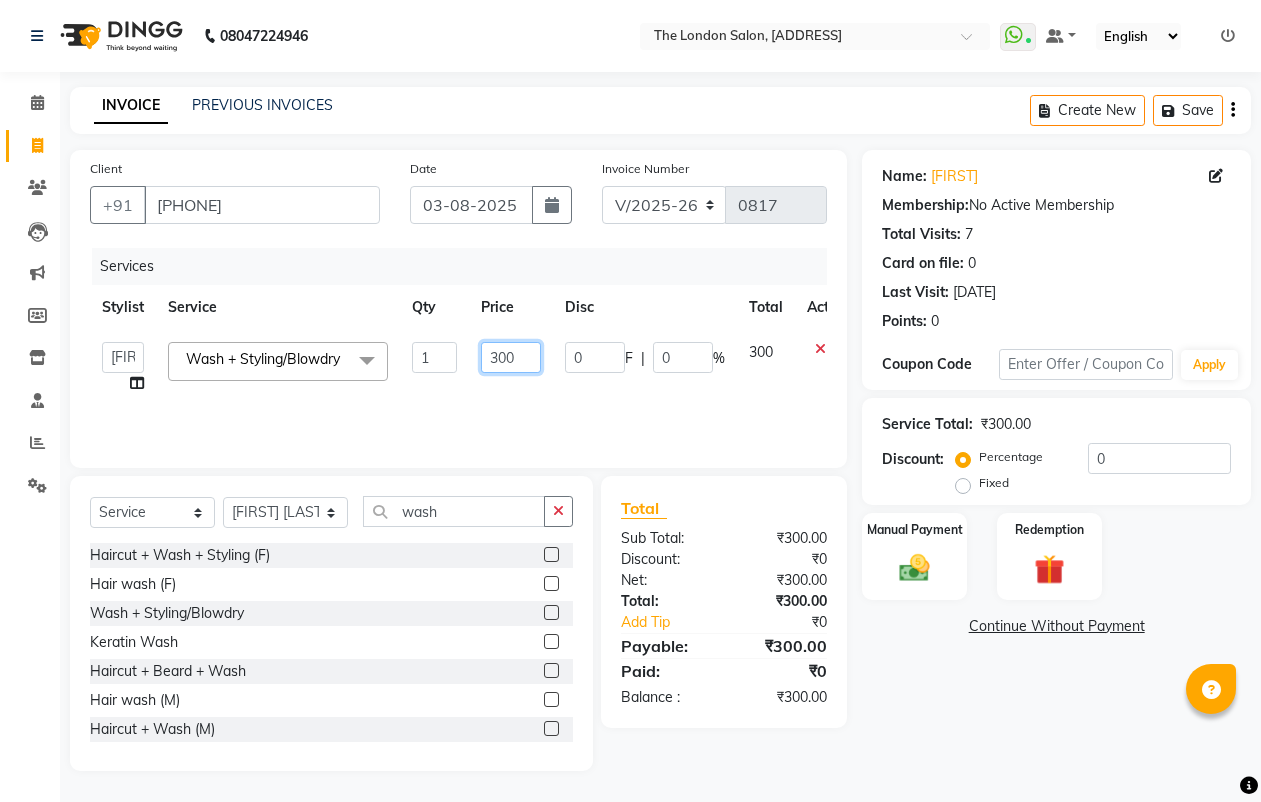 click on "300" 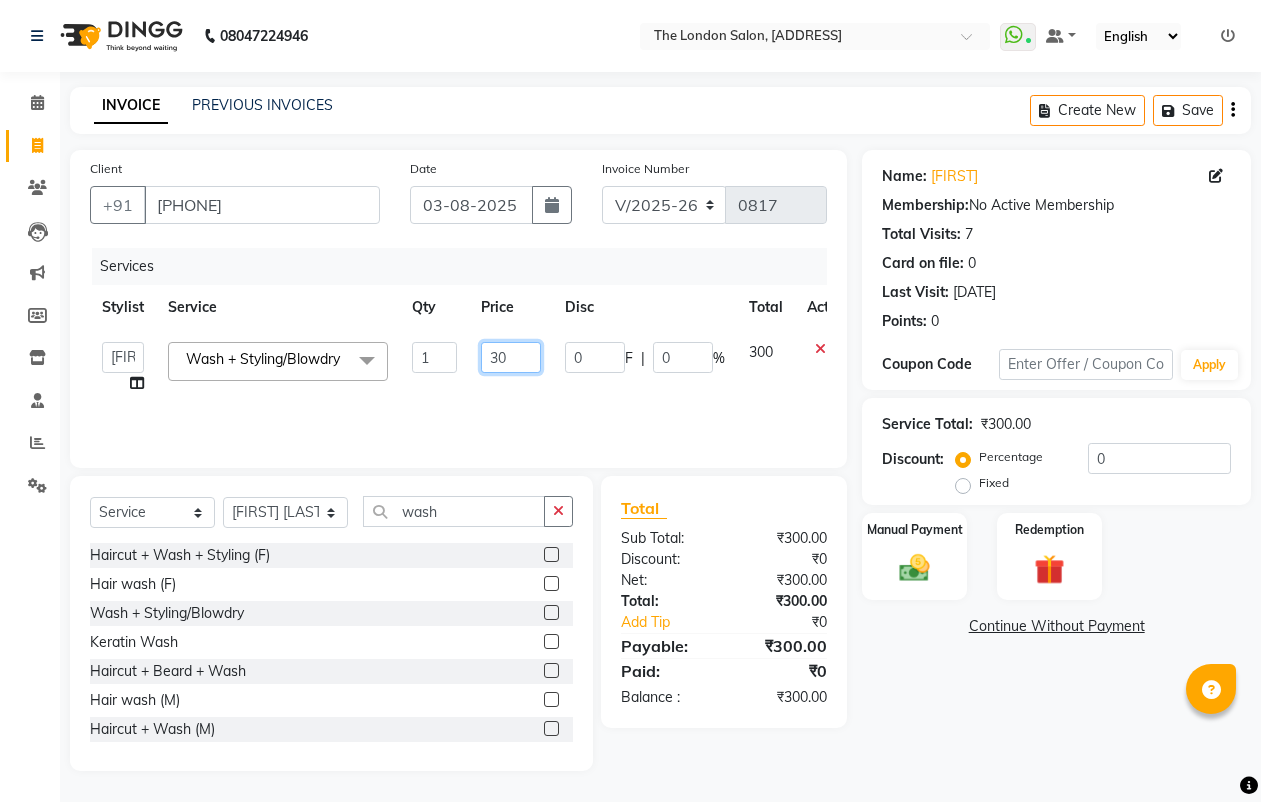 type on "3" 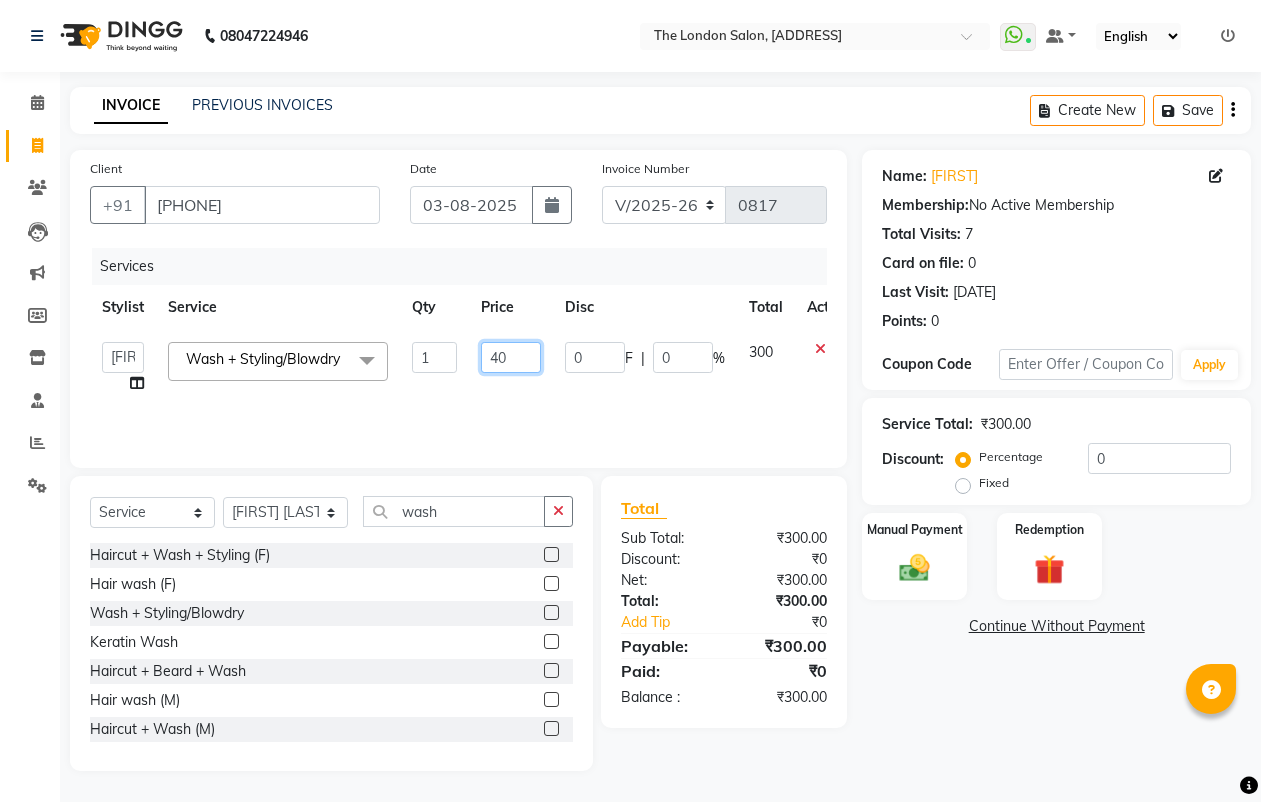 type on "400" 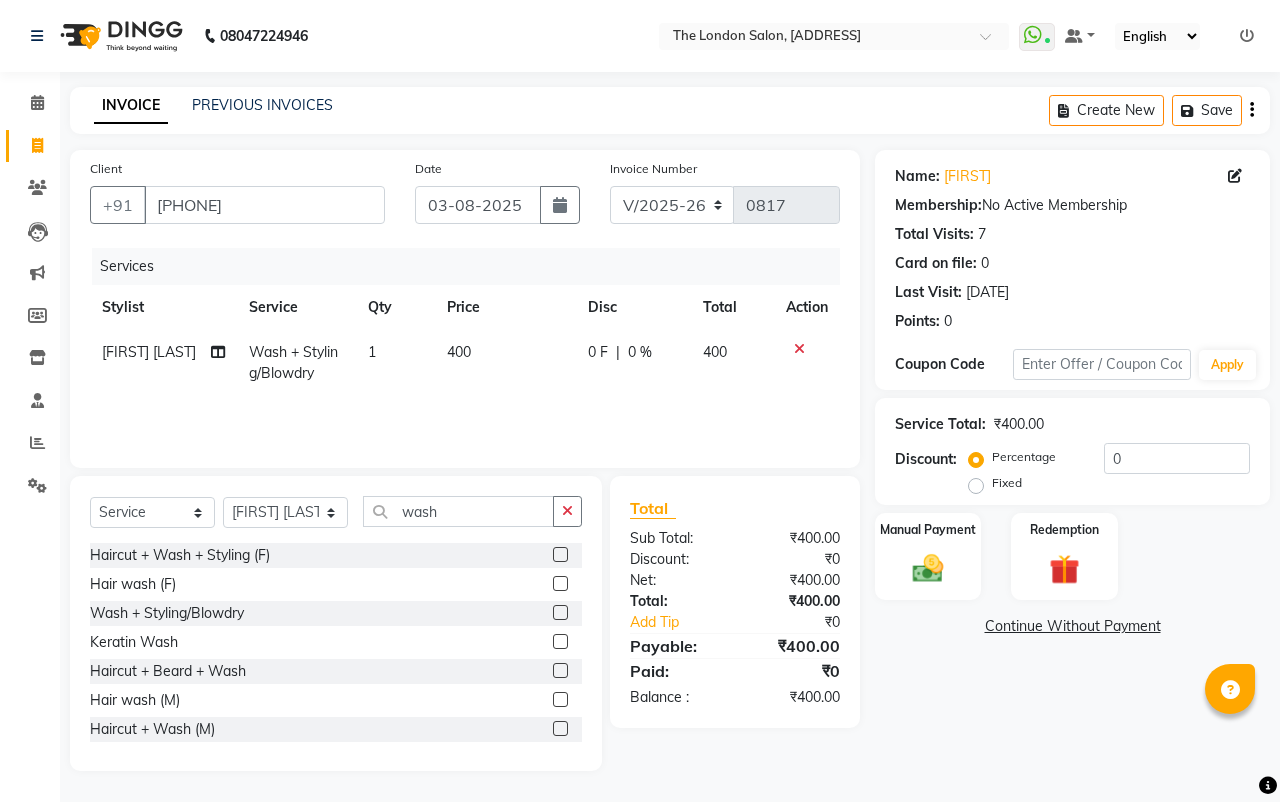 click on "Name: [FIRST] Membership: No Active Membership Total Visits: 7 Card on file: 0 Last Visit: 24-05-2025 Points: 0 Coupon Code Apply Service Total: ₹400.00 Discount: Percentage Fixed 0 Manual Payment Redemption Continue Without Payment" 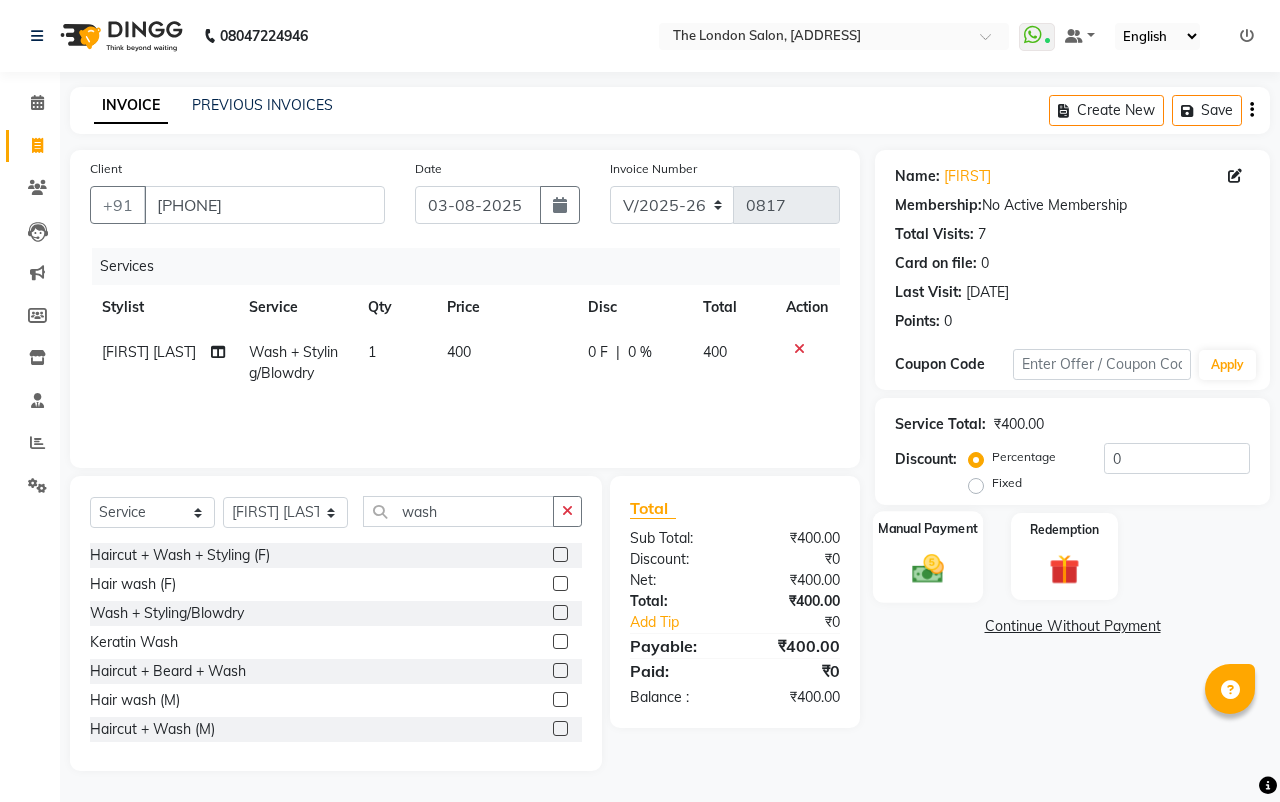 click 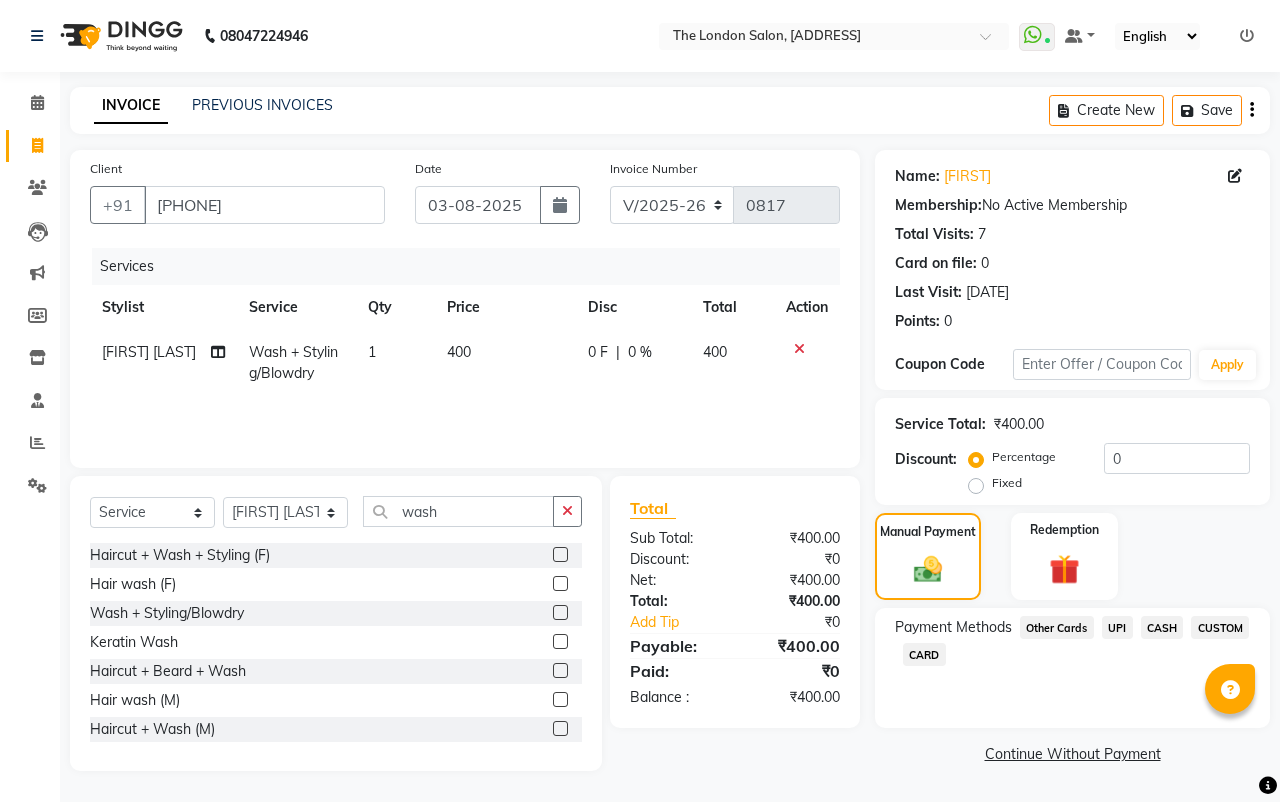 click on "UPI" 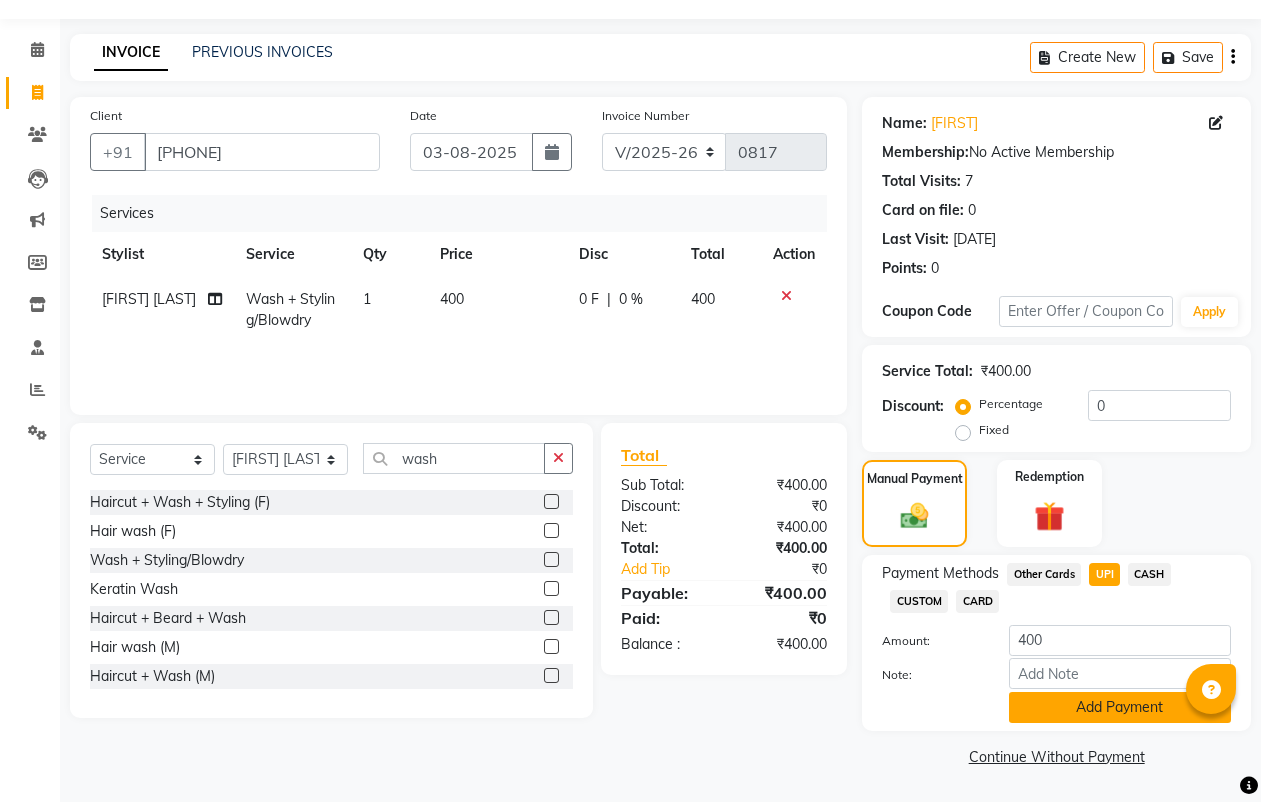 click on "Add Payment" 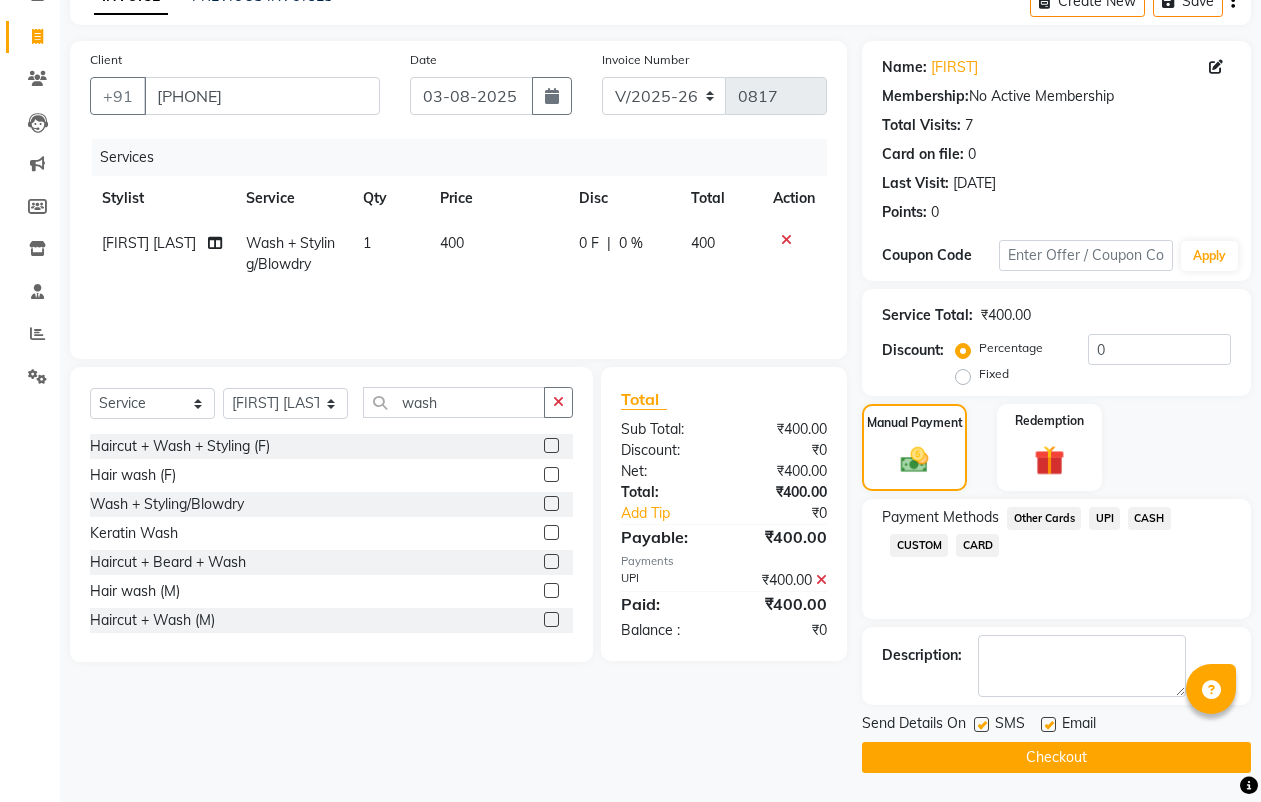 scroll, scrollTop: 110, scrollLeft: 0, axis: vertical 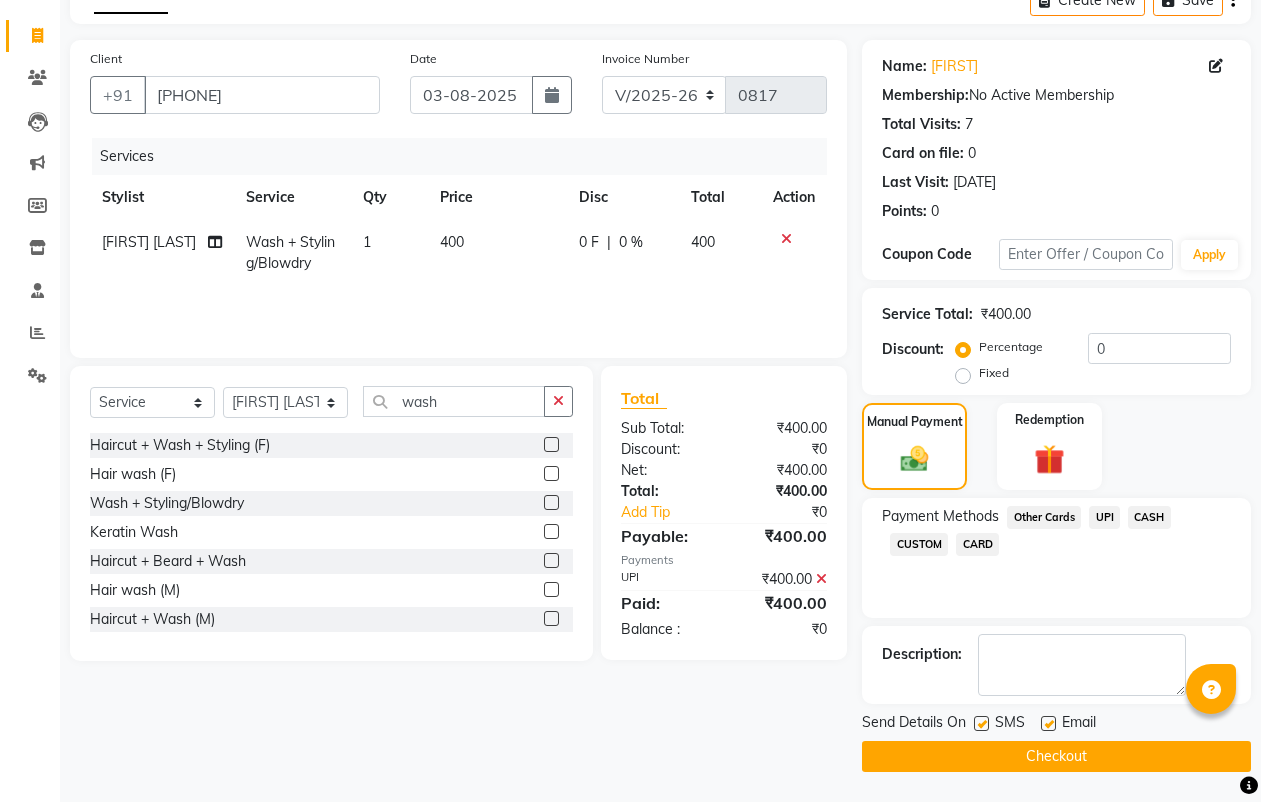click on "Checkout" 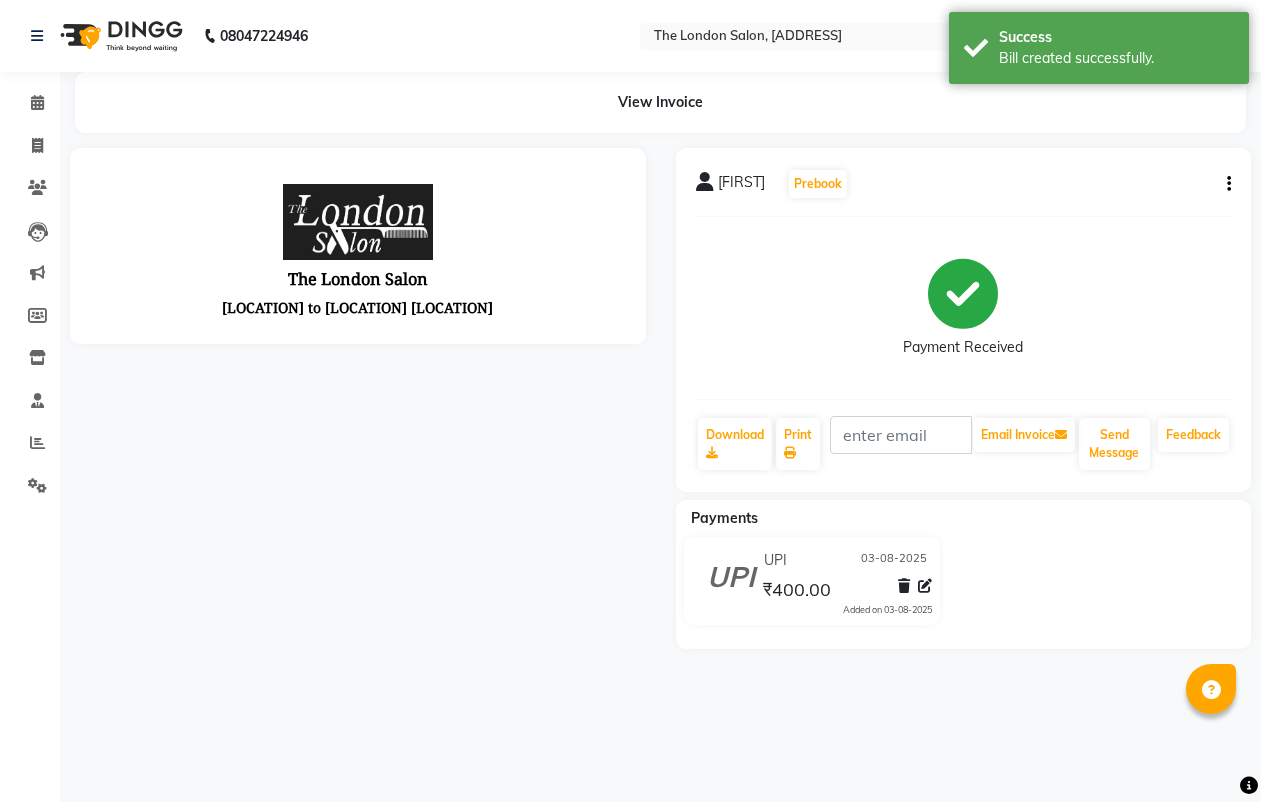 scroll, scrollTop: 0, scrollLeft: 0, axis: both 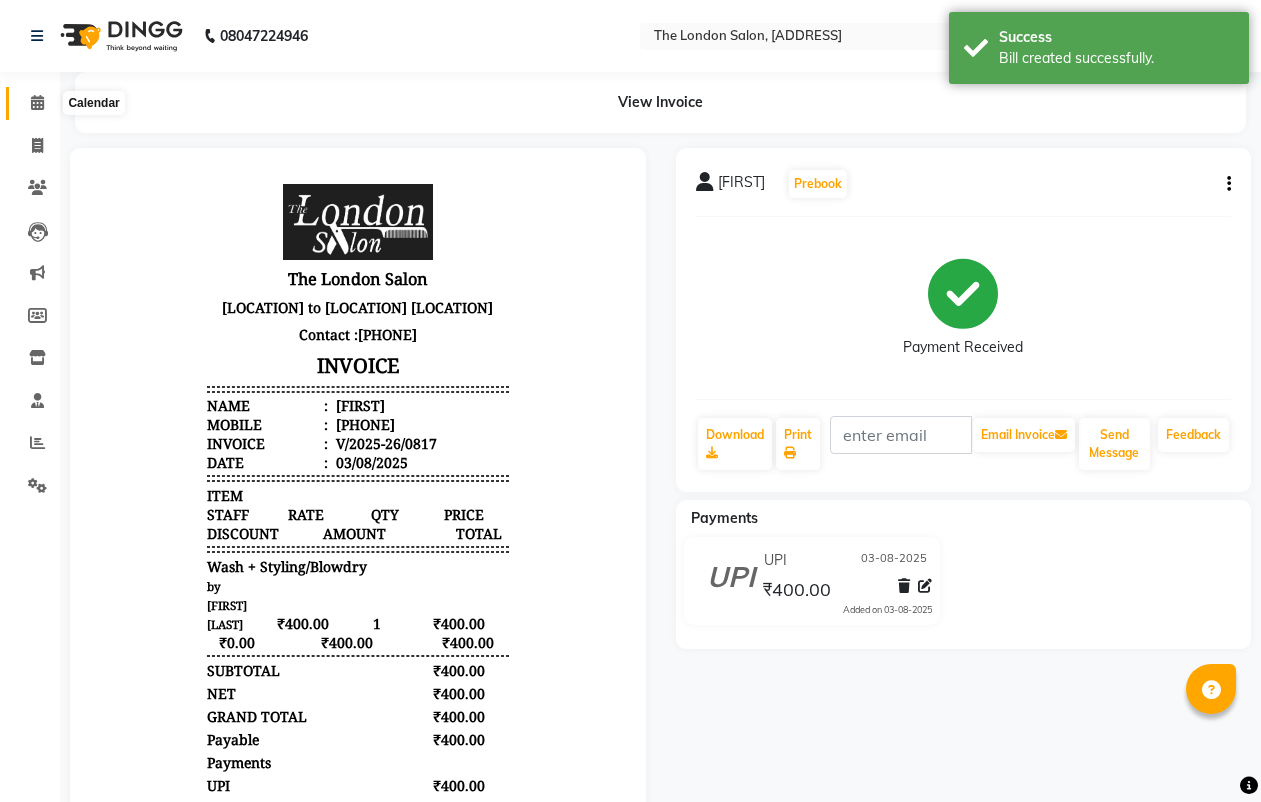 click 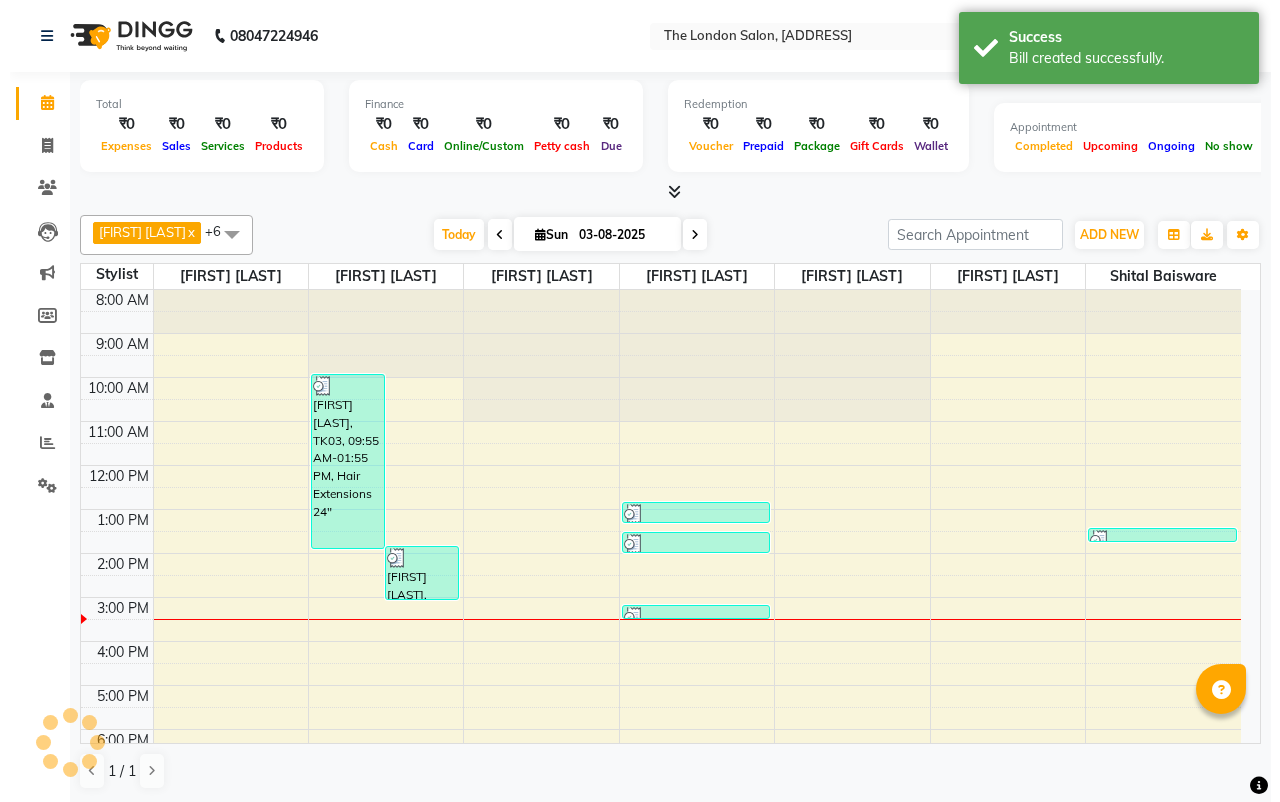 scroll, scrollTop: 0, scrollLeft: 0, axis: both 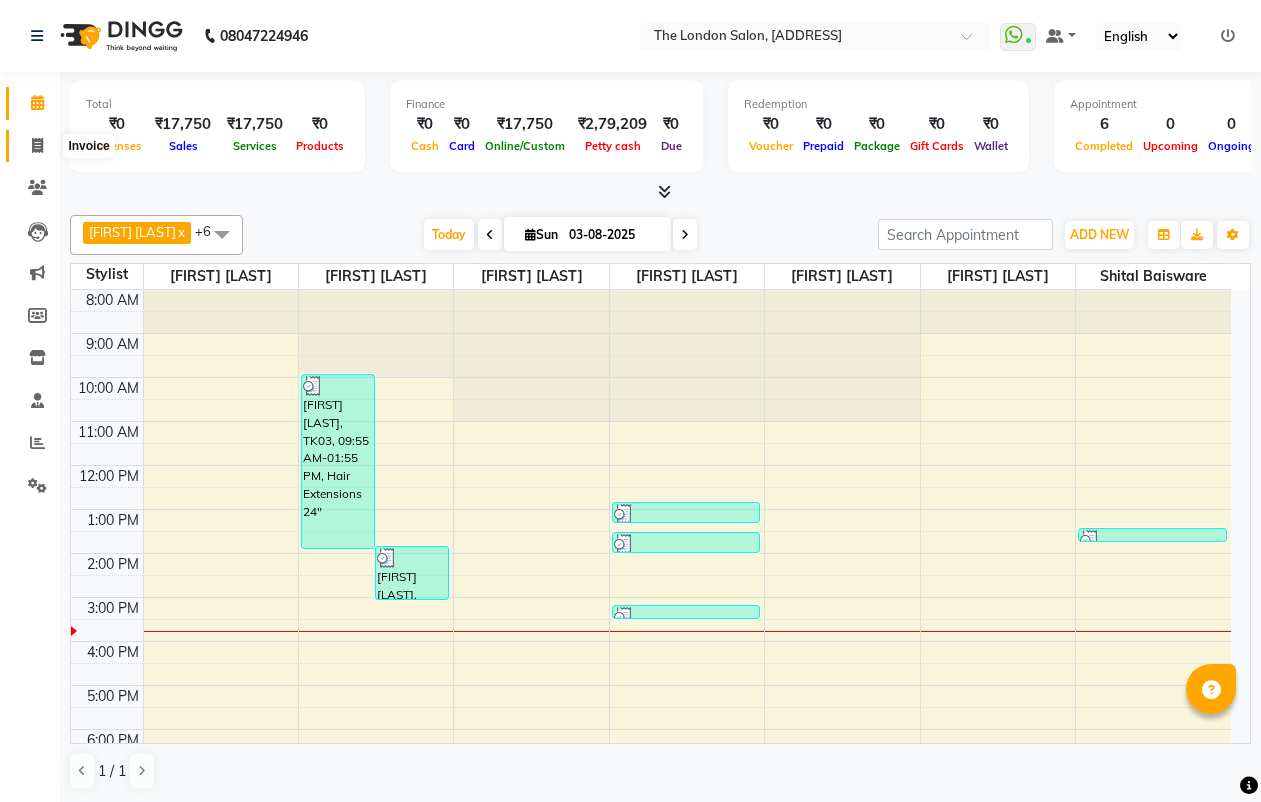 click 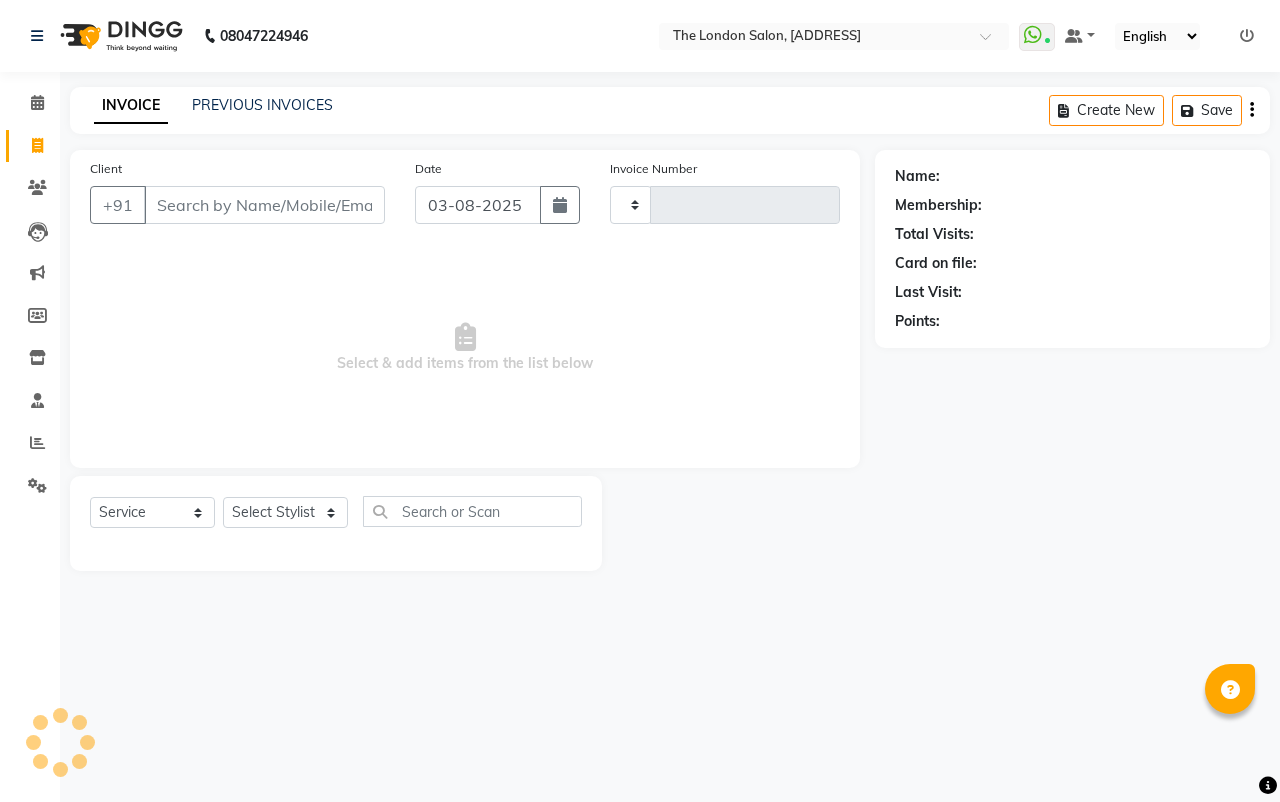 type on "0818" 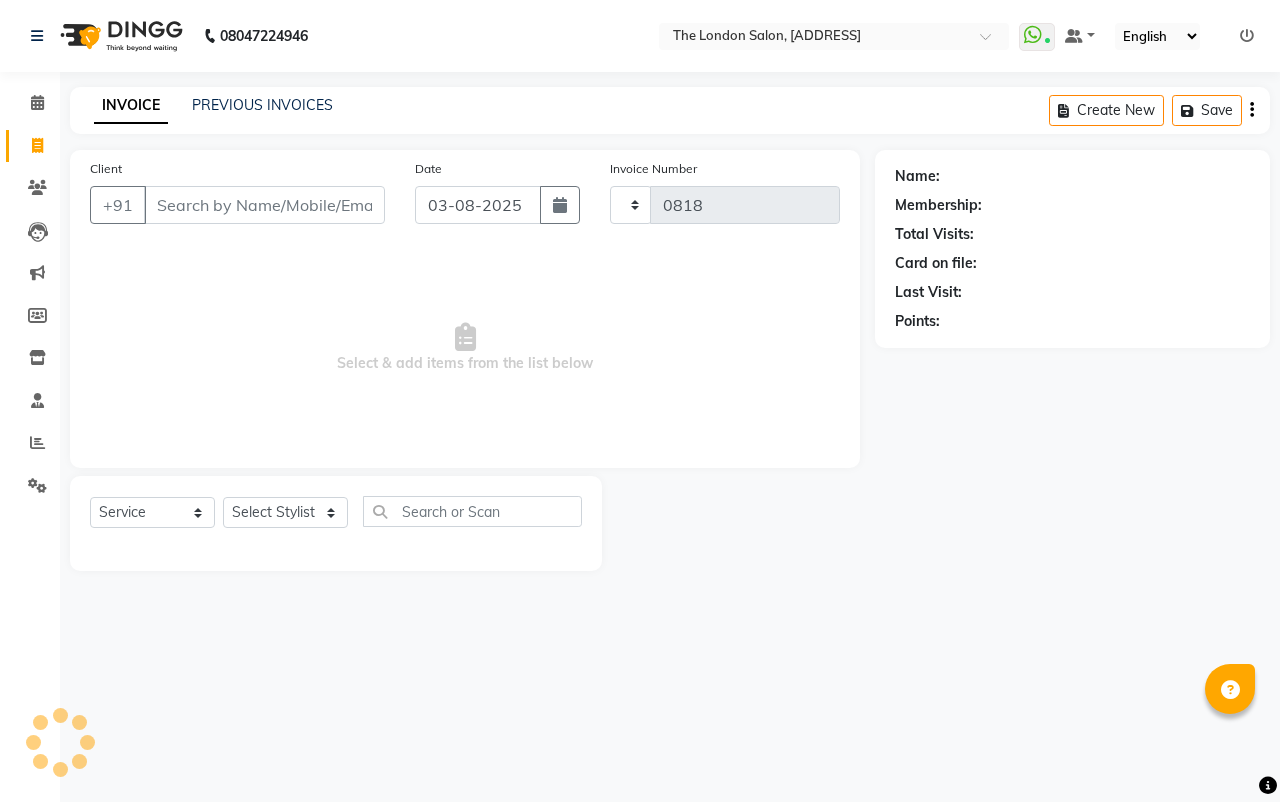 select on "4682" 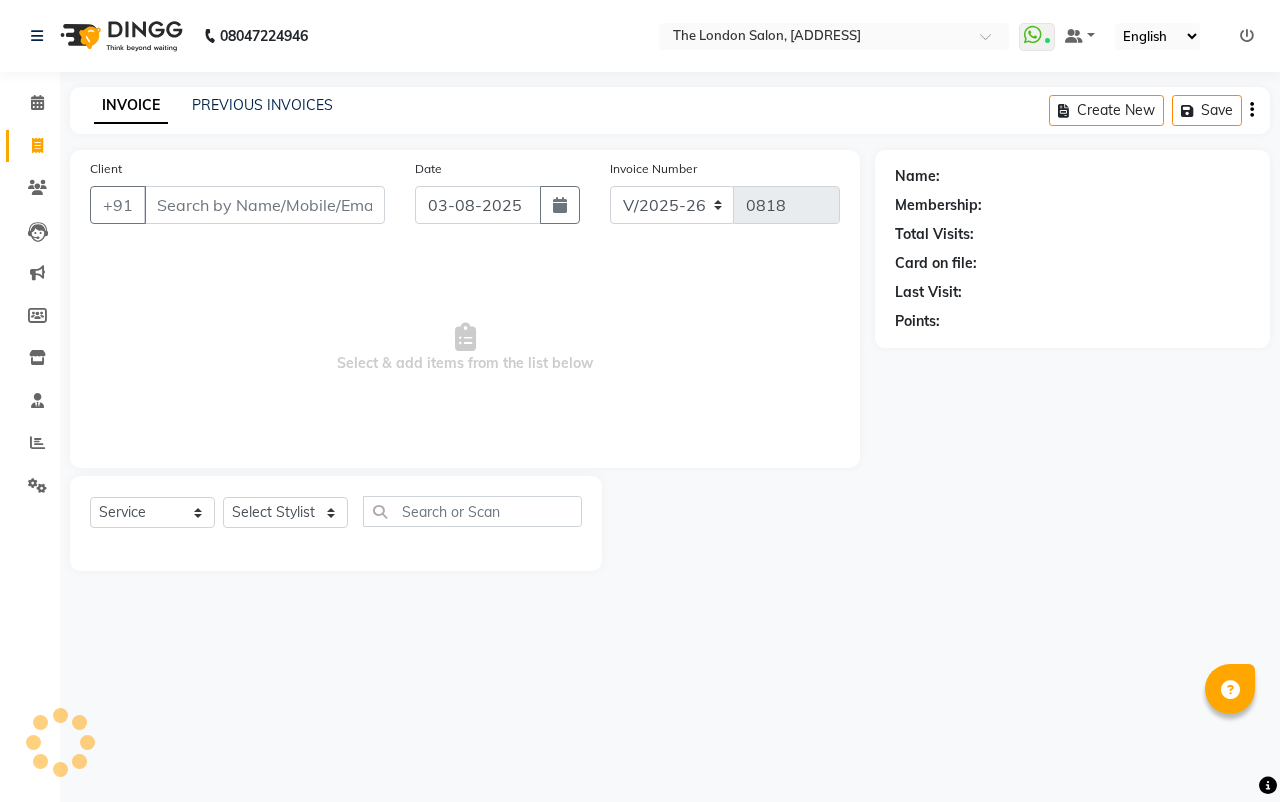 click on "Client" at bounding box center [264, 205] 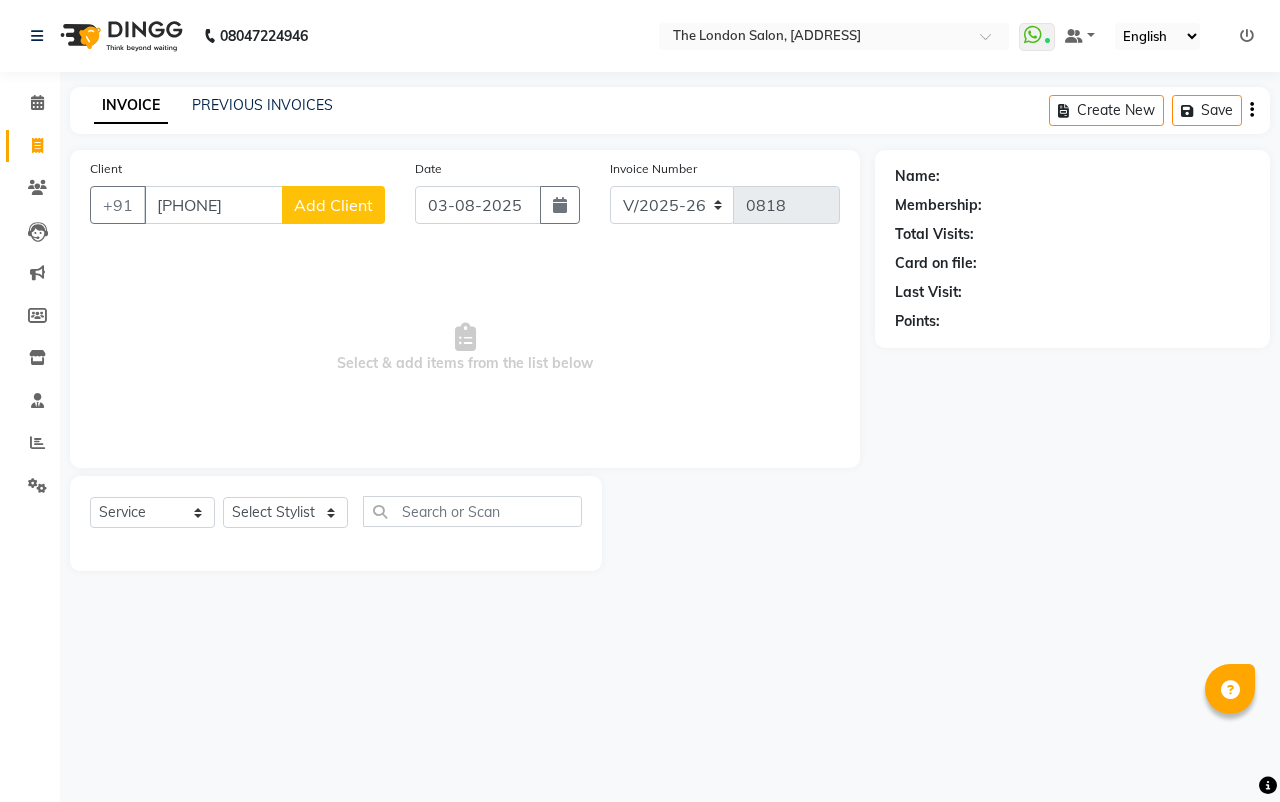 type on "[PHONE]" 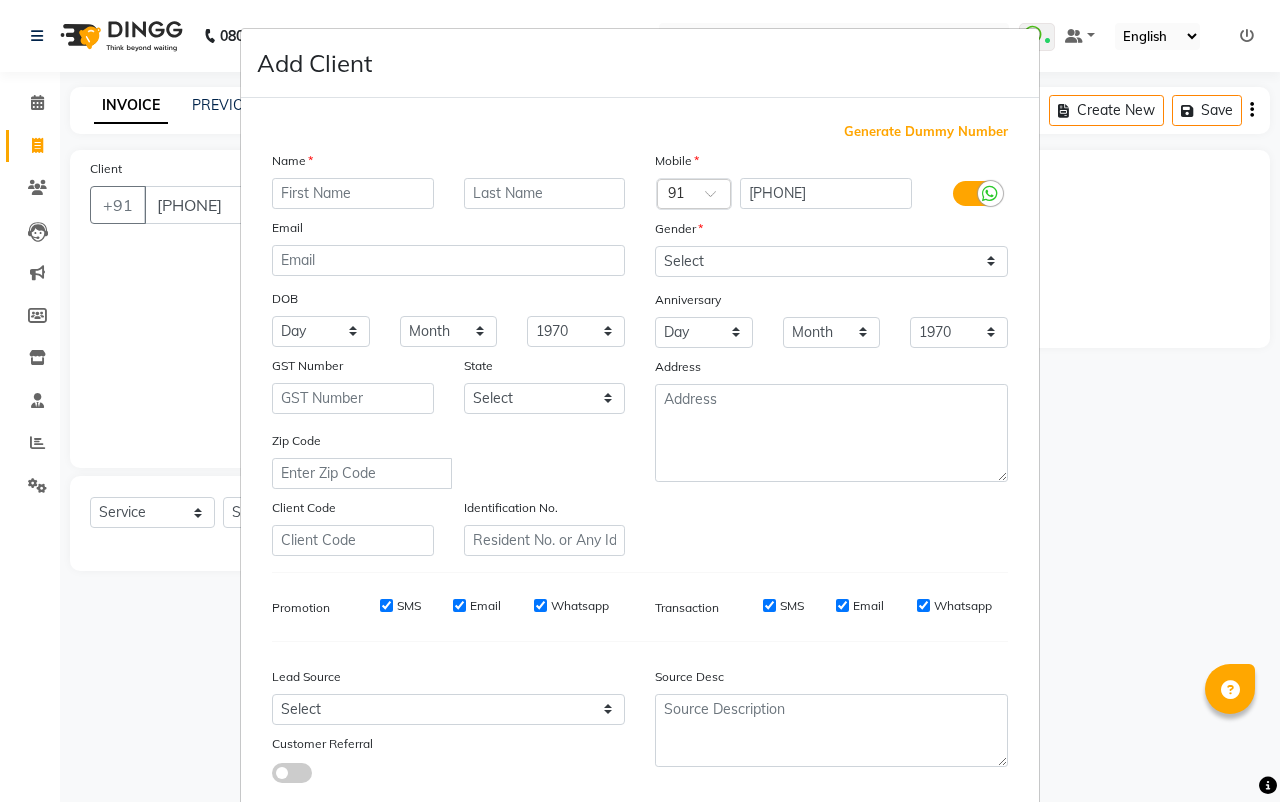 click at bounding box center [353, 193] 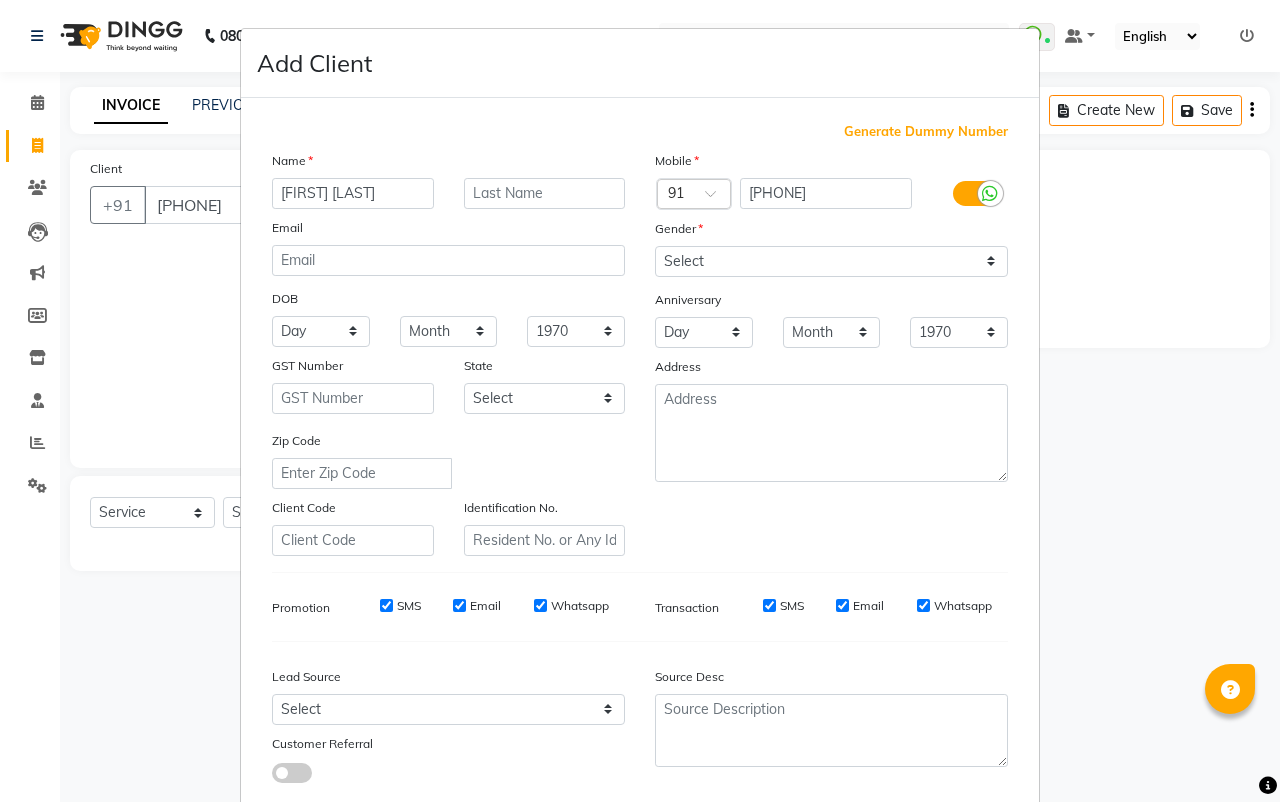 type on "[FIRST] [LAST]" 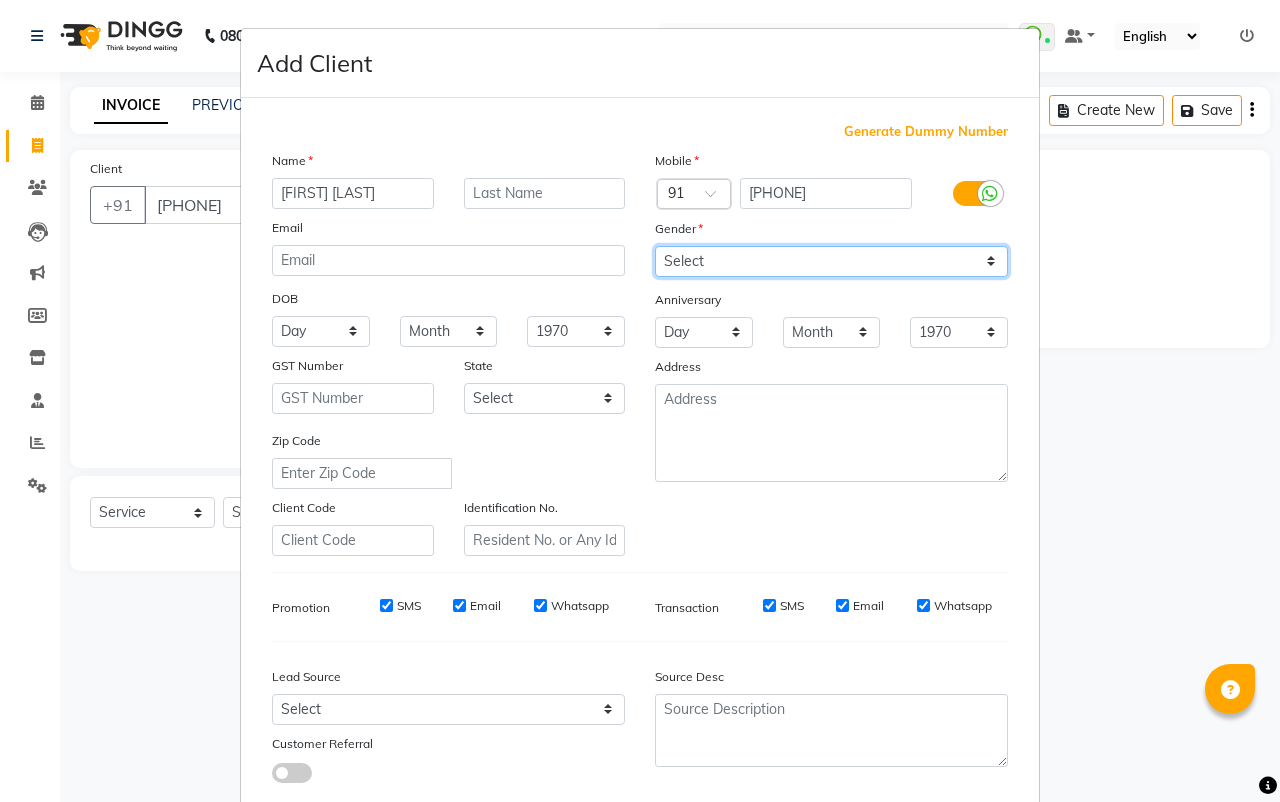click on "Select Male Female Other Prefer Not To Say" at bounding box center (831, 261) 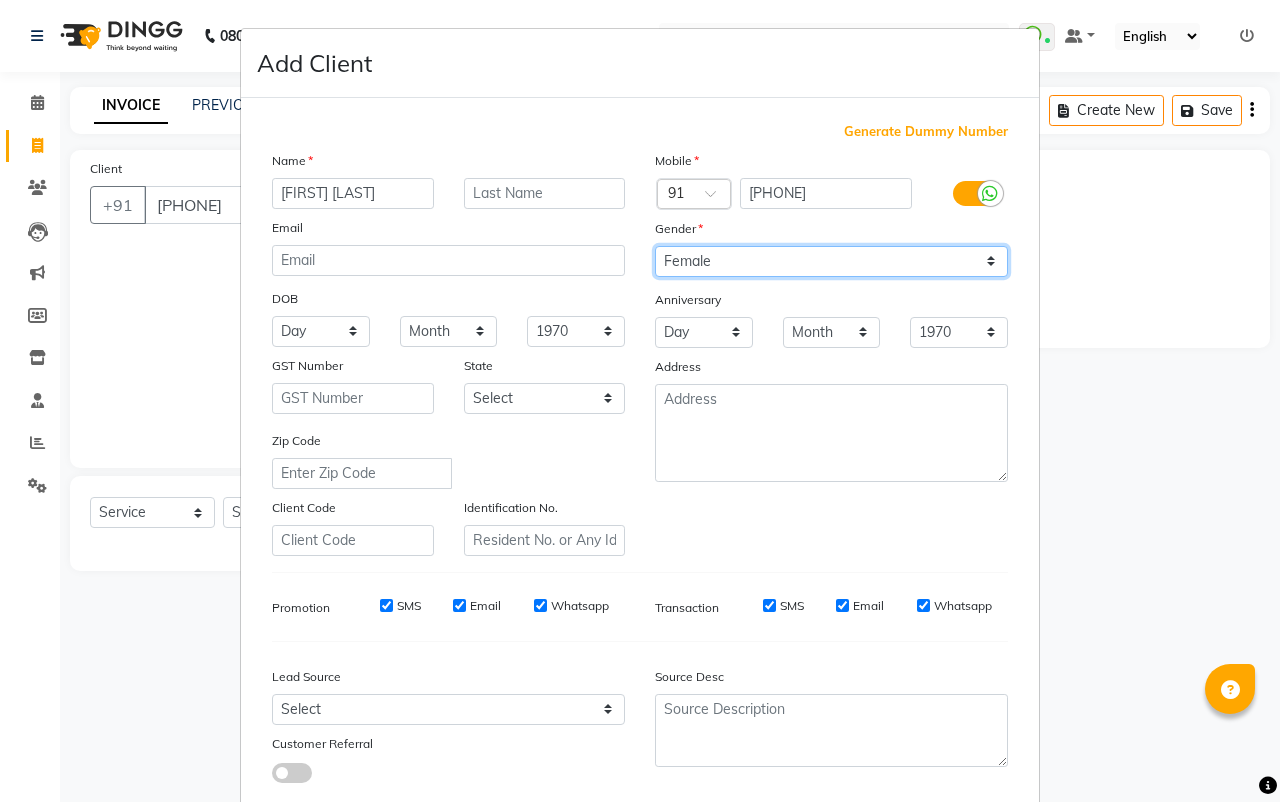 click on "Select Male Female Other Prefer Not To Say" at bounding box center (831, 261) 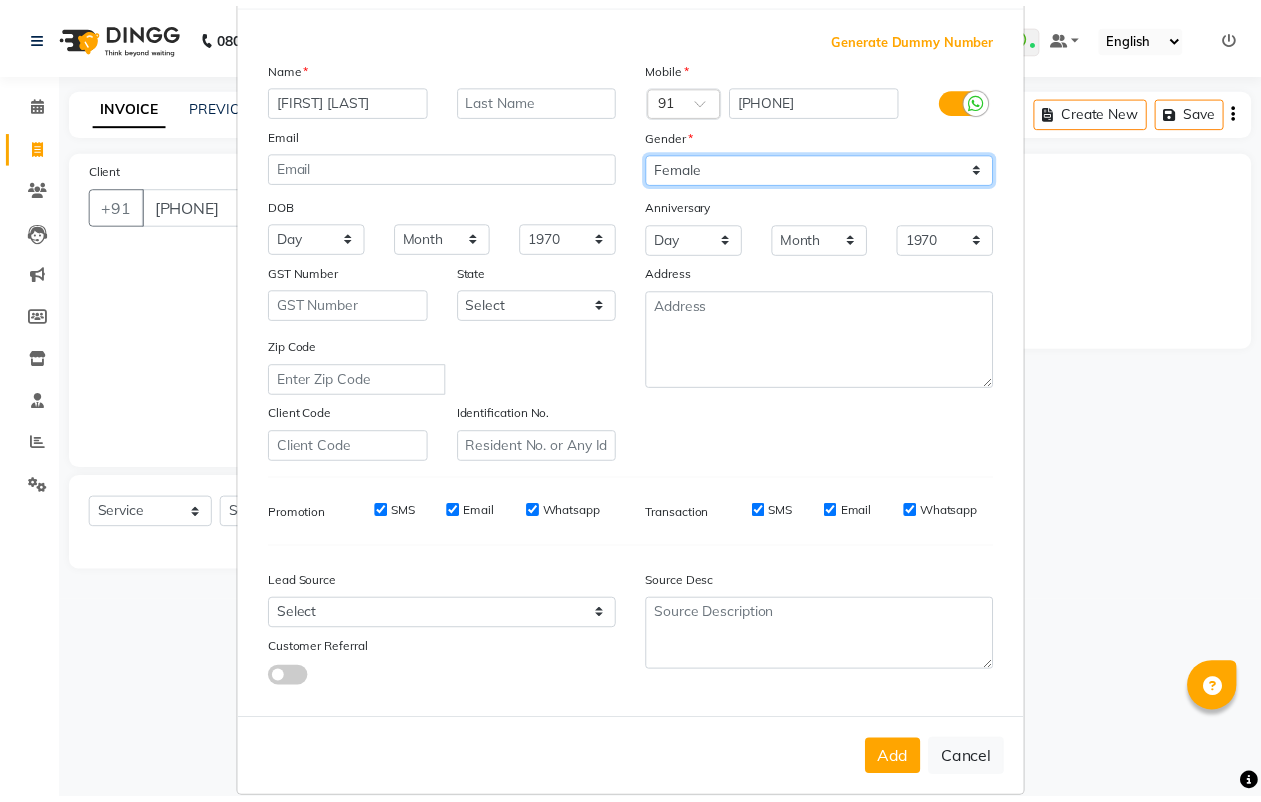 scroll, scrollTop: 121, scrollLeft: 0, axis: vertical 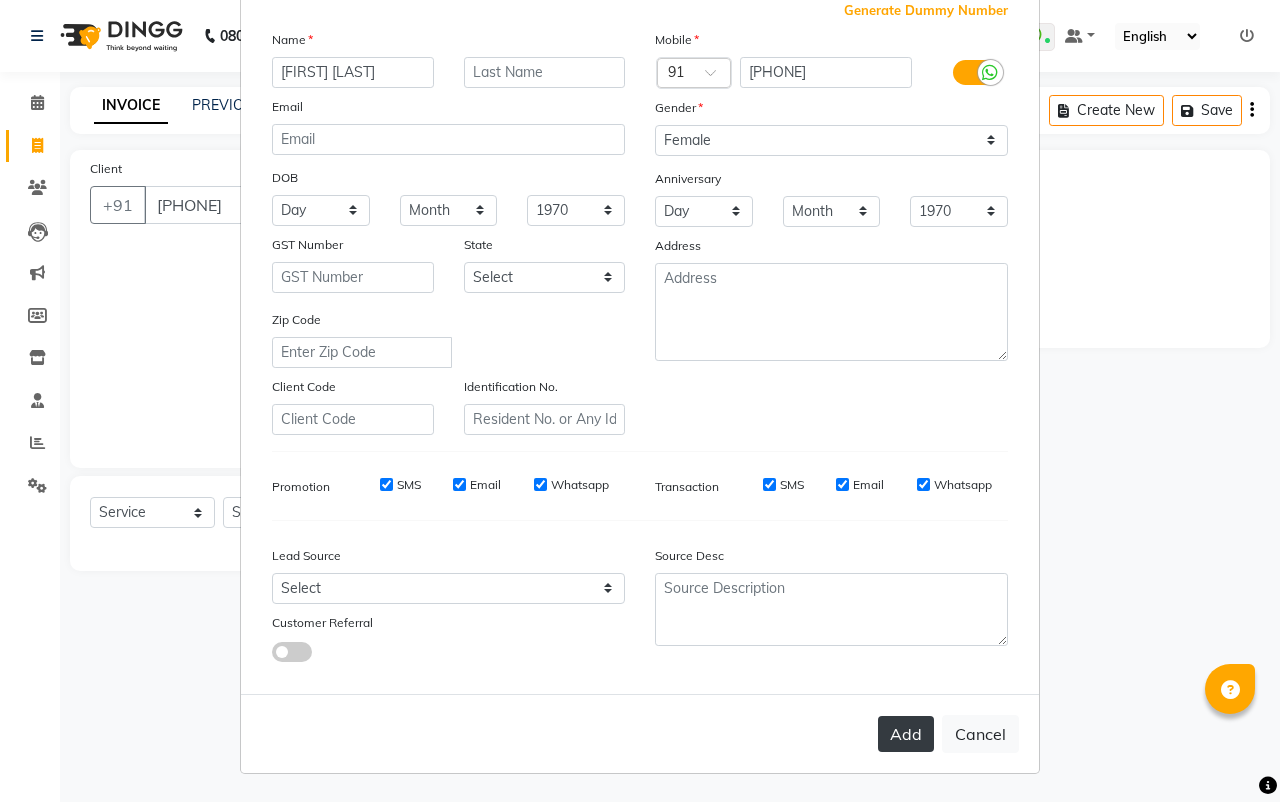 click on "Add" at bounding box center (906, 734) 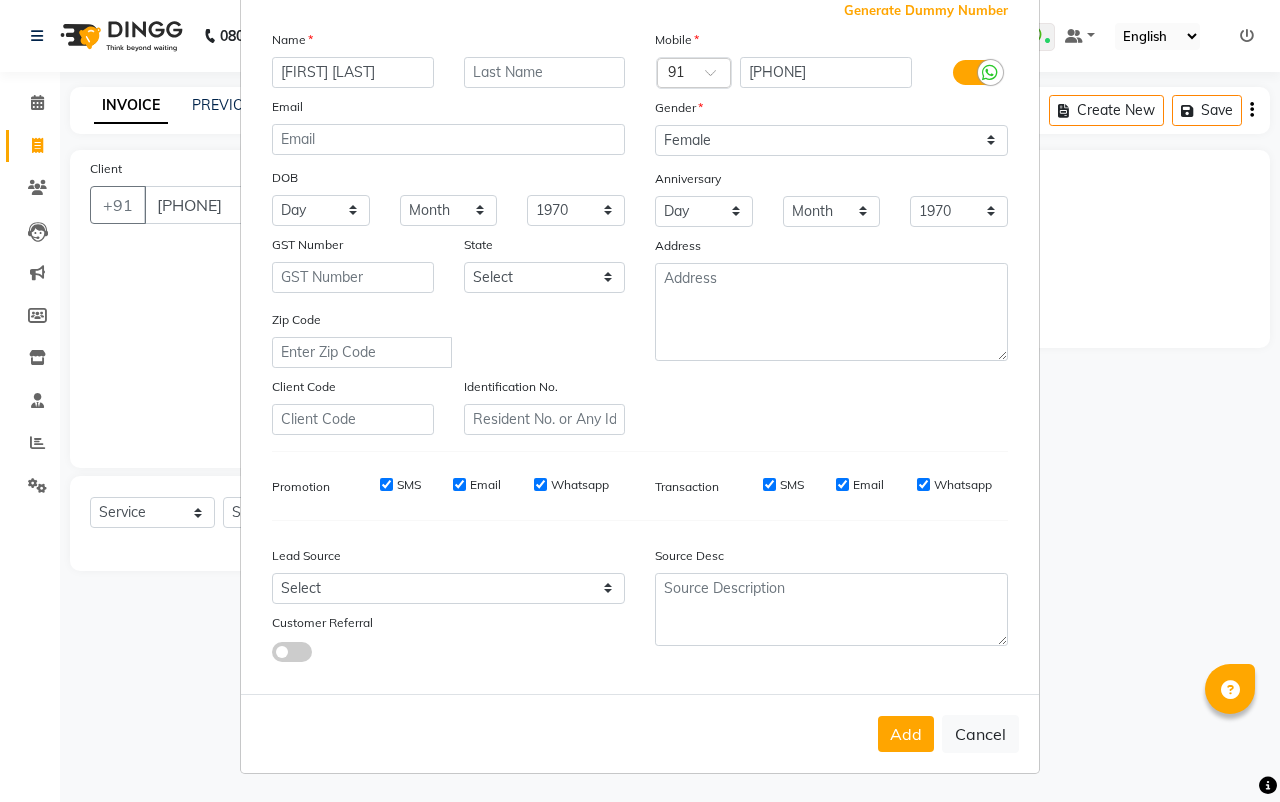 click on "Add   Cancel" at bounding box center (640, 733) 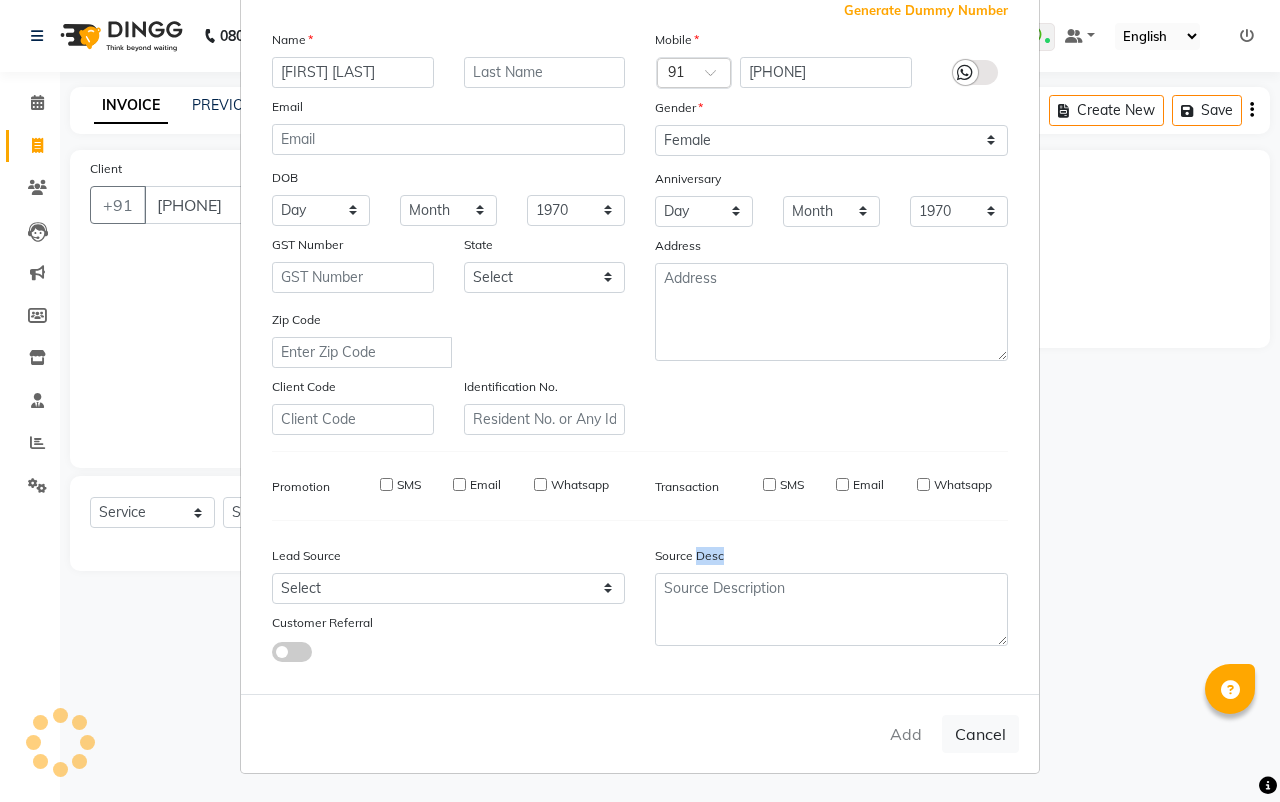 type 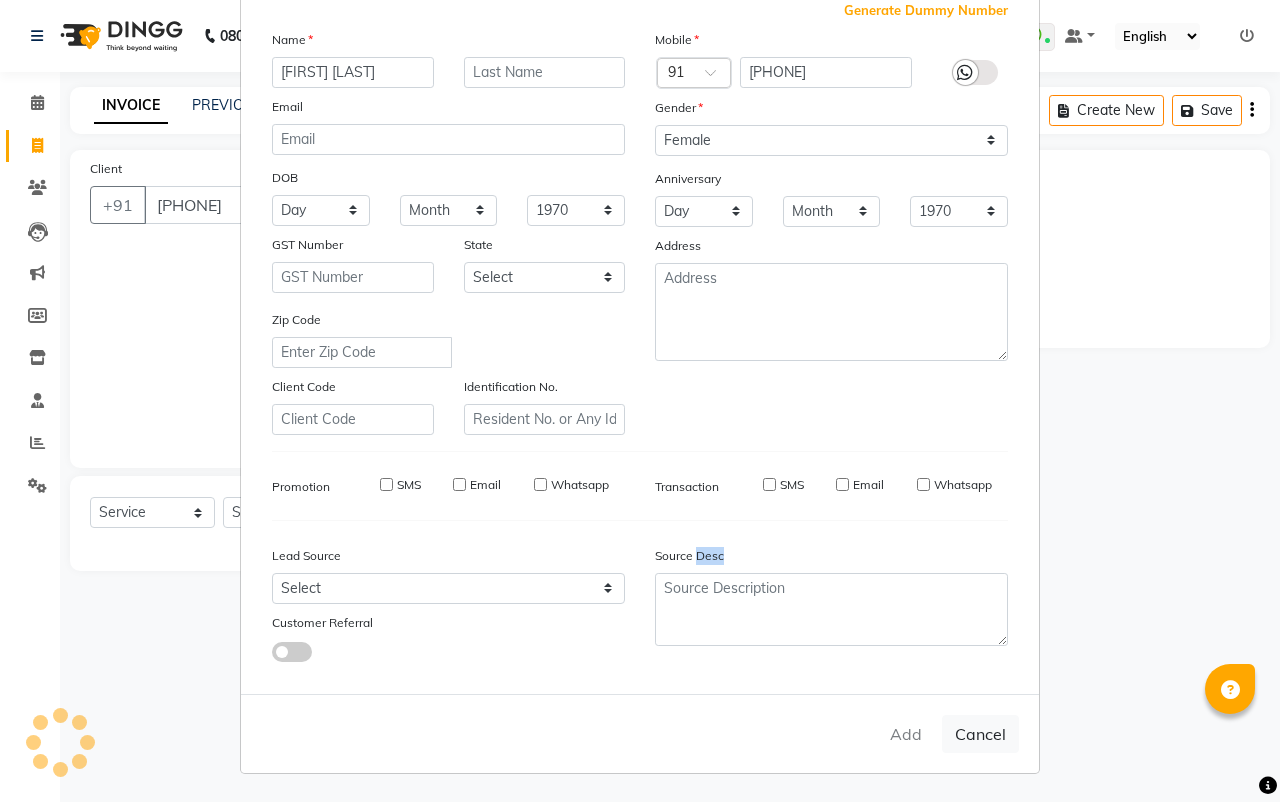 select 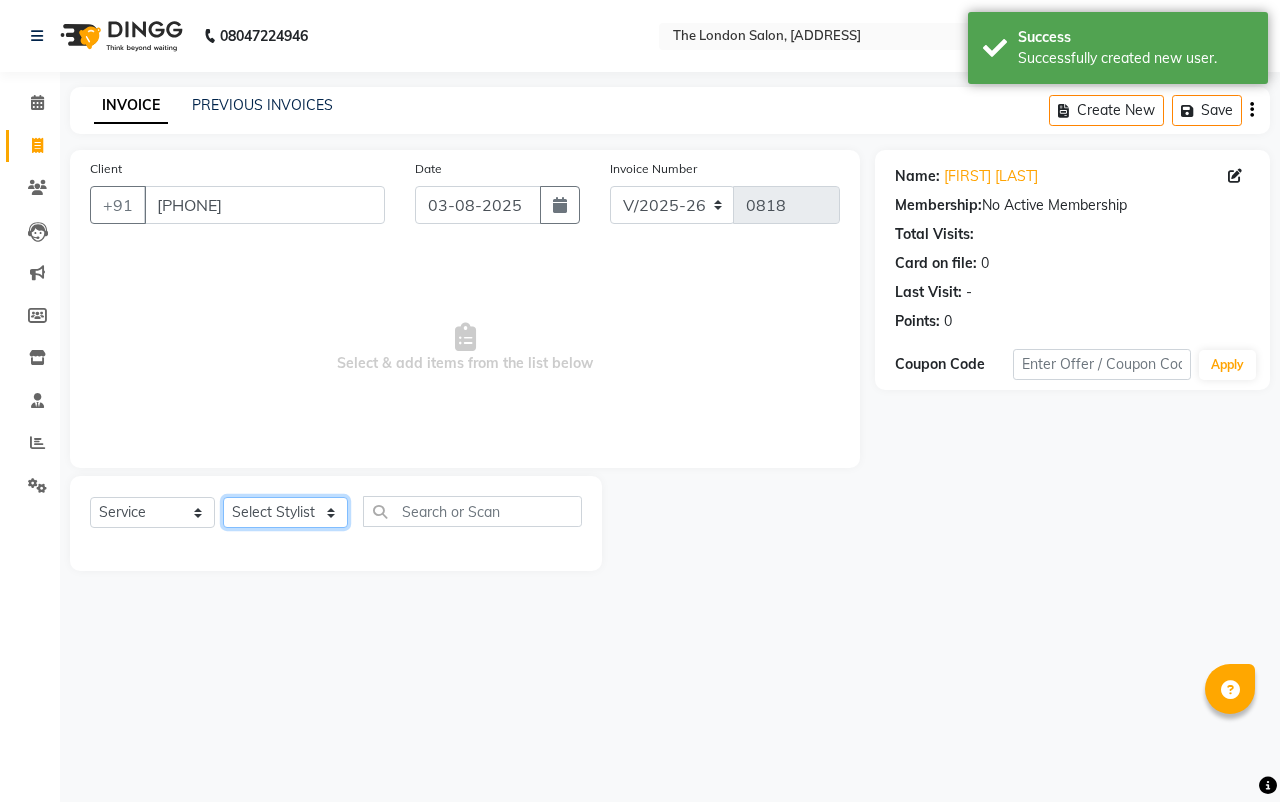 drag, startPoint x: 271, startPoint y: 499, endPoint x: 302, endPoint y: 524, distance: 39.824615 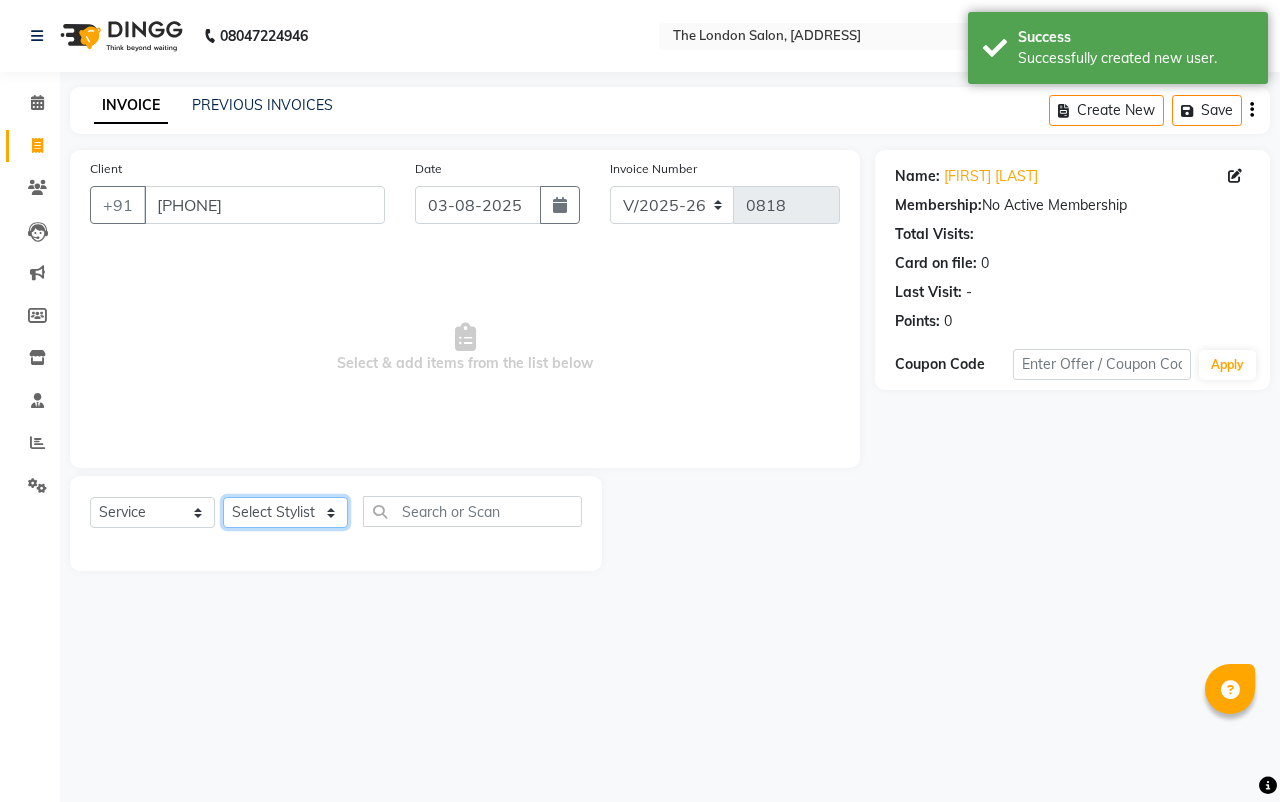 select on "84829" 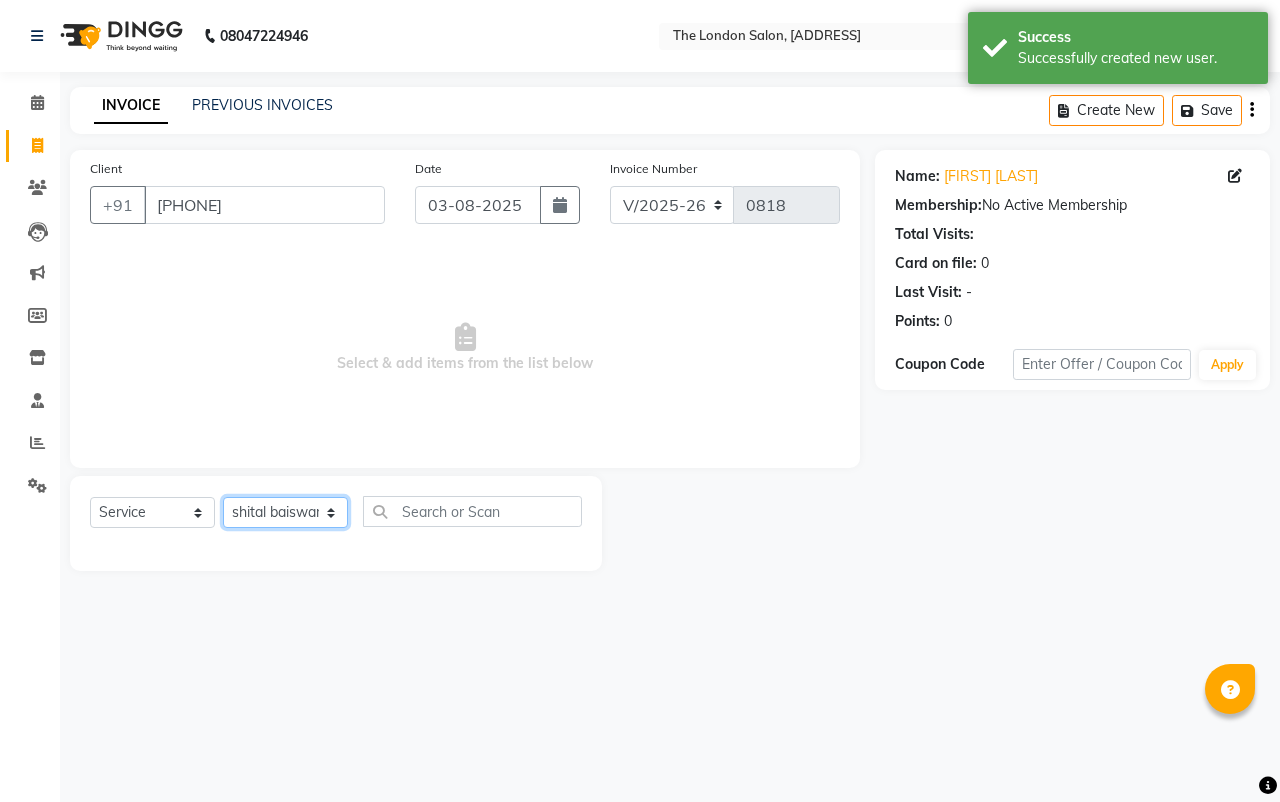 click on "Select Stylist [FIRST] [LAST] [FIRST] [LAST] [FIRST] [LAST] [FIRST] [LAST] [FIRST] [LAST] [FIRST] [LAST] [FIRST] [LAST]" 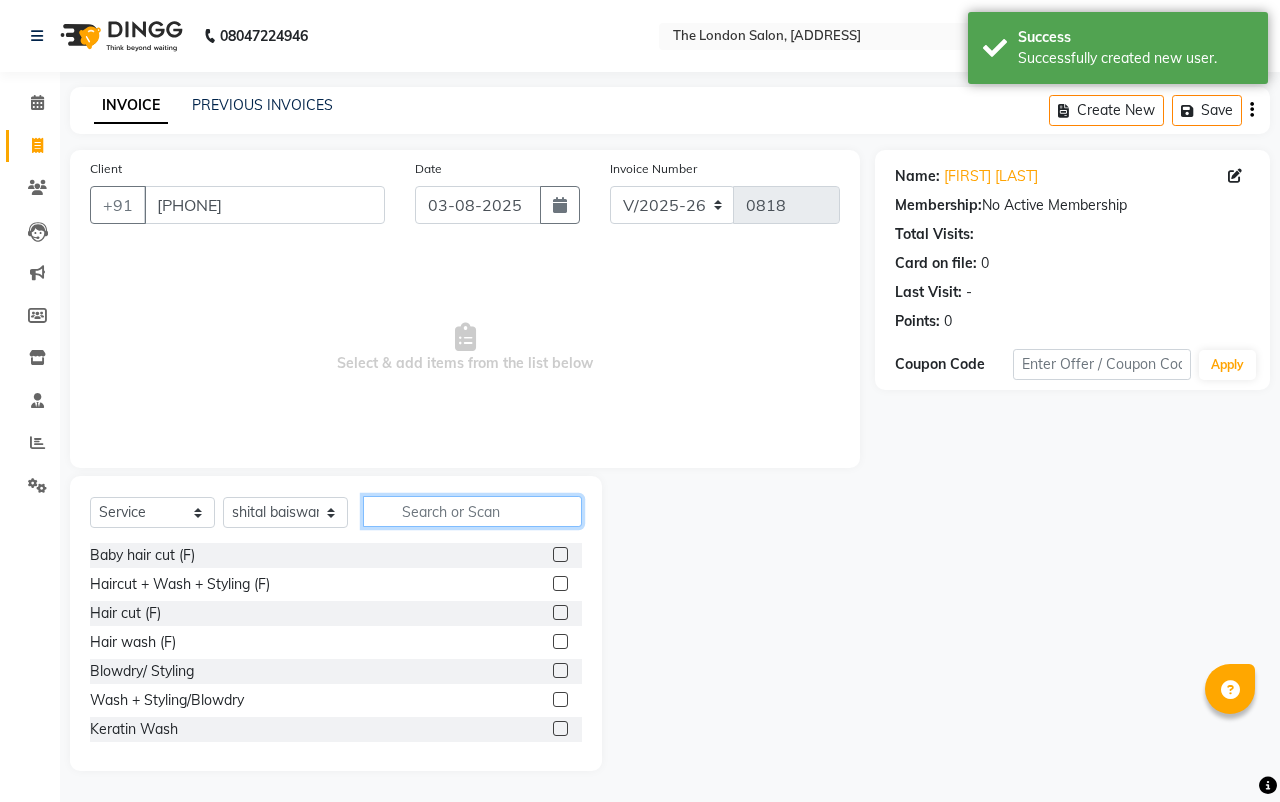 click 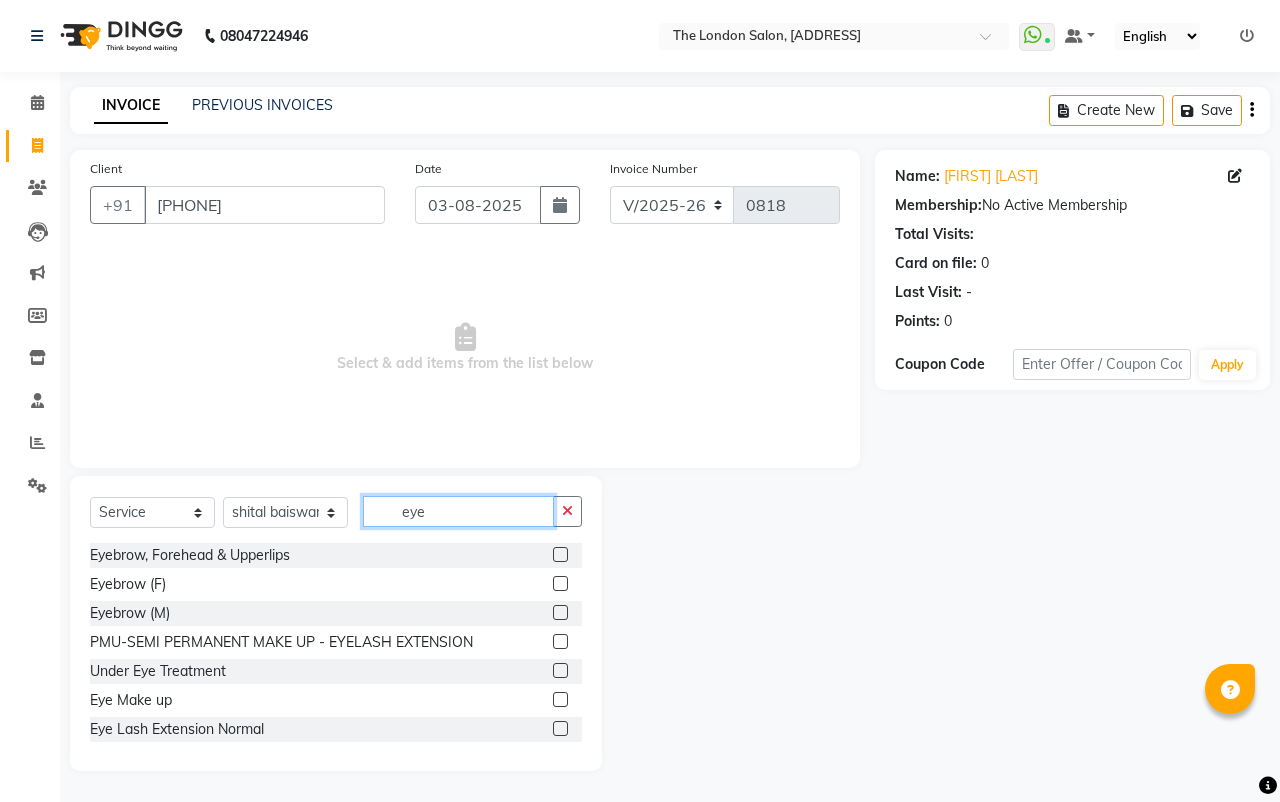 type on "eye" 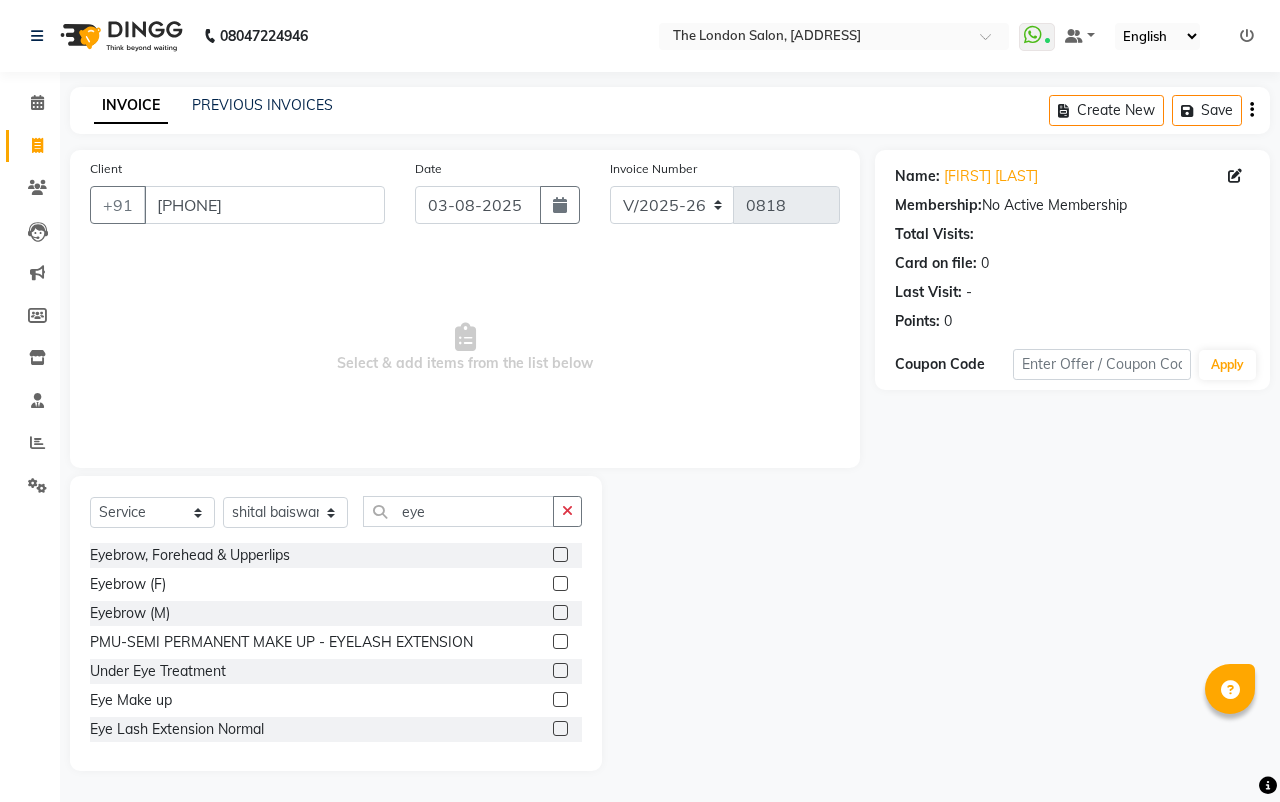 click 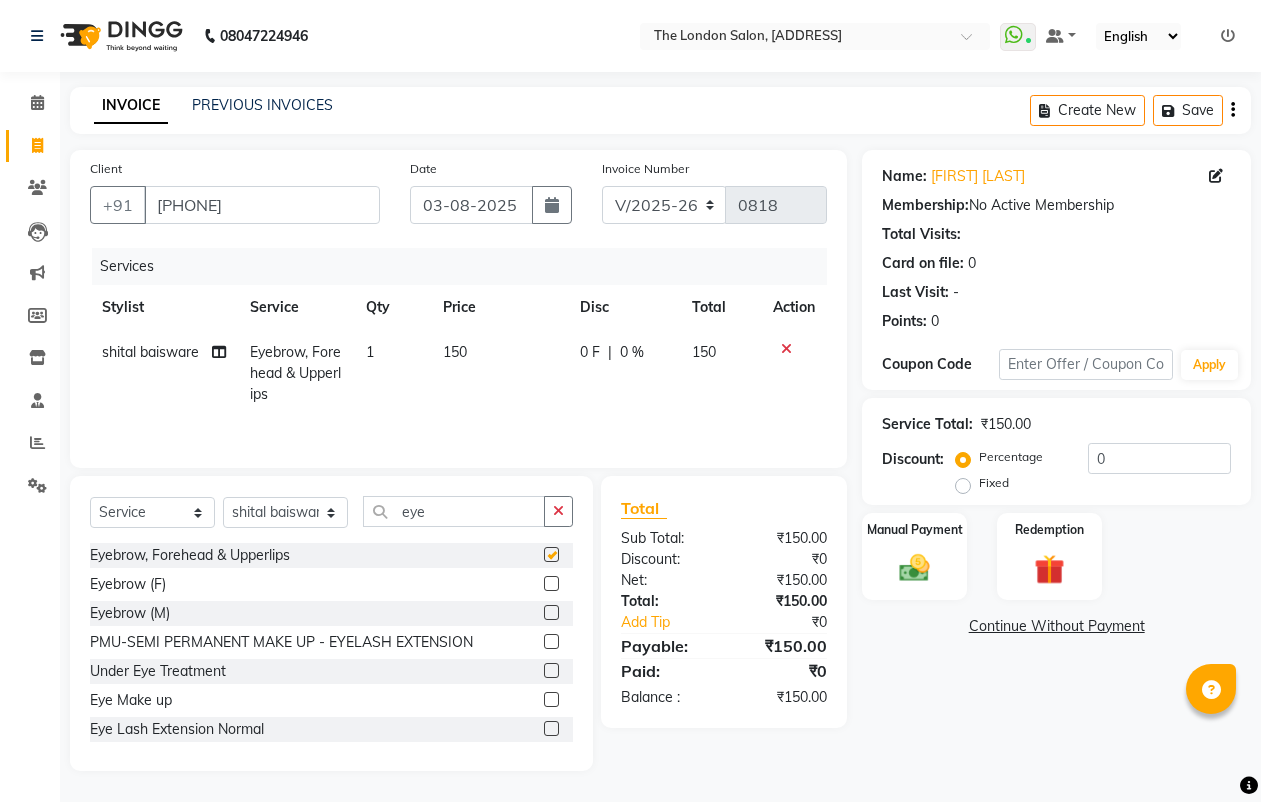 checkbox on "false" 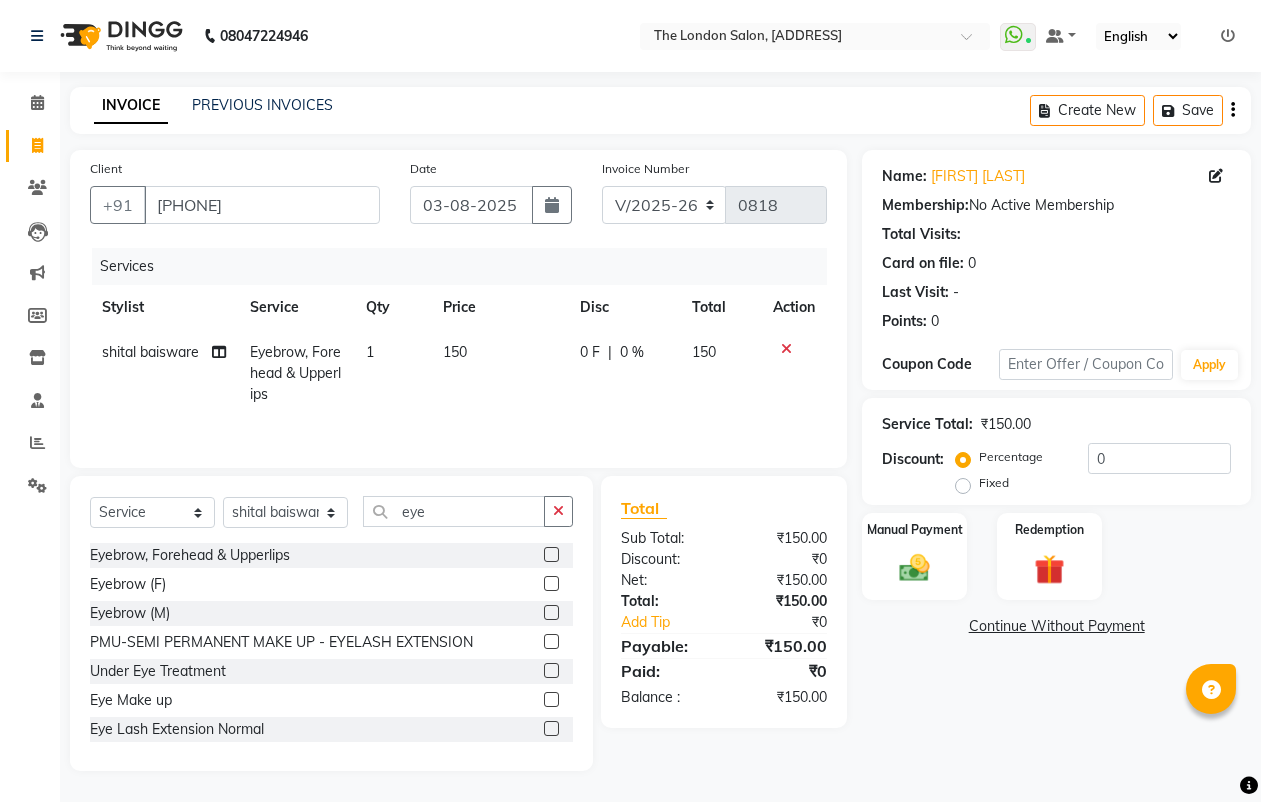 click on "150" 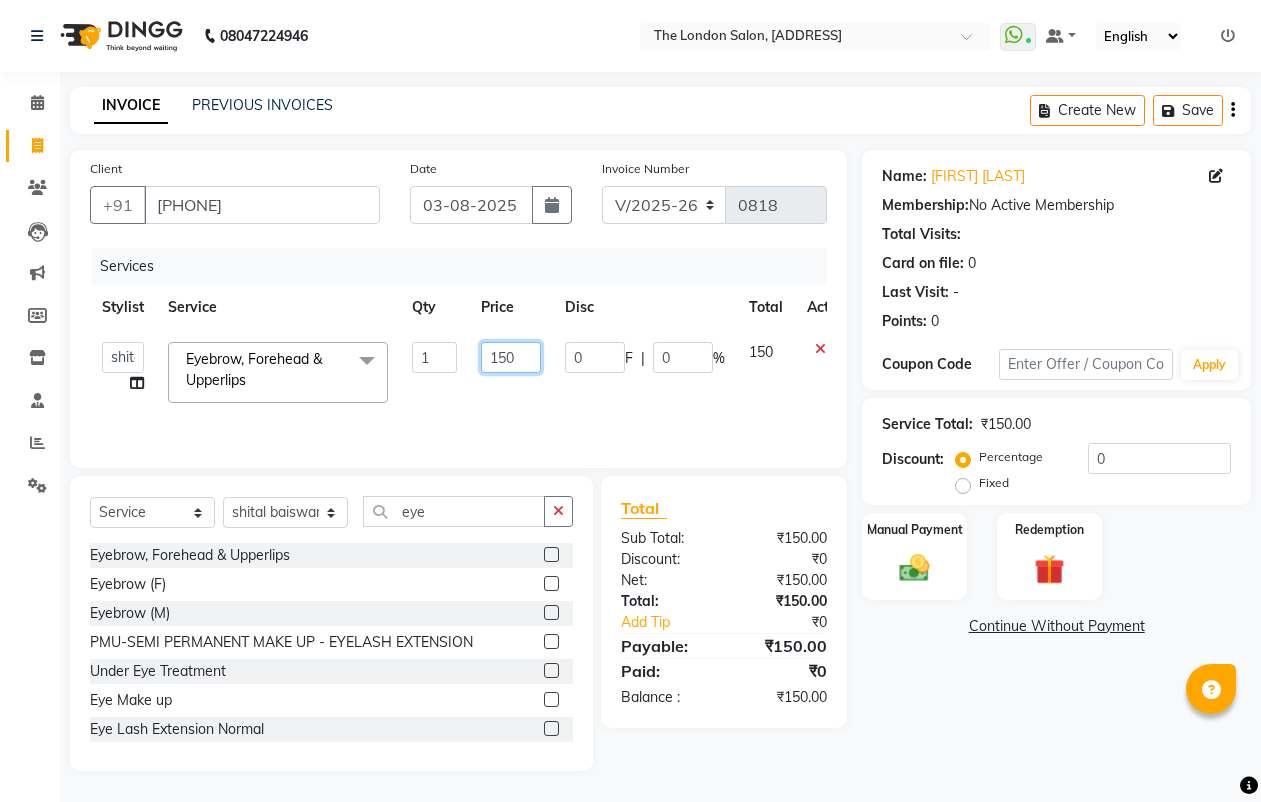 click on "150" 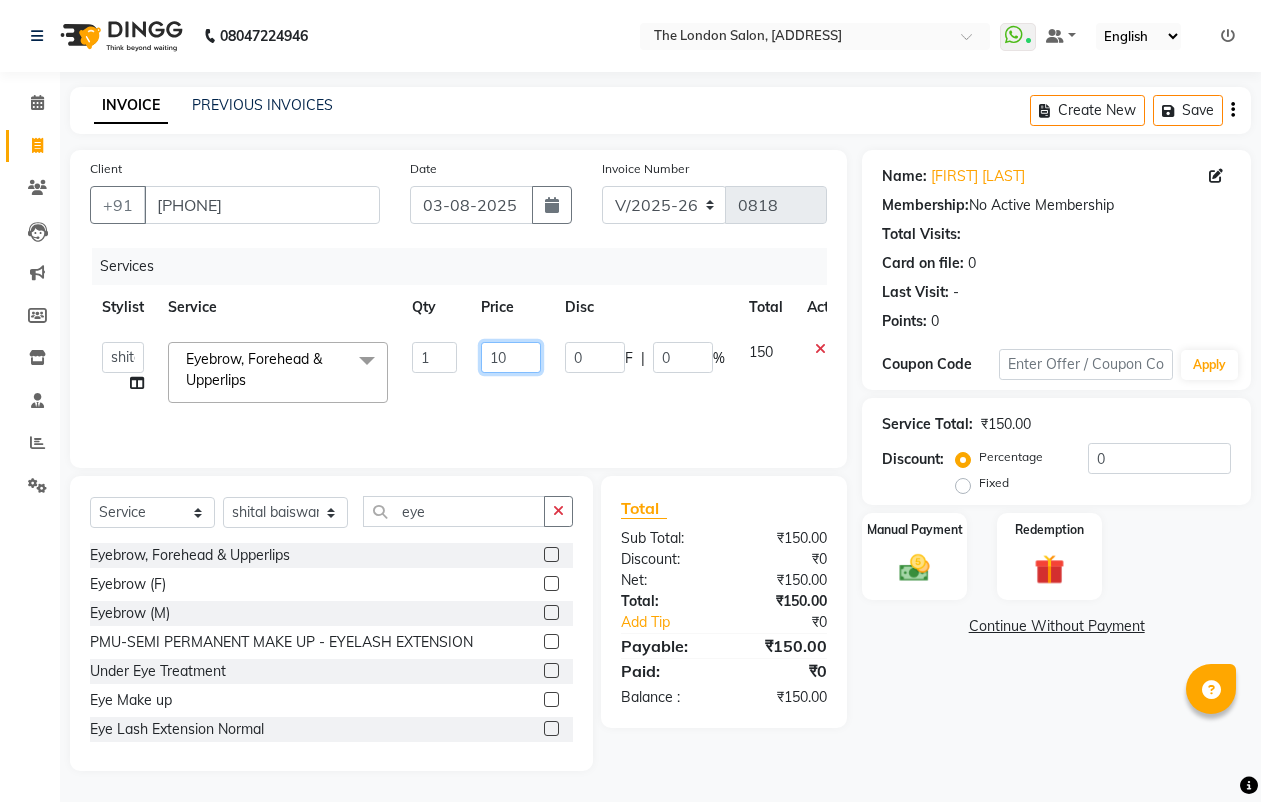 type on "100" 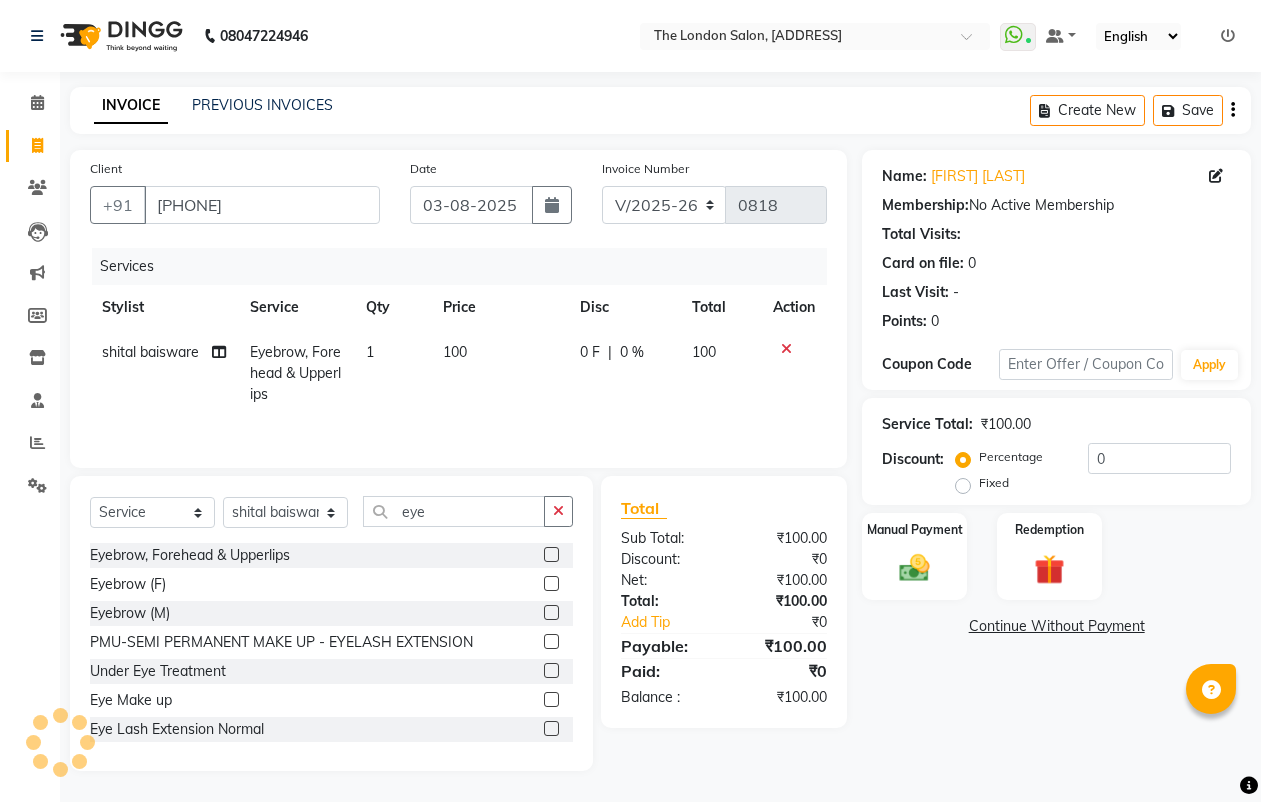 click on "Name: [FIRST] [LAST] Membership: No Active Membership Total Visits: Card on file: 0 Last Visit: - Points: 0 Coupon Code Apply Service Total: ₹100.00 Discount: Percentage Fixed 0 Manual Payment Redemption Continue Without Payment" 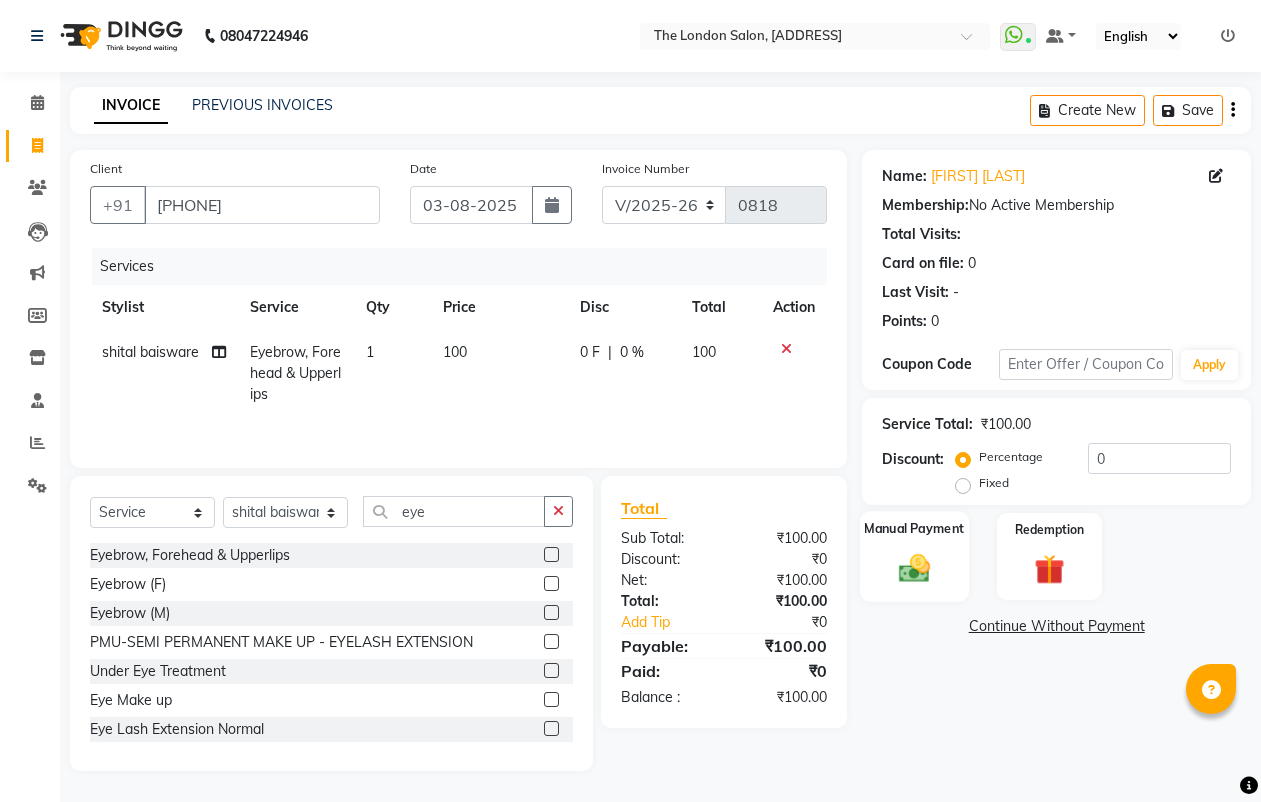 click 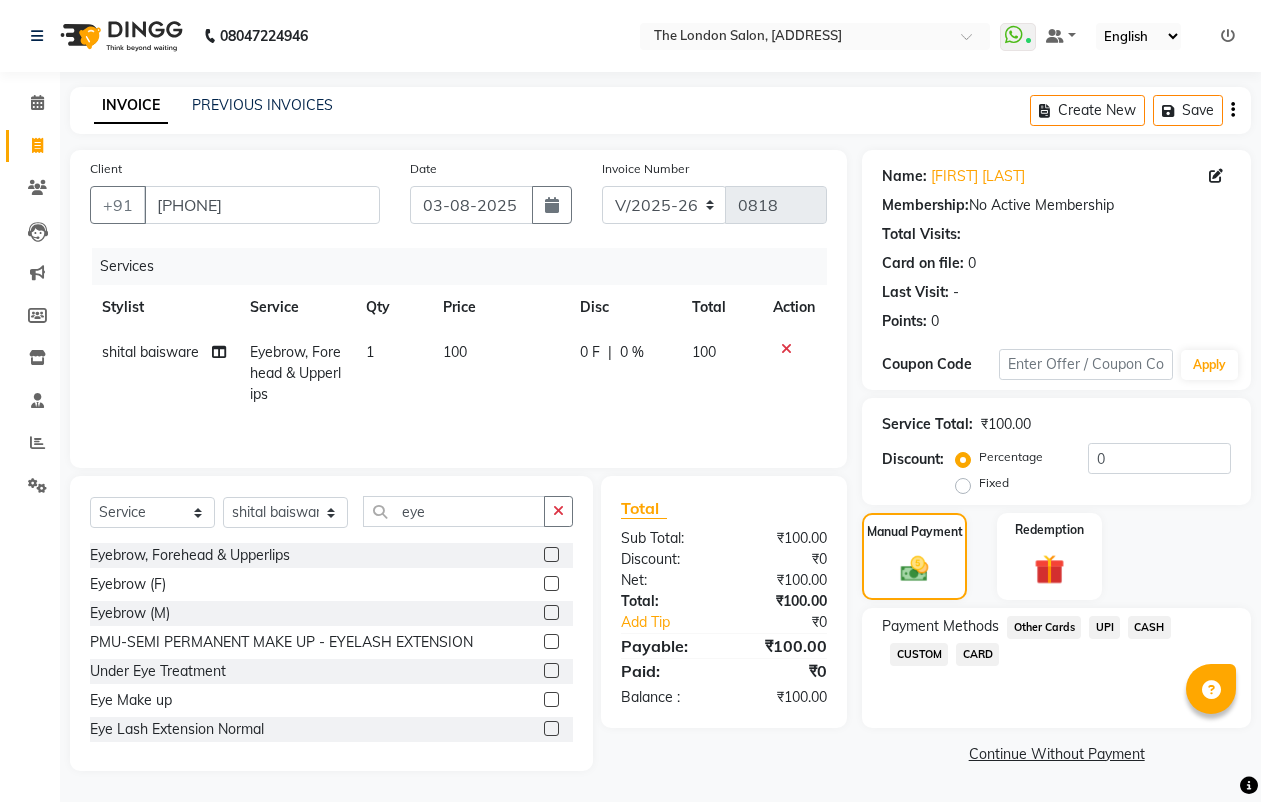 click on "CASH" 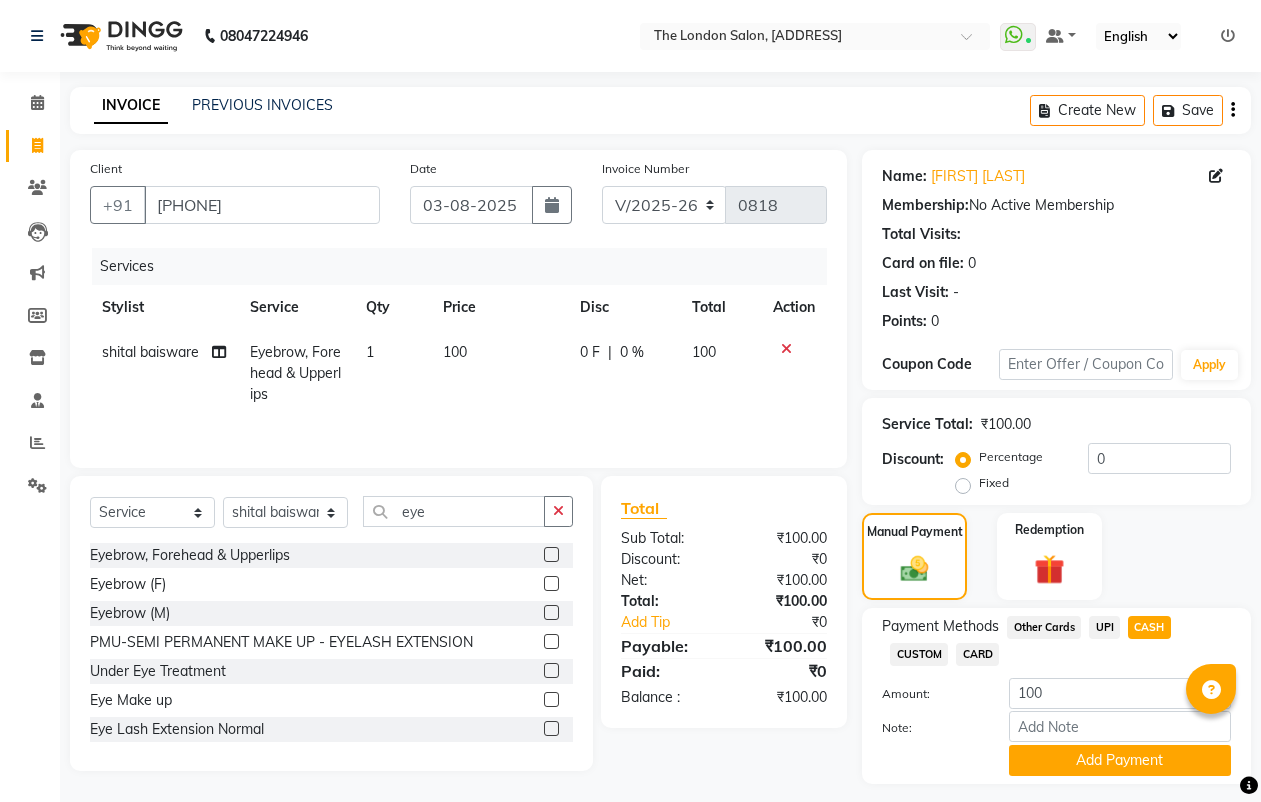 scroll, scrollTop: 53, scrollLeft: 0, axis: vertical 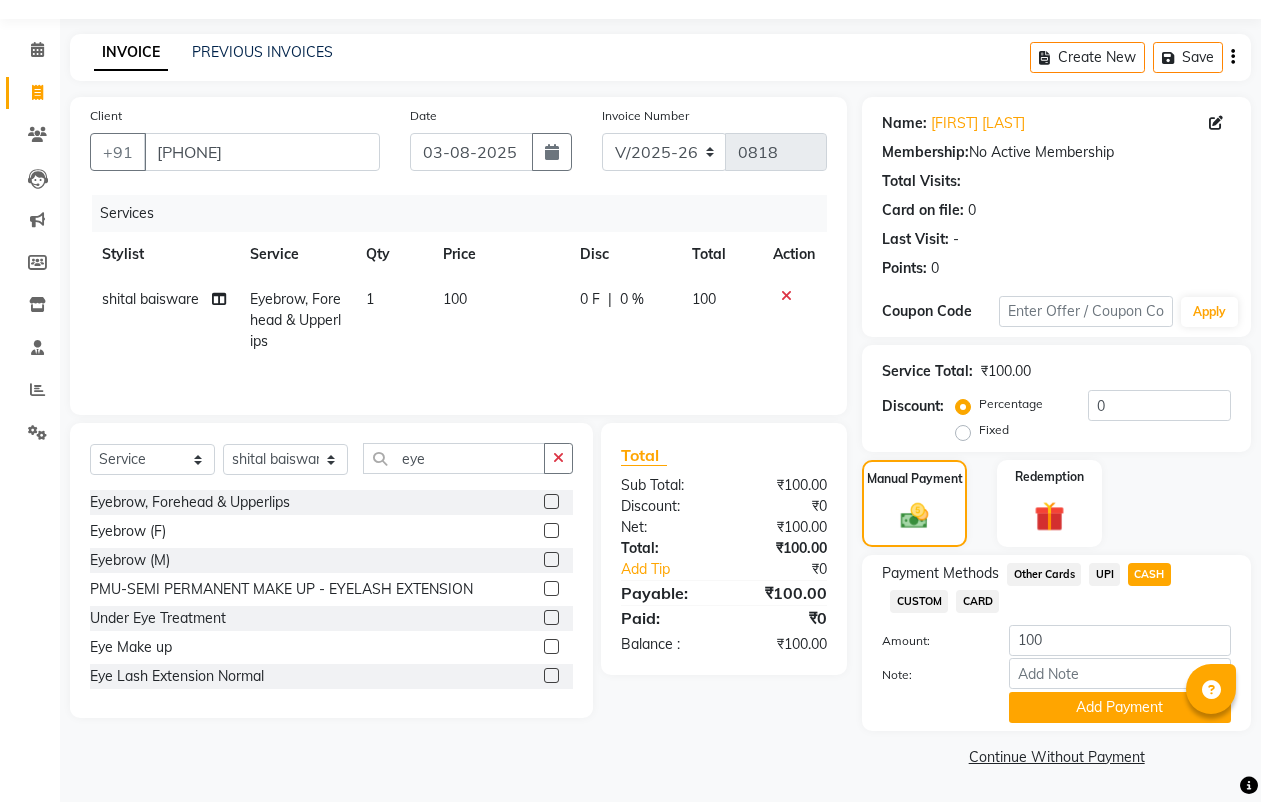 click on "UPI" 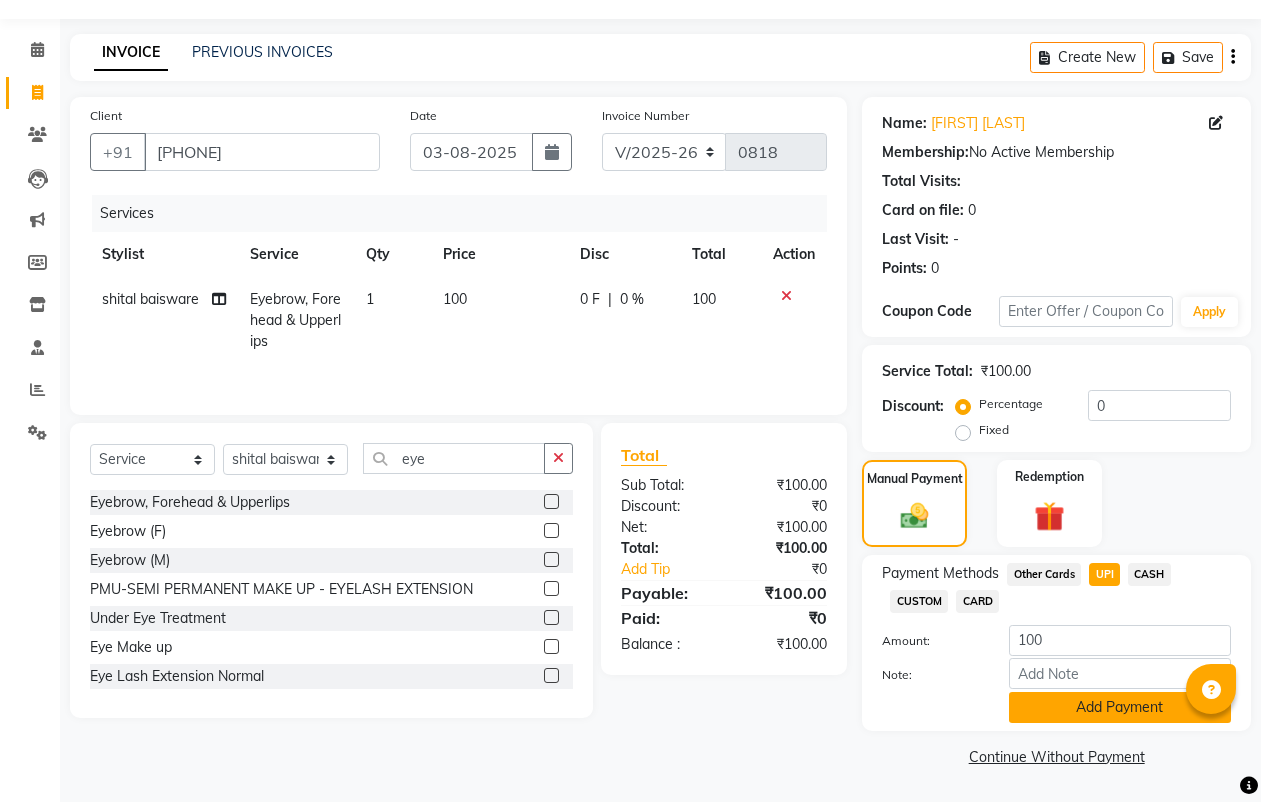 click on "Add Payment" 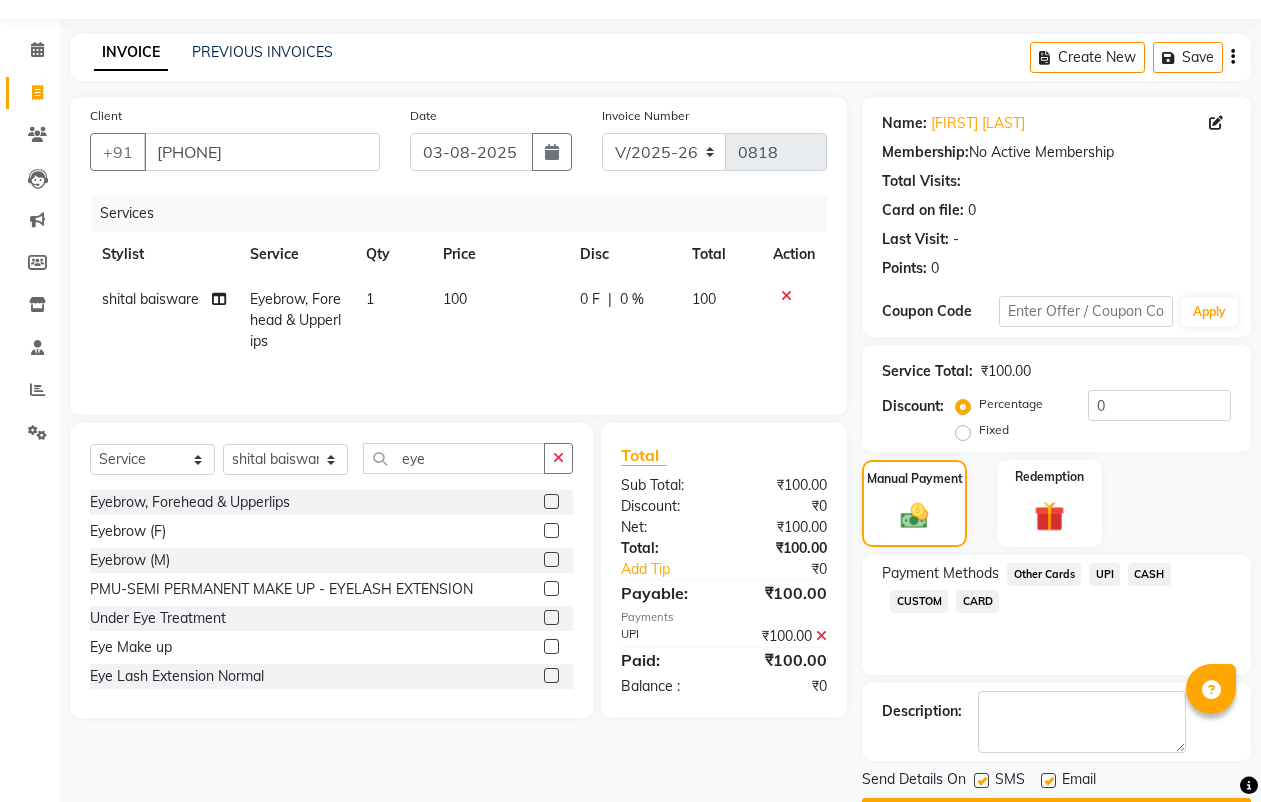 scroll, scrollTop: 110, scrollLeft: 0, axis: vertical 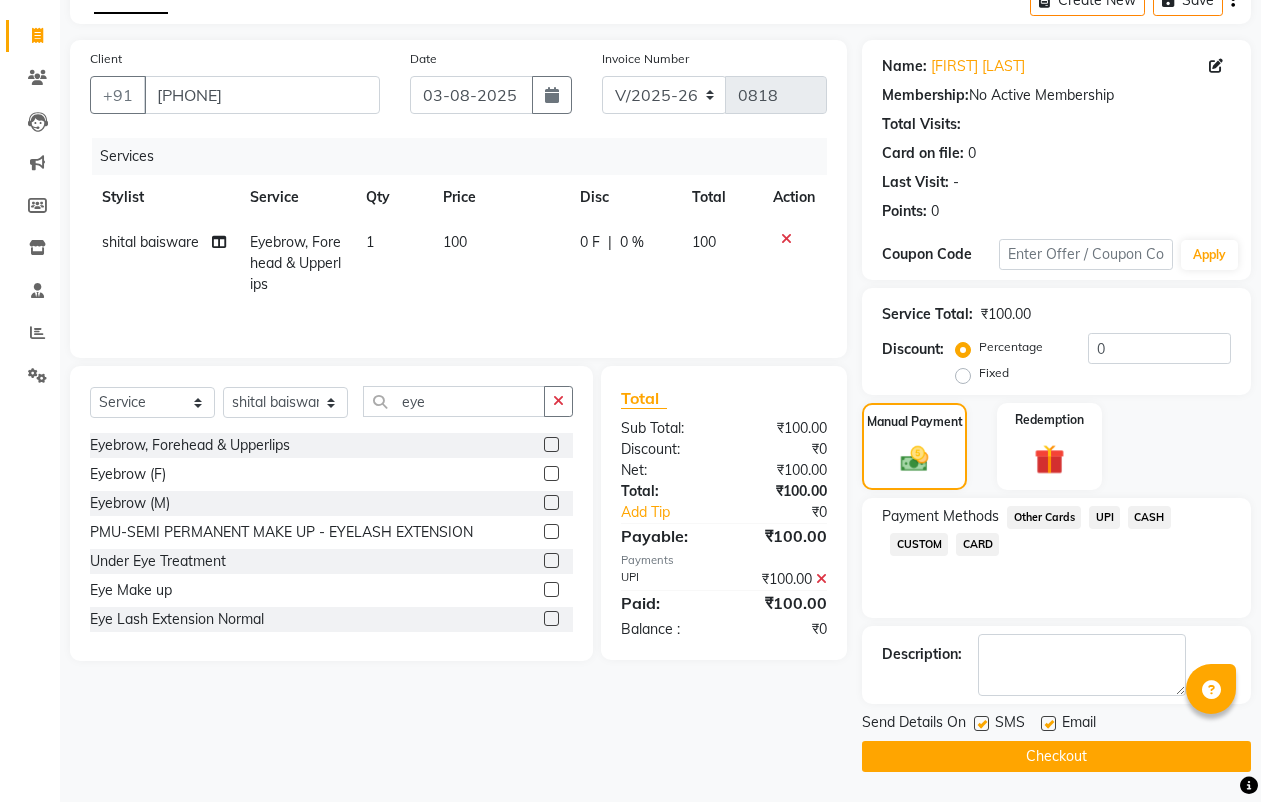 click on "Checkout" 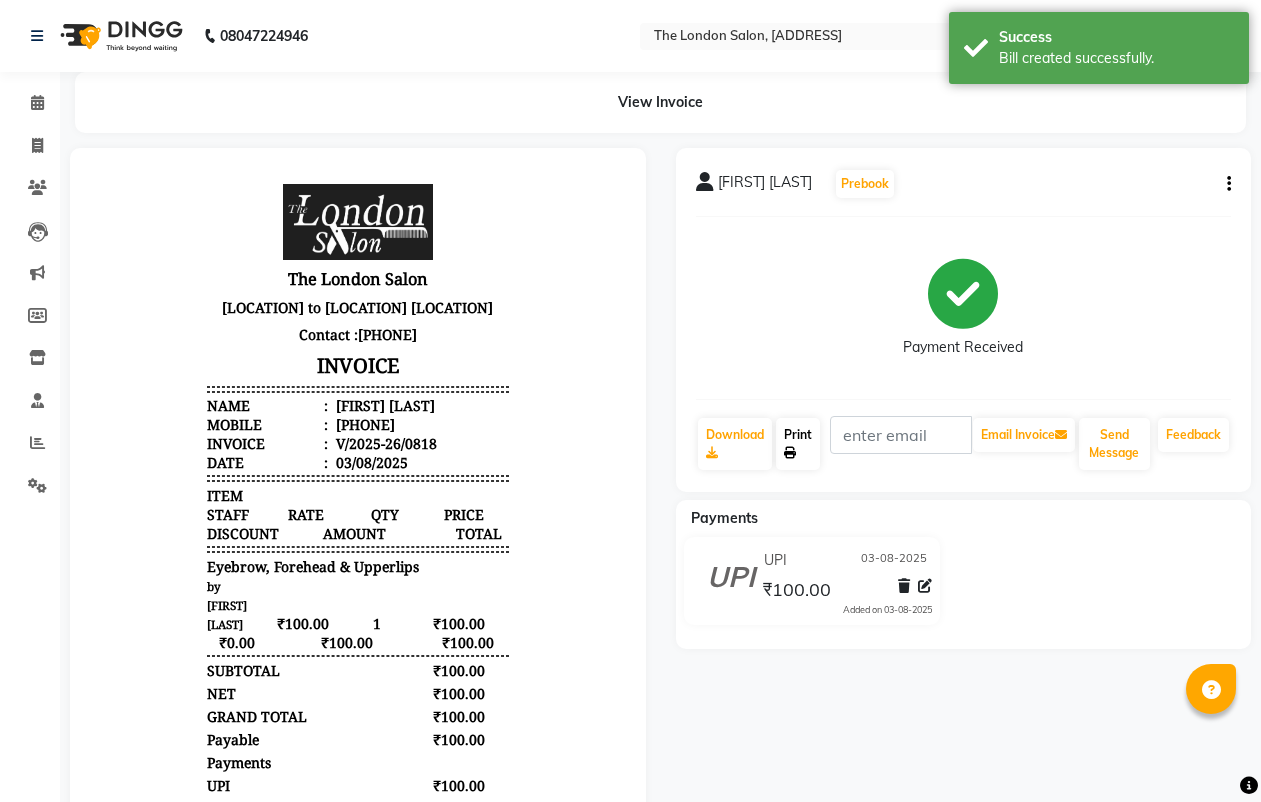 scroll, scrollTop: 0, scrollLeft: 0, axis: both 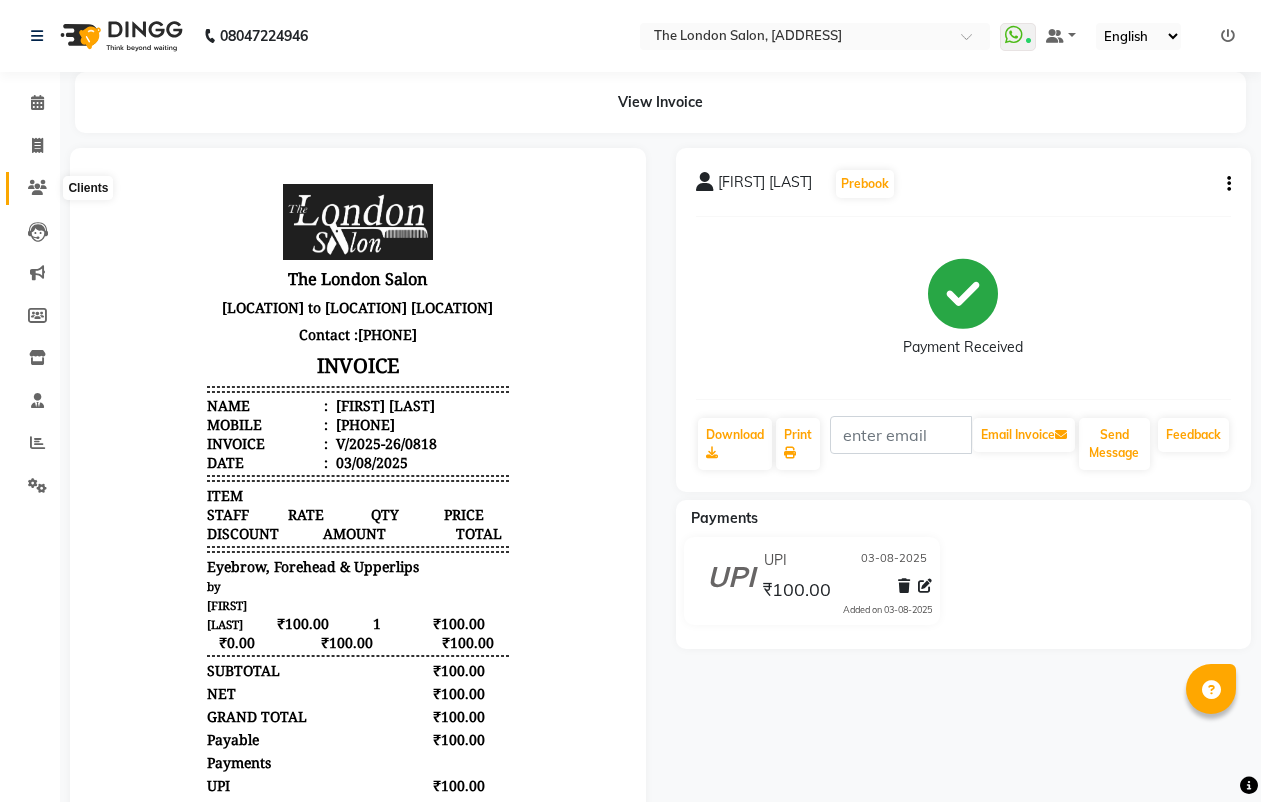 click 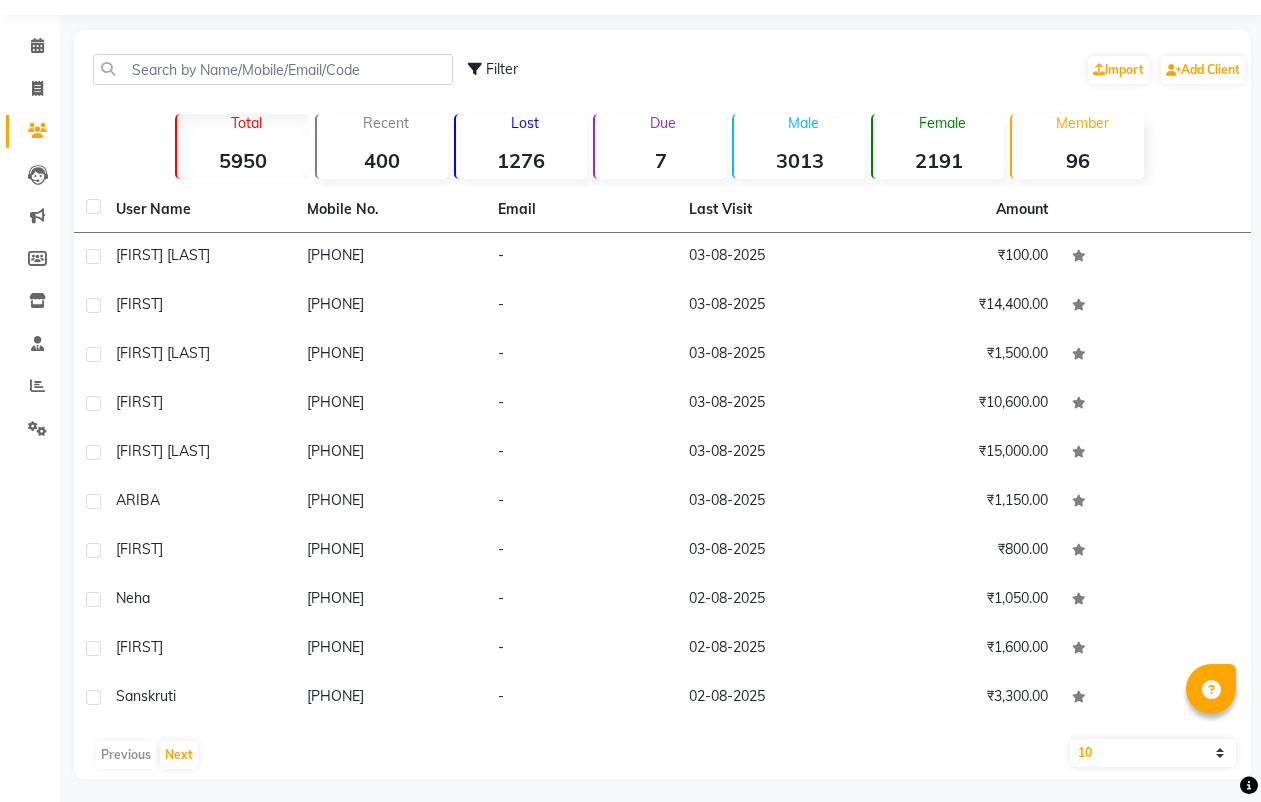scroll, scrollTop: 64, scrollLeft: 0, axis: vertical 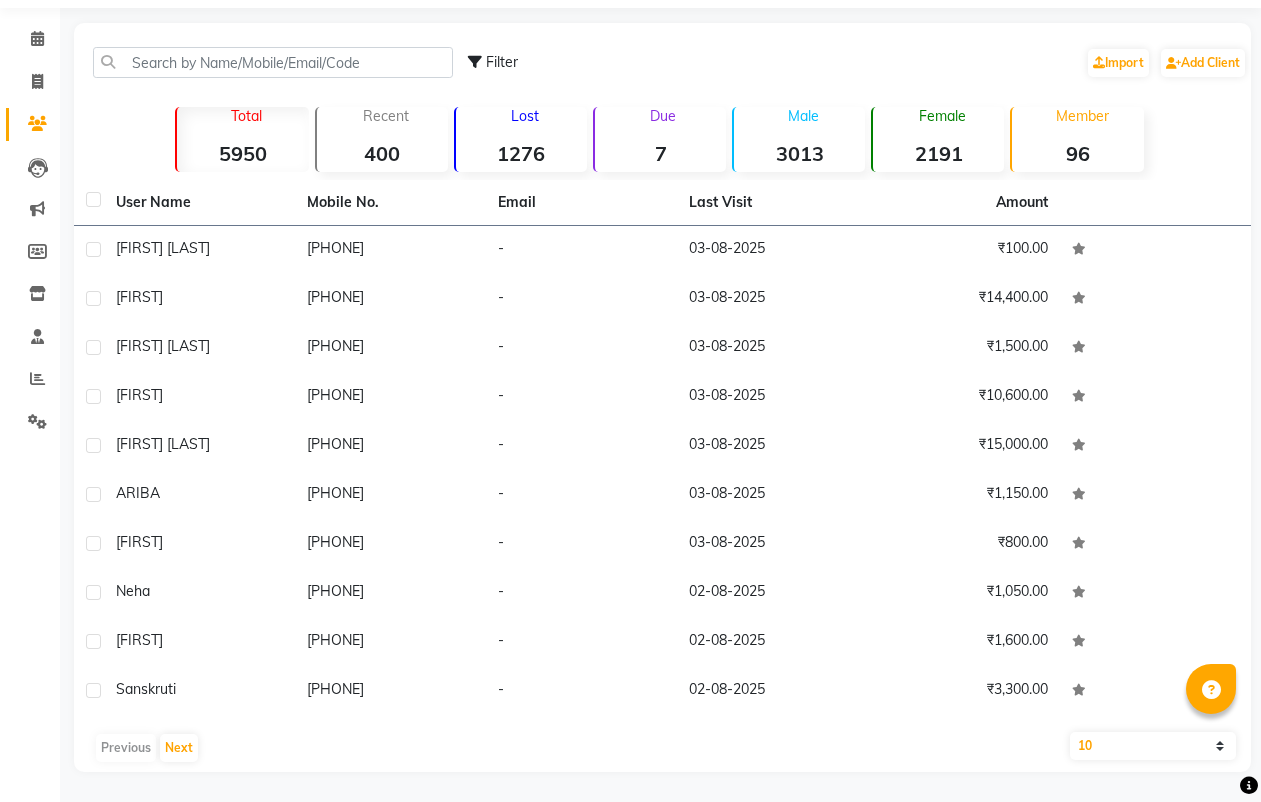 drag, startPoint x: 483, startPoint y: 22, endPoint x: 563, endPoint y: 10, distance: 80.895 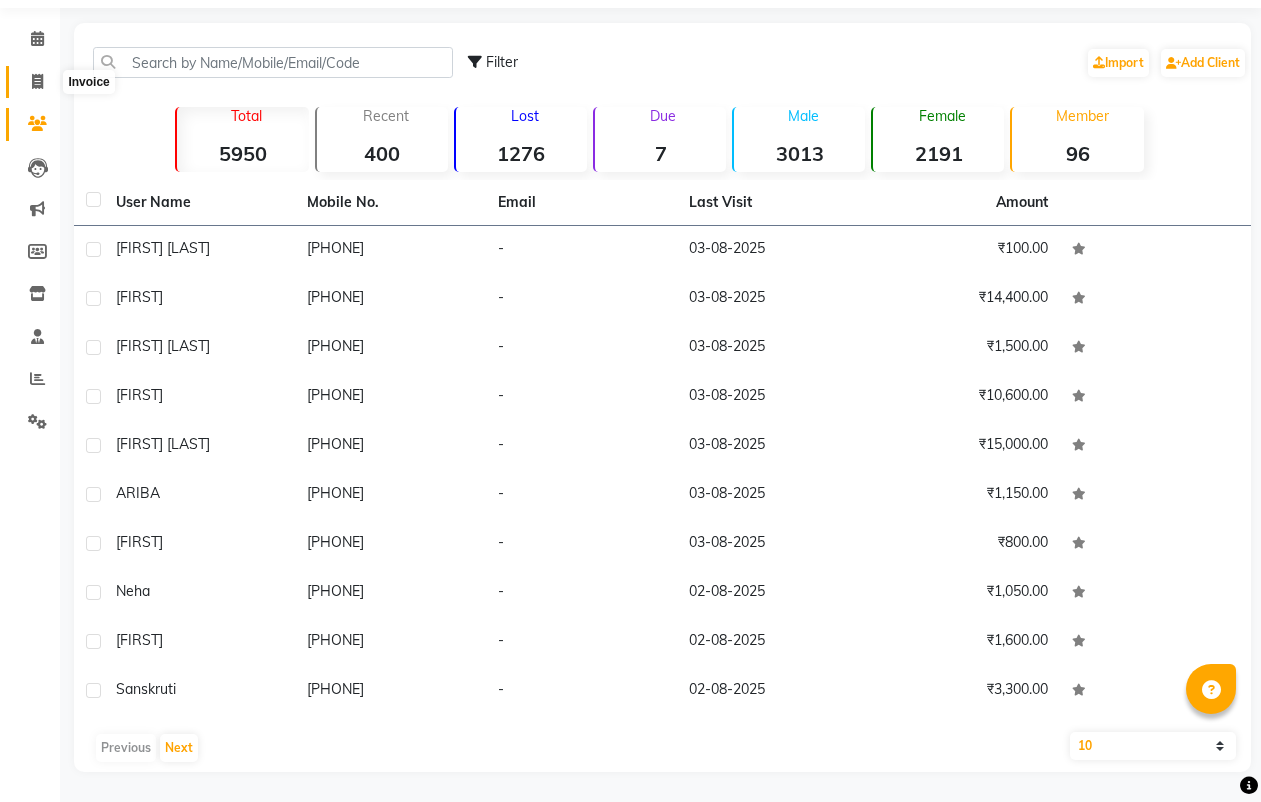 click 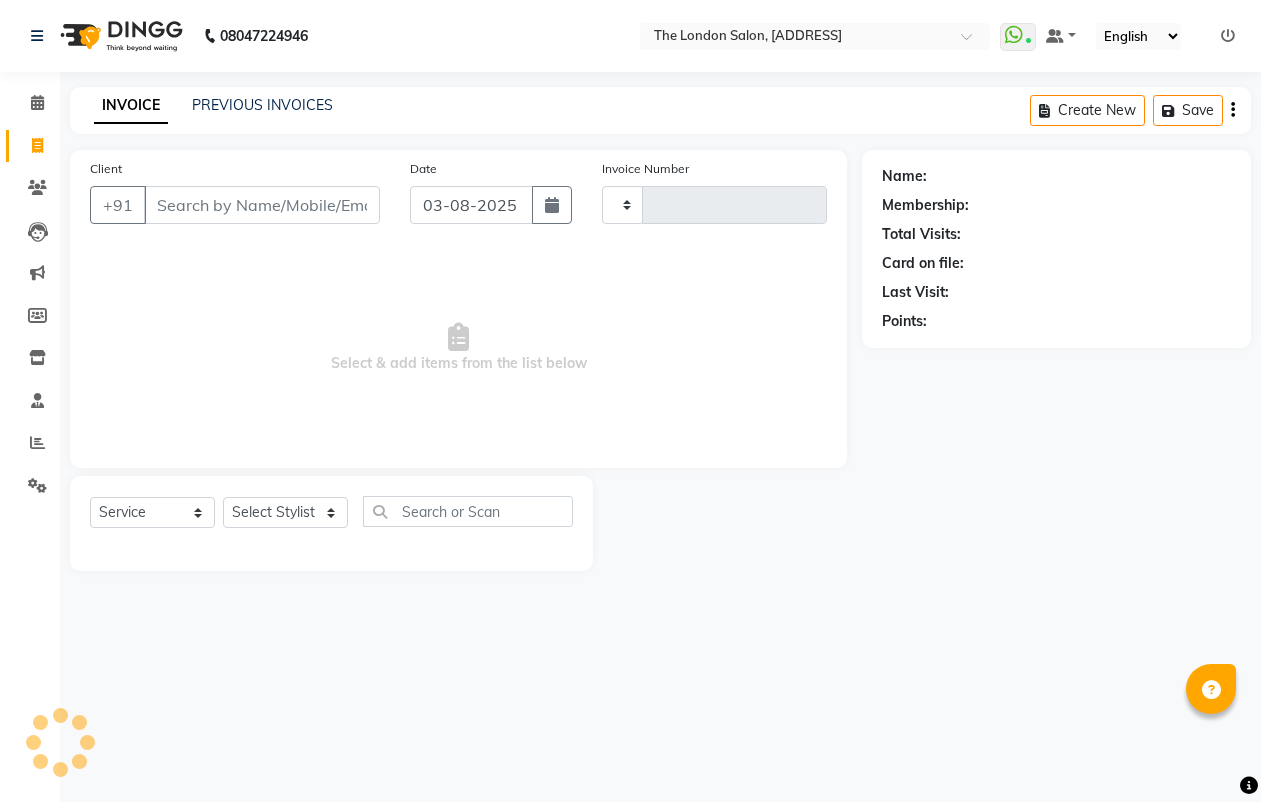 scroll, scrollTop: 0, scrollLeft: 0, axis: both 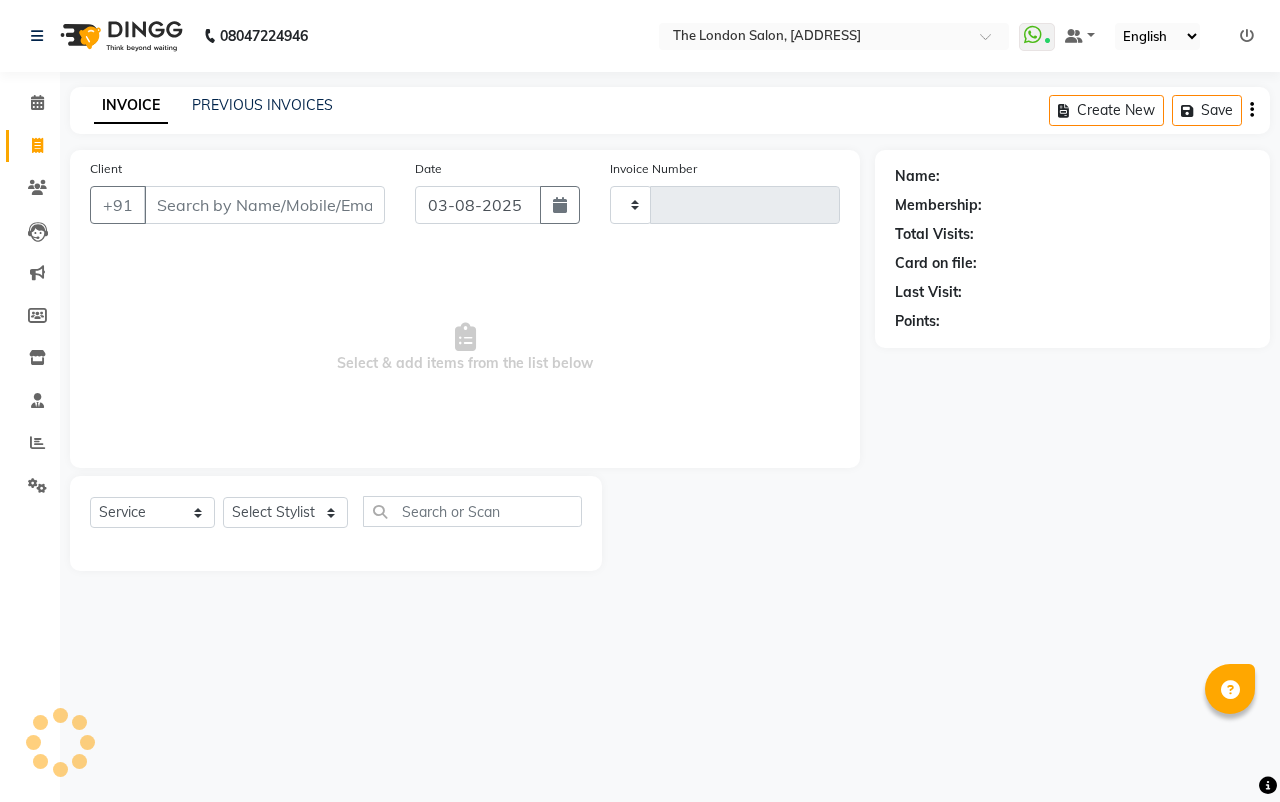 type on "0819" 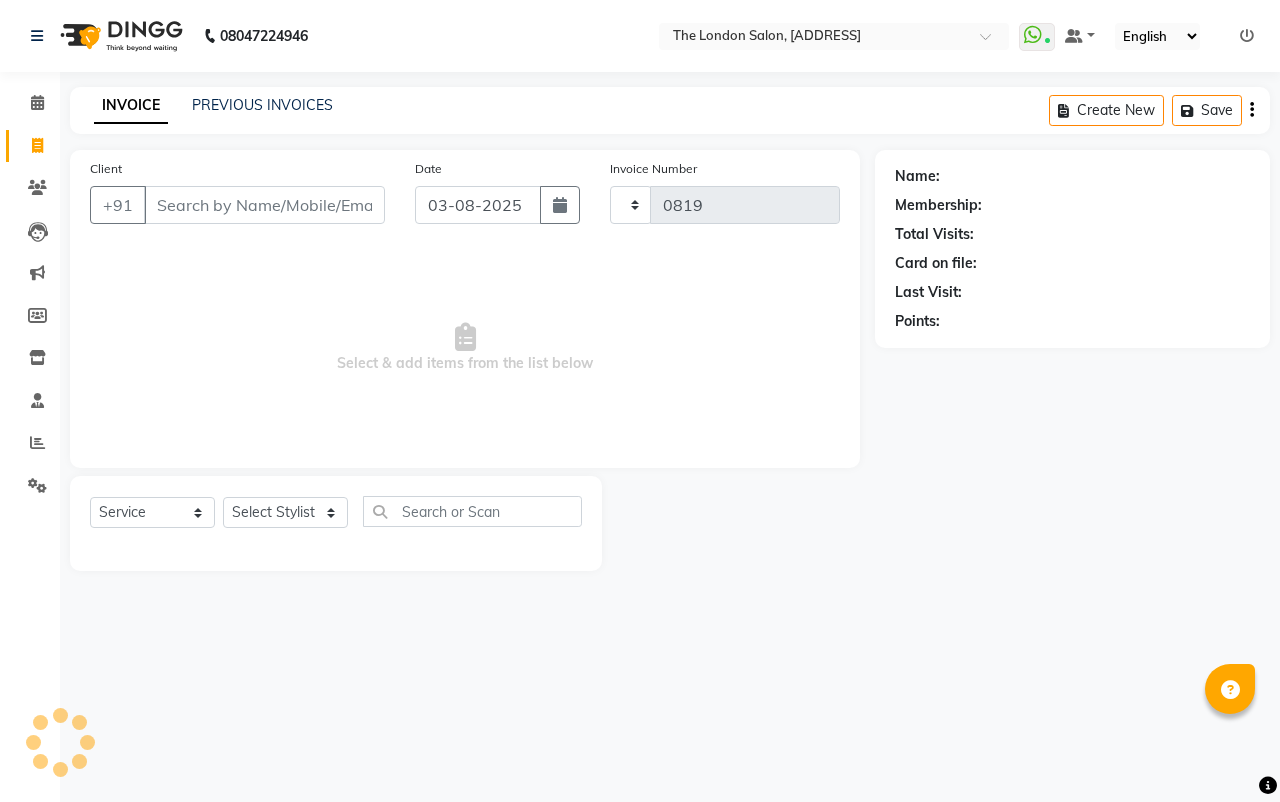 select on "4682" 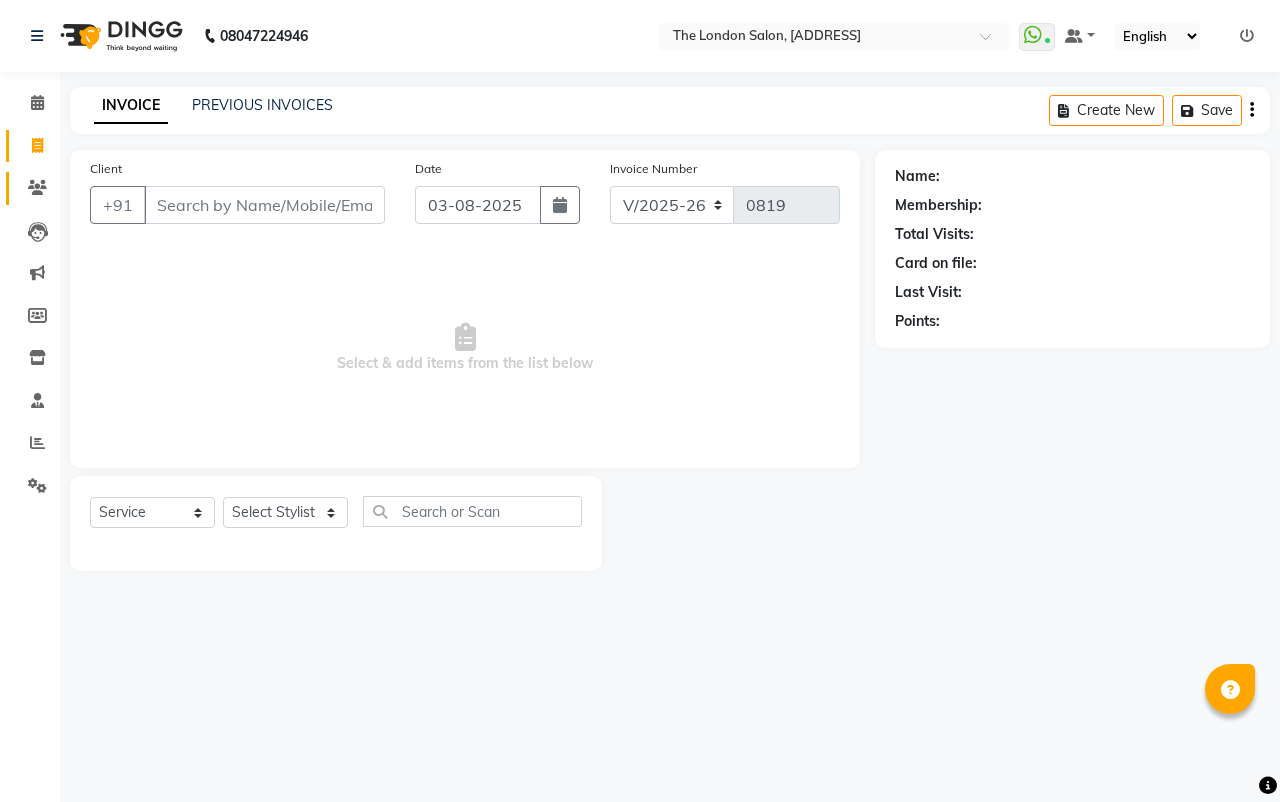 drag, startPoint x: 1279, startPoint y: 127, endPoint x: 34, endPoint y: 188, distance: 1246.4935 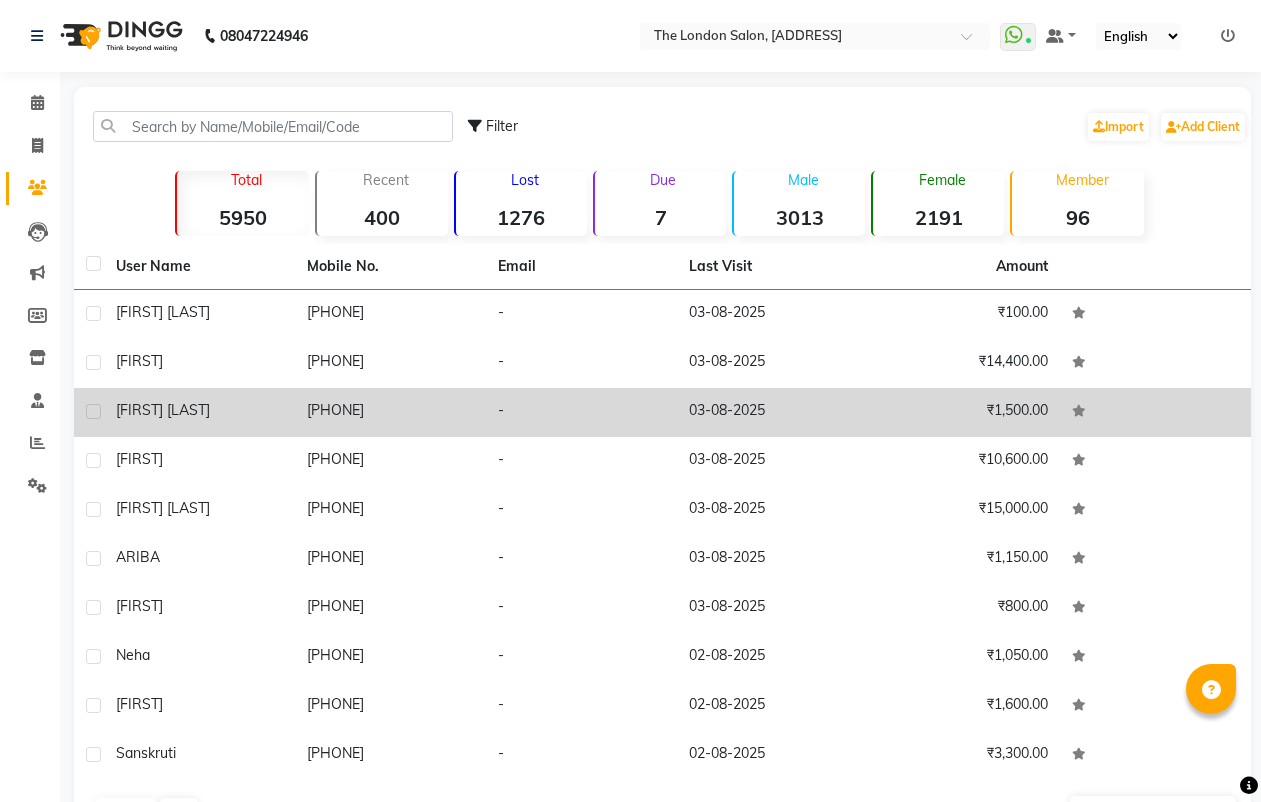 scroll, scrollTop: 64, scrollLeft: 0, axis: vertical 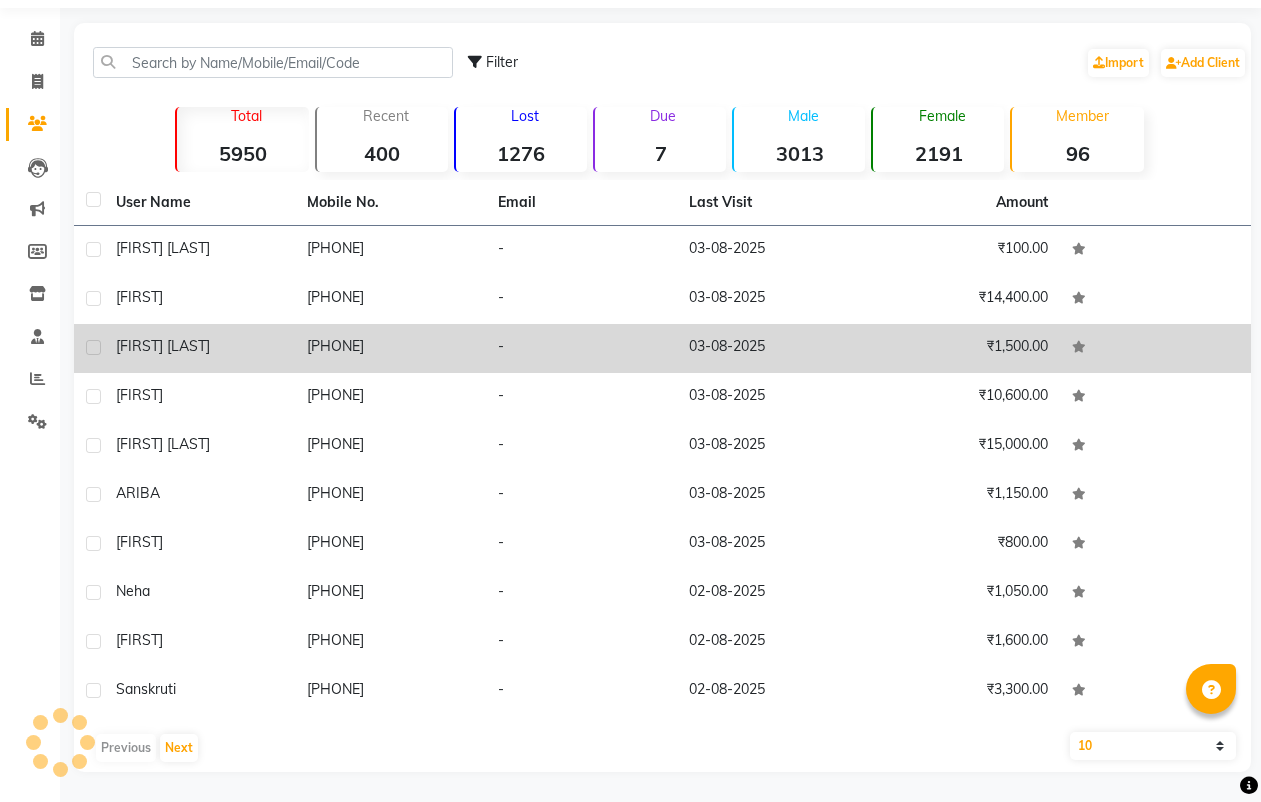 click on "03-08-2025" 